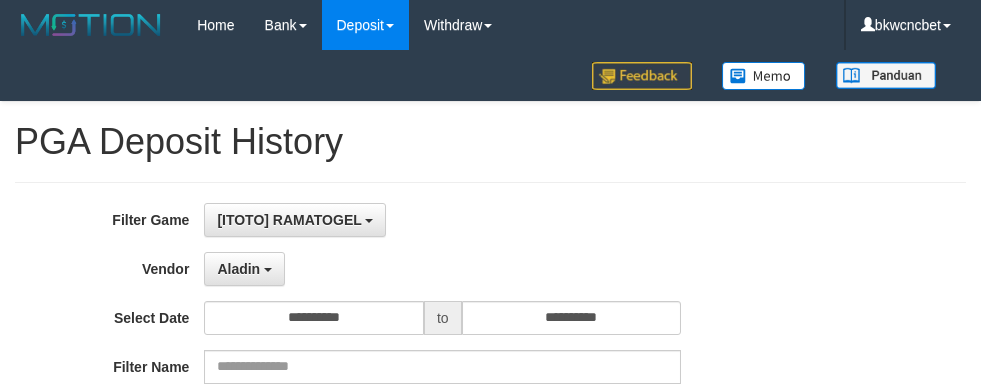 select on "****" 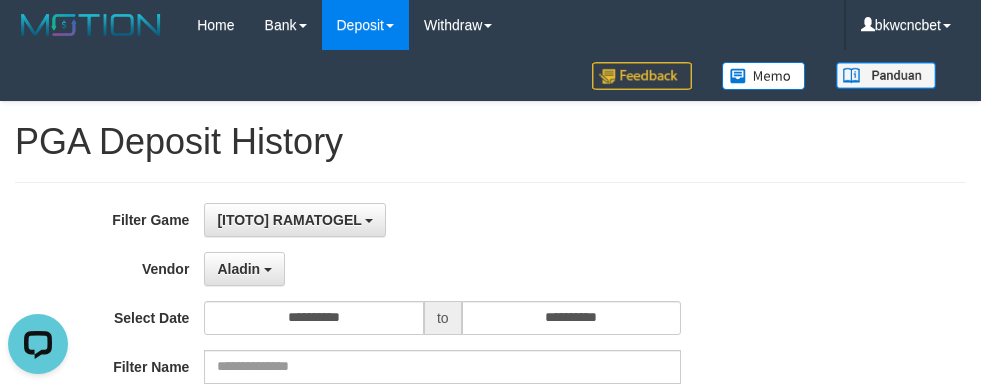 scroll, scrollTop: 0, scrollLeft: 0, axis: both 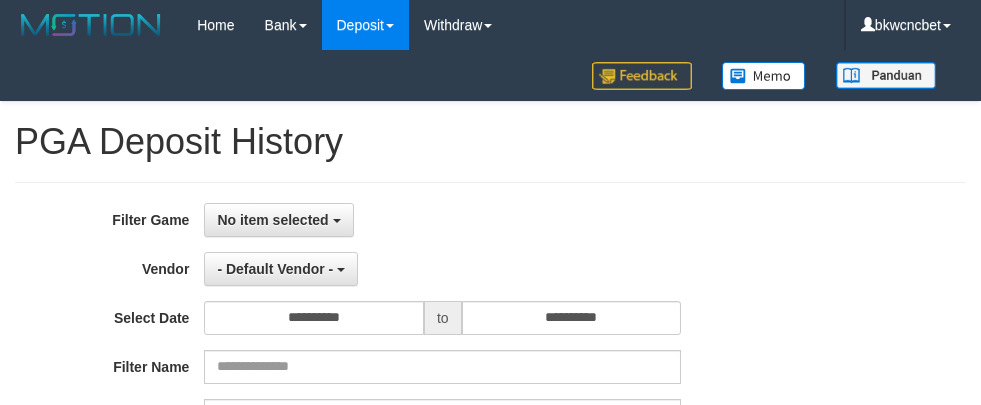 select 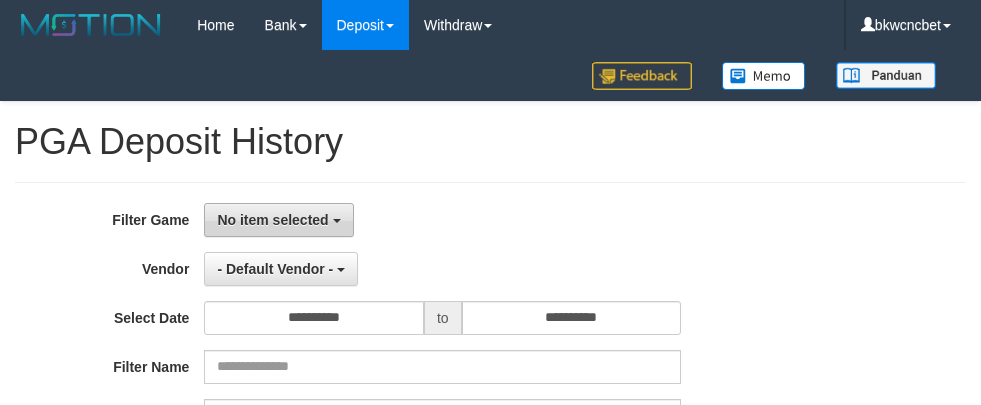 scroll, scrollTop: 0, scrollLeft: 0, axis: both 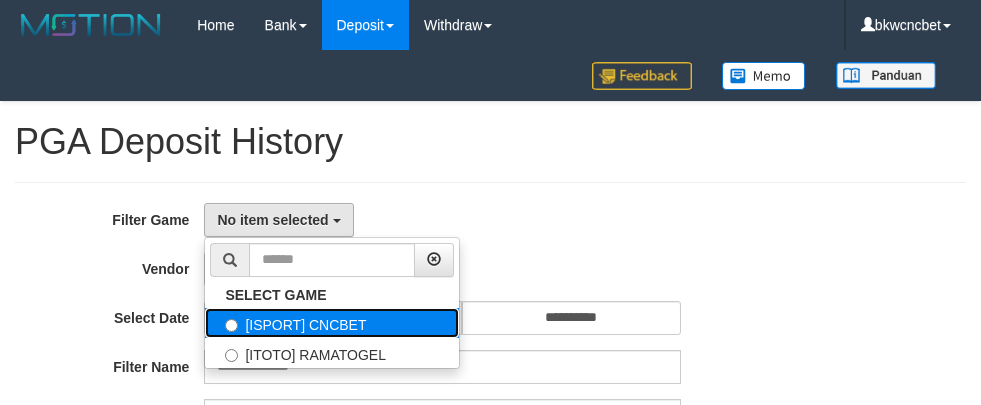 click on "[ISPORT] CNCBET" at bounding box center (332, 323) 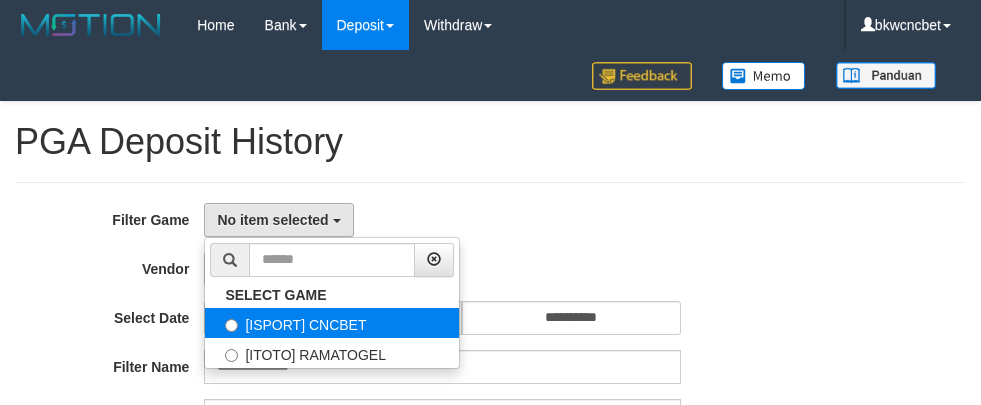 select on "****" 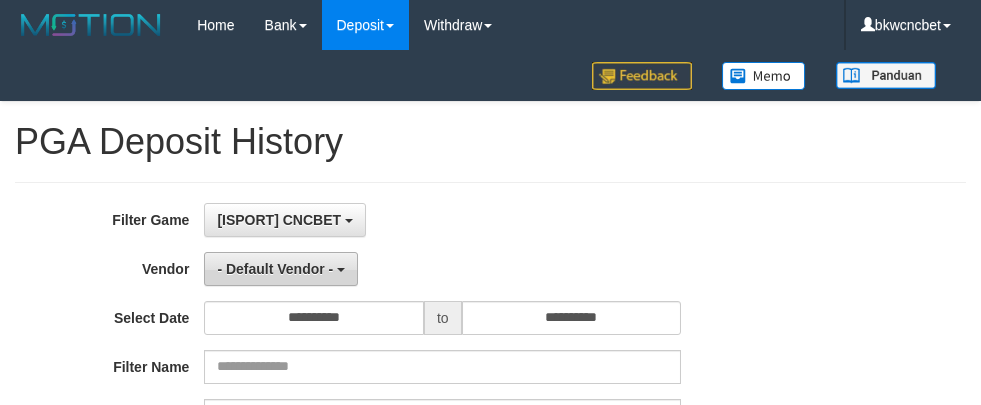 scroll, scrollTop: 18, scrollLeft: 0, axis: vertical 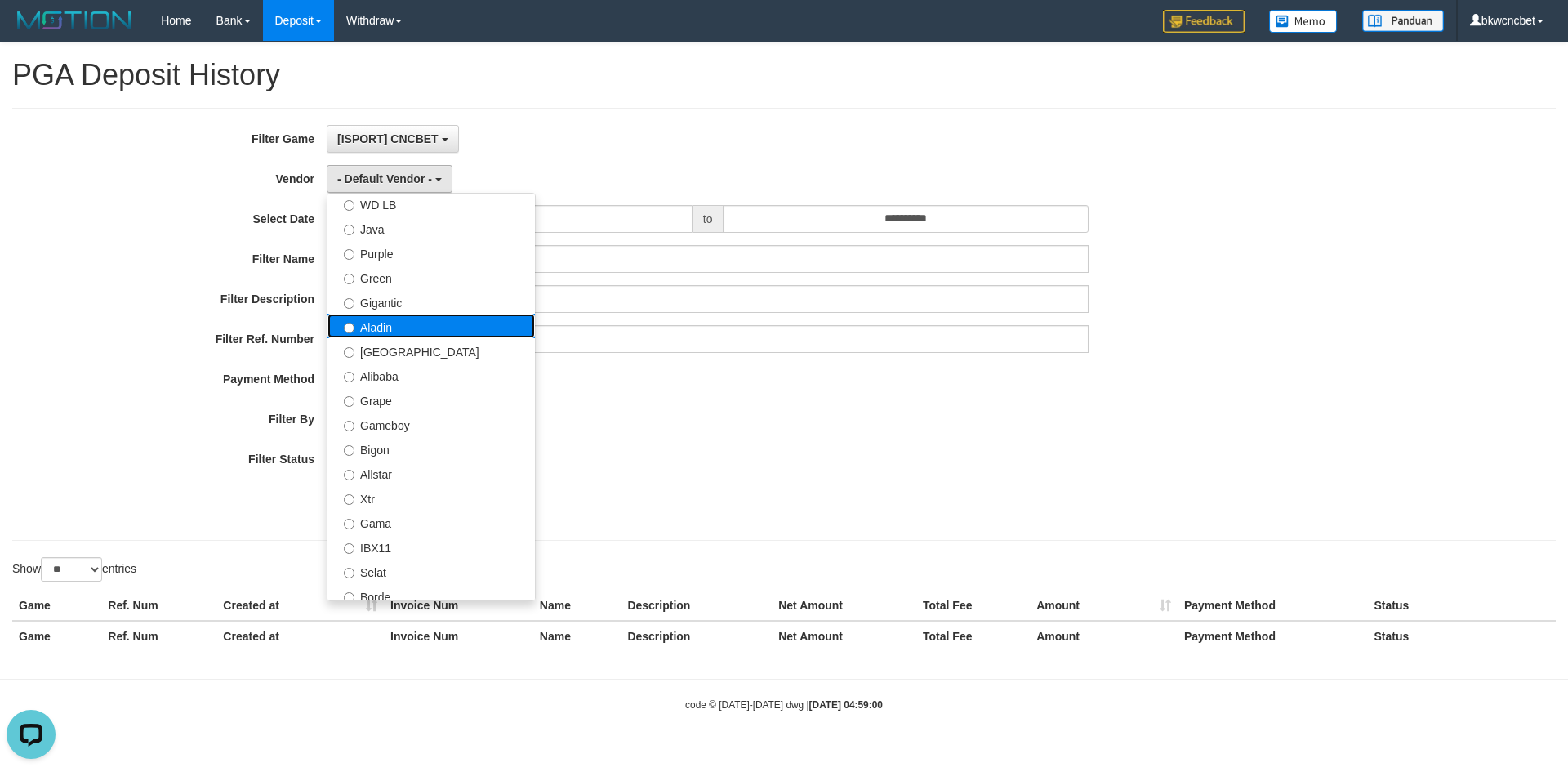 click on "Aladin" at bounding box center (431, 326) 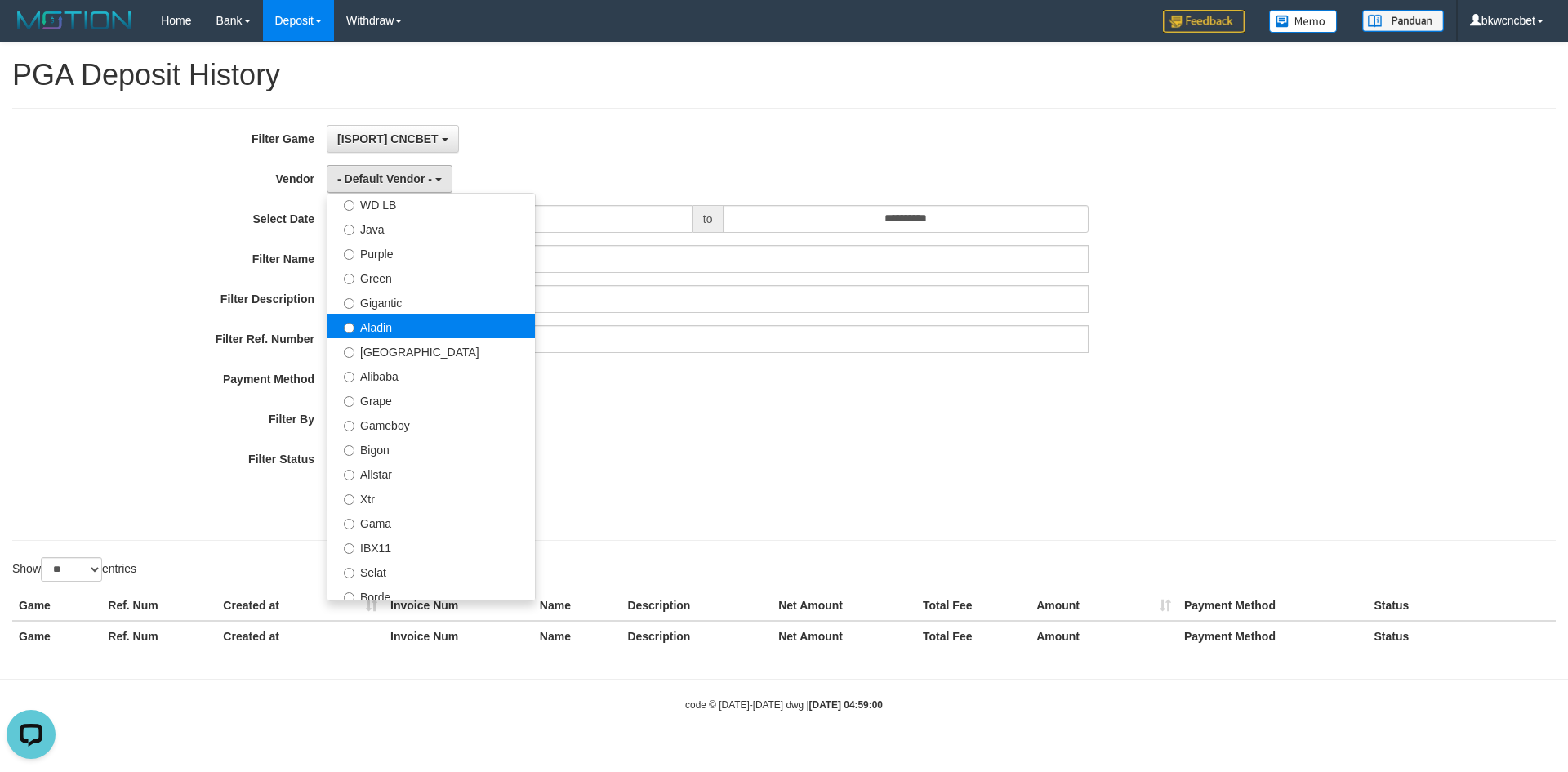 select on "**********" 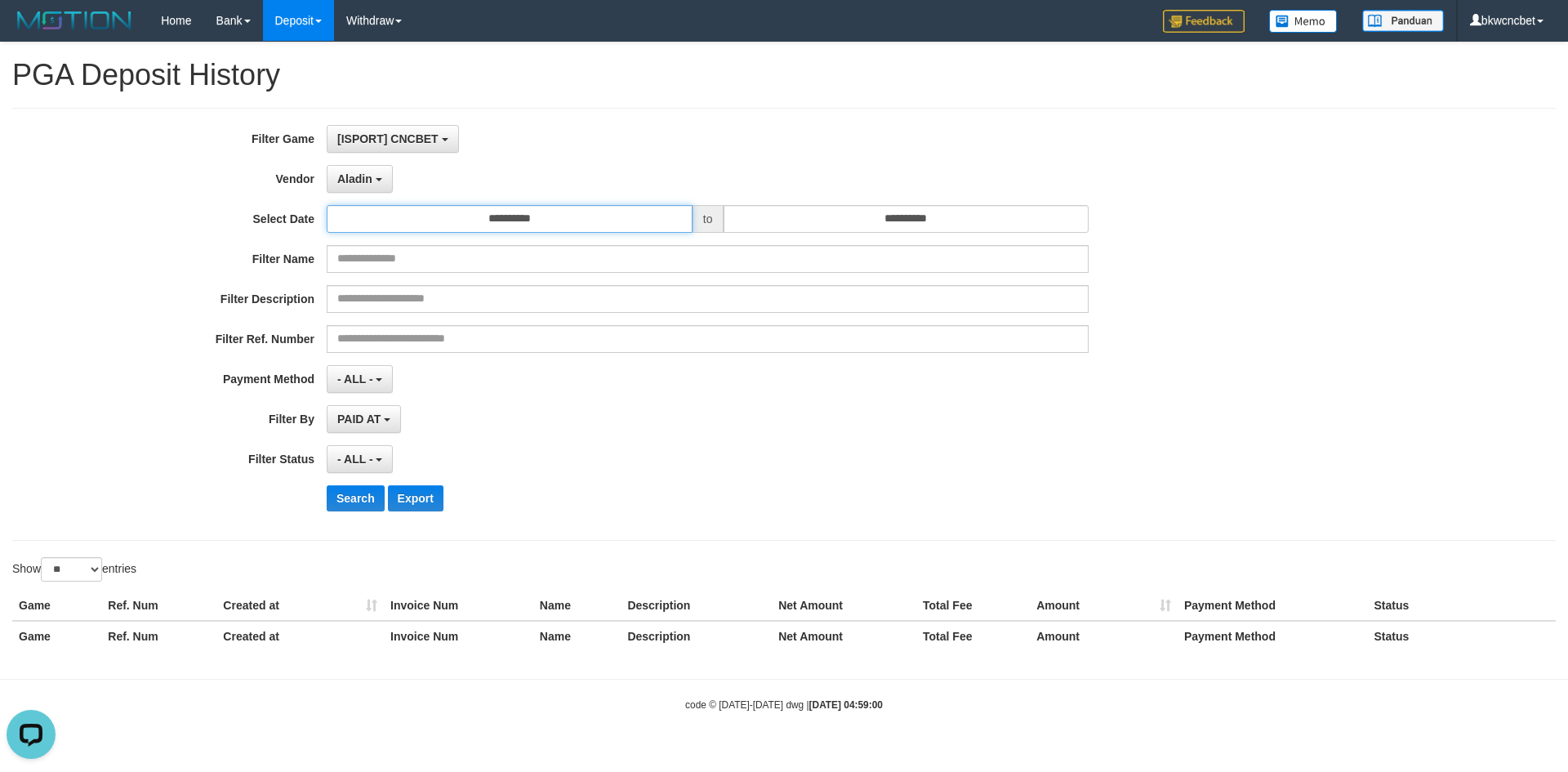 click on "**********" at bounding box center [510, 219] 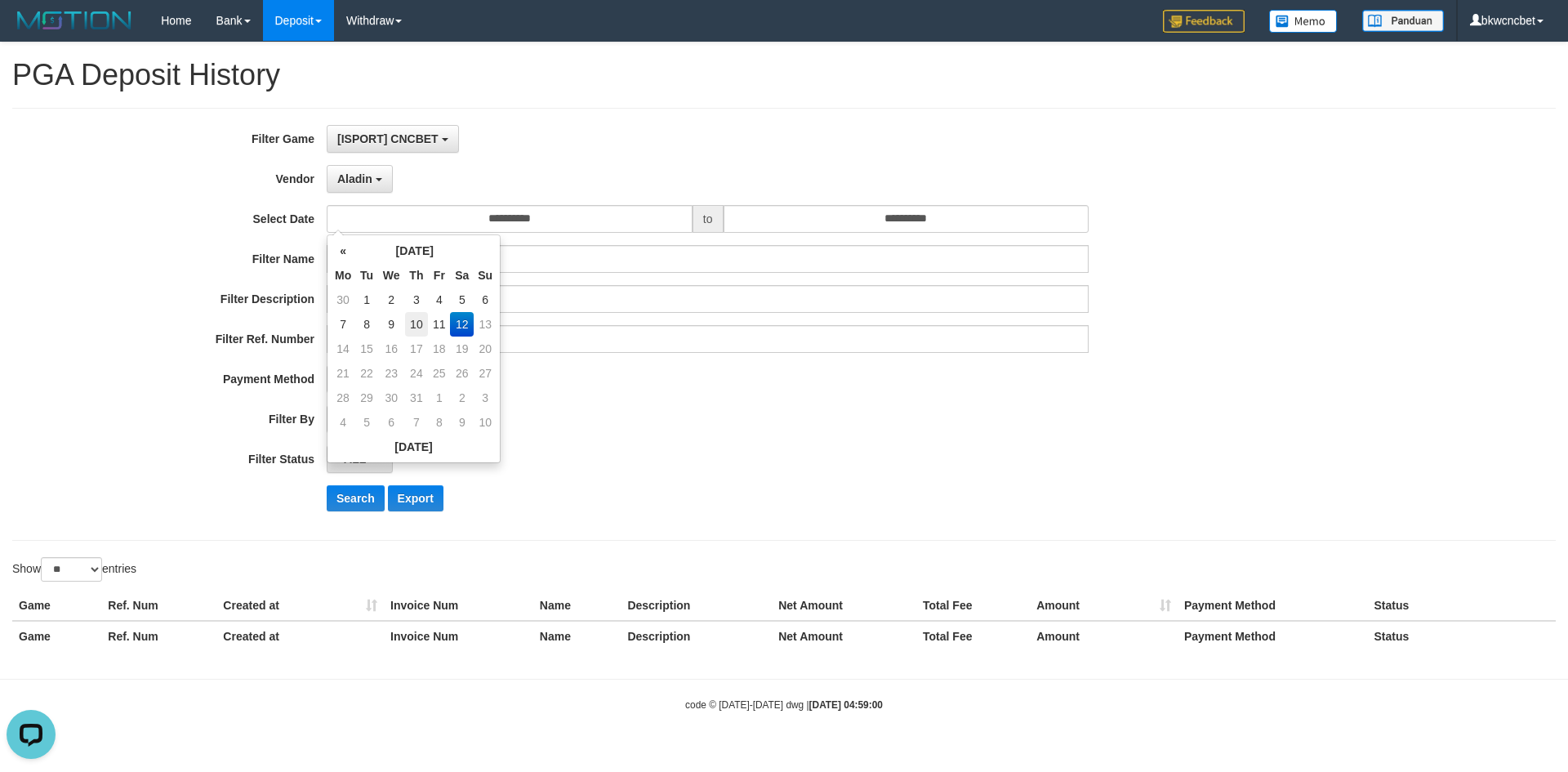 click on "10" at bounding box center [416, 324] 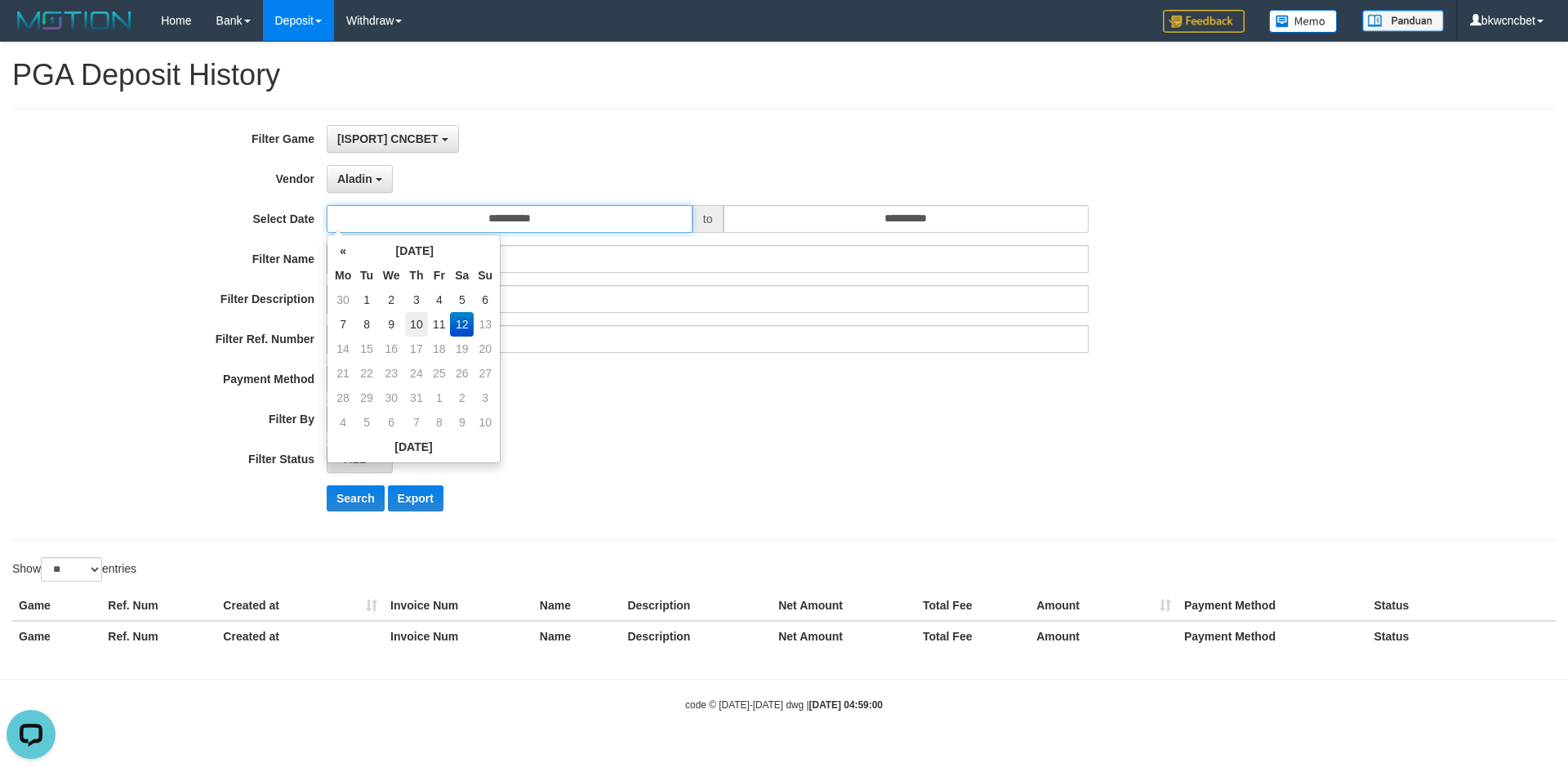 type on "**********" 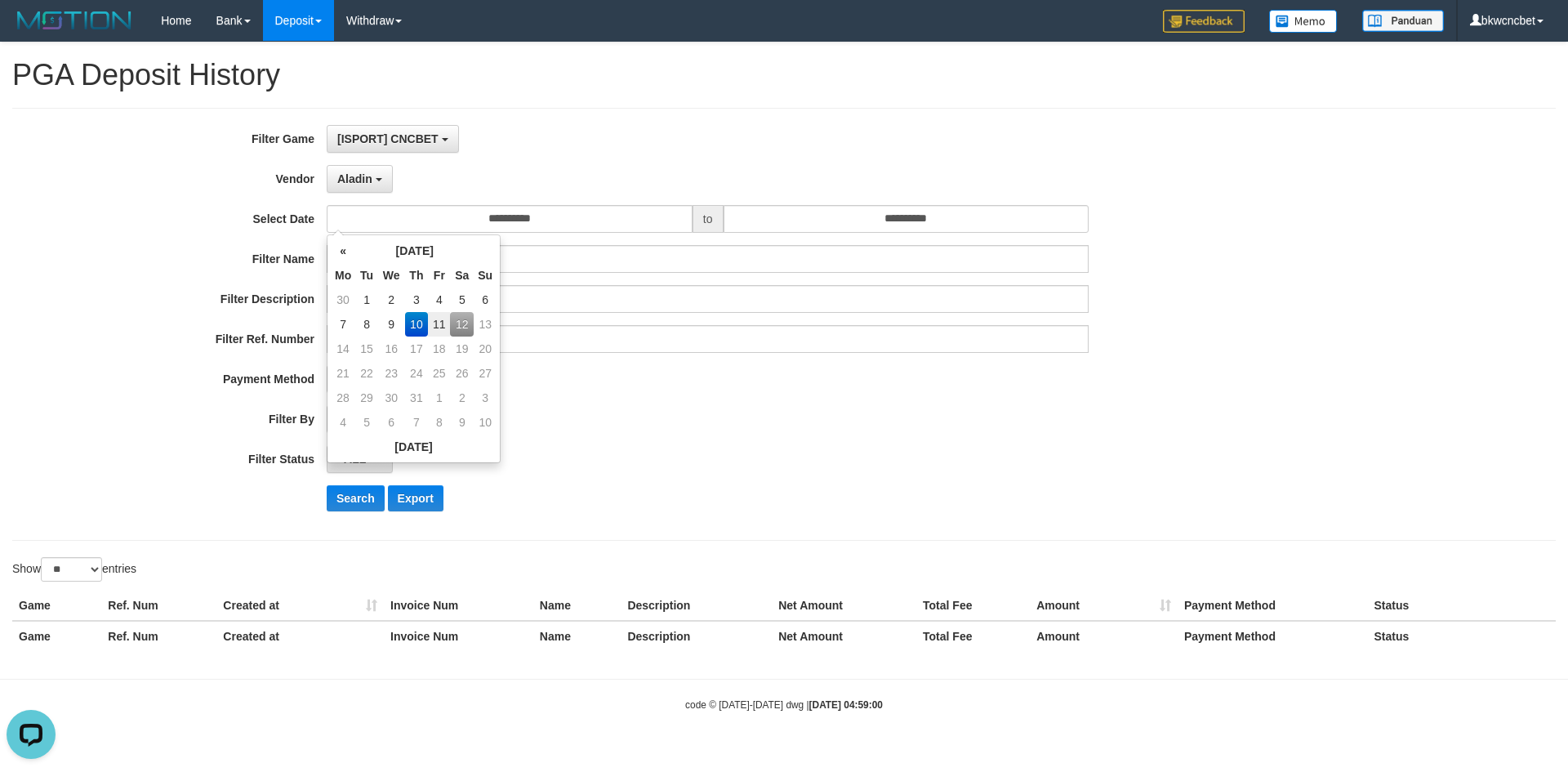 click on "**********" at bounding box center (653, 324) 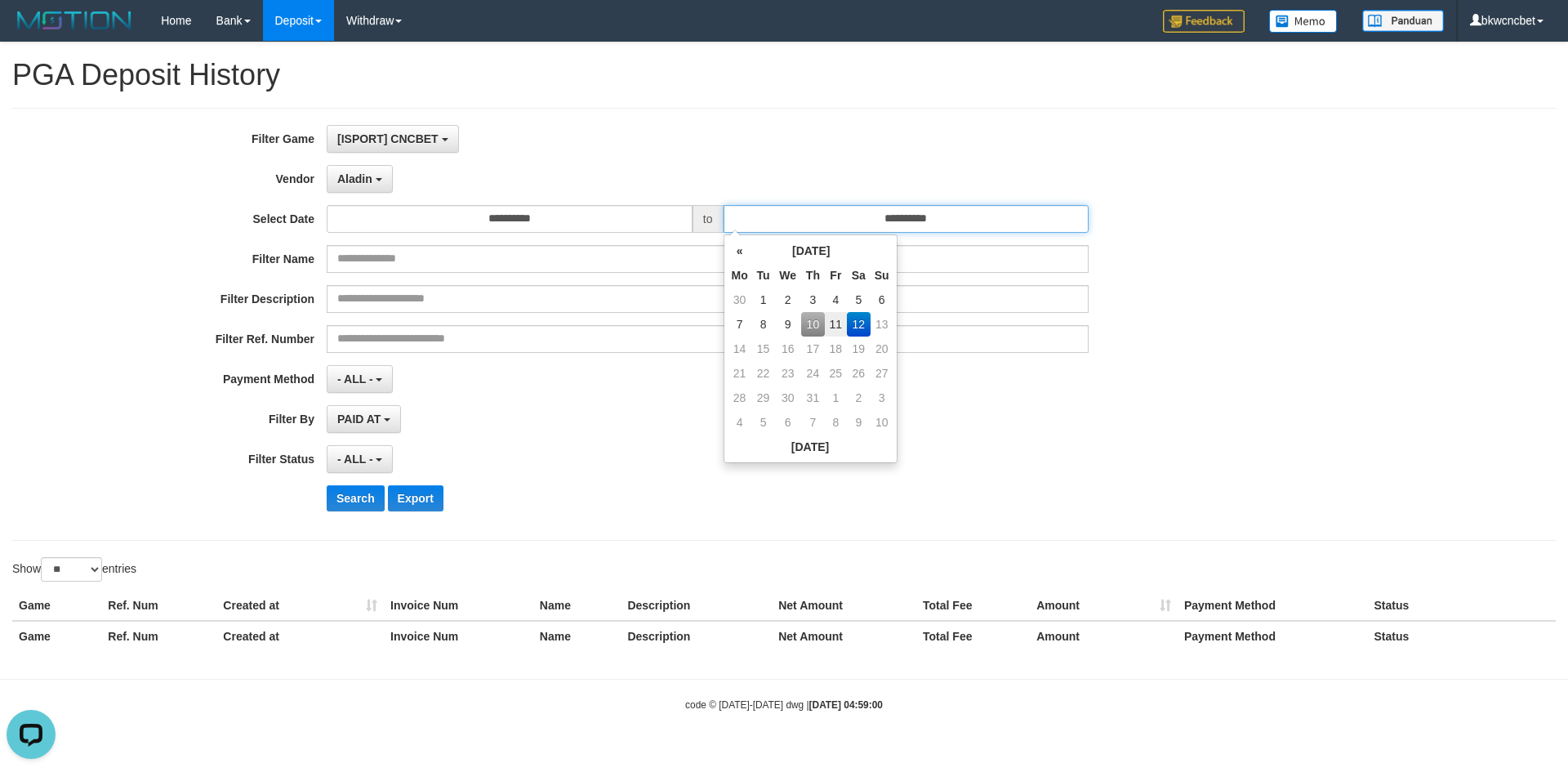 click on "**********" at bounding box center [906, 219] 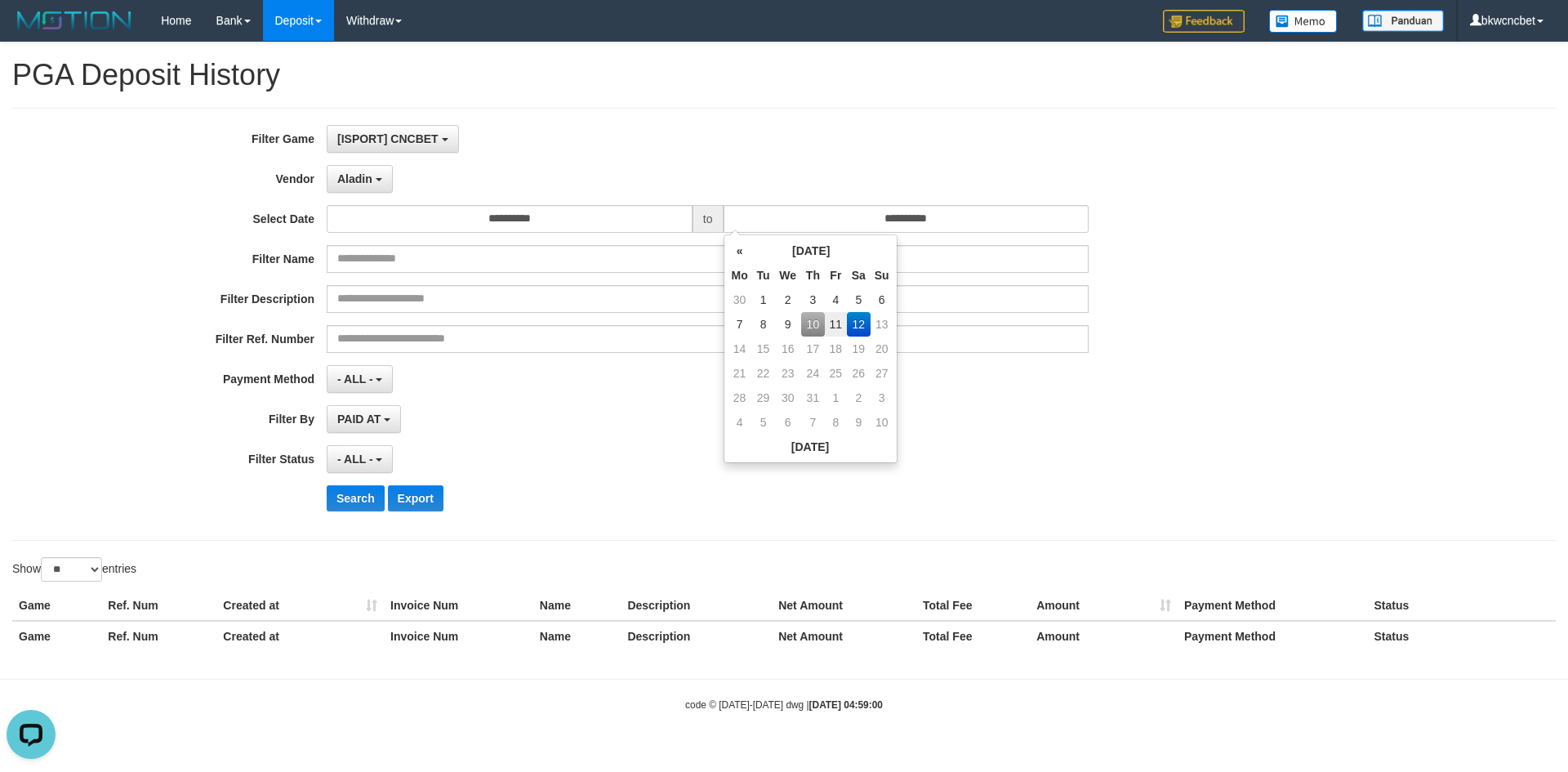 click on "11" at bounding box center (835, 324) 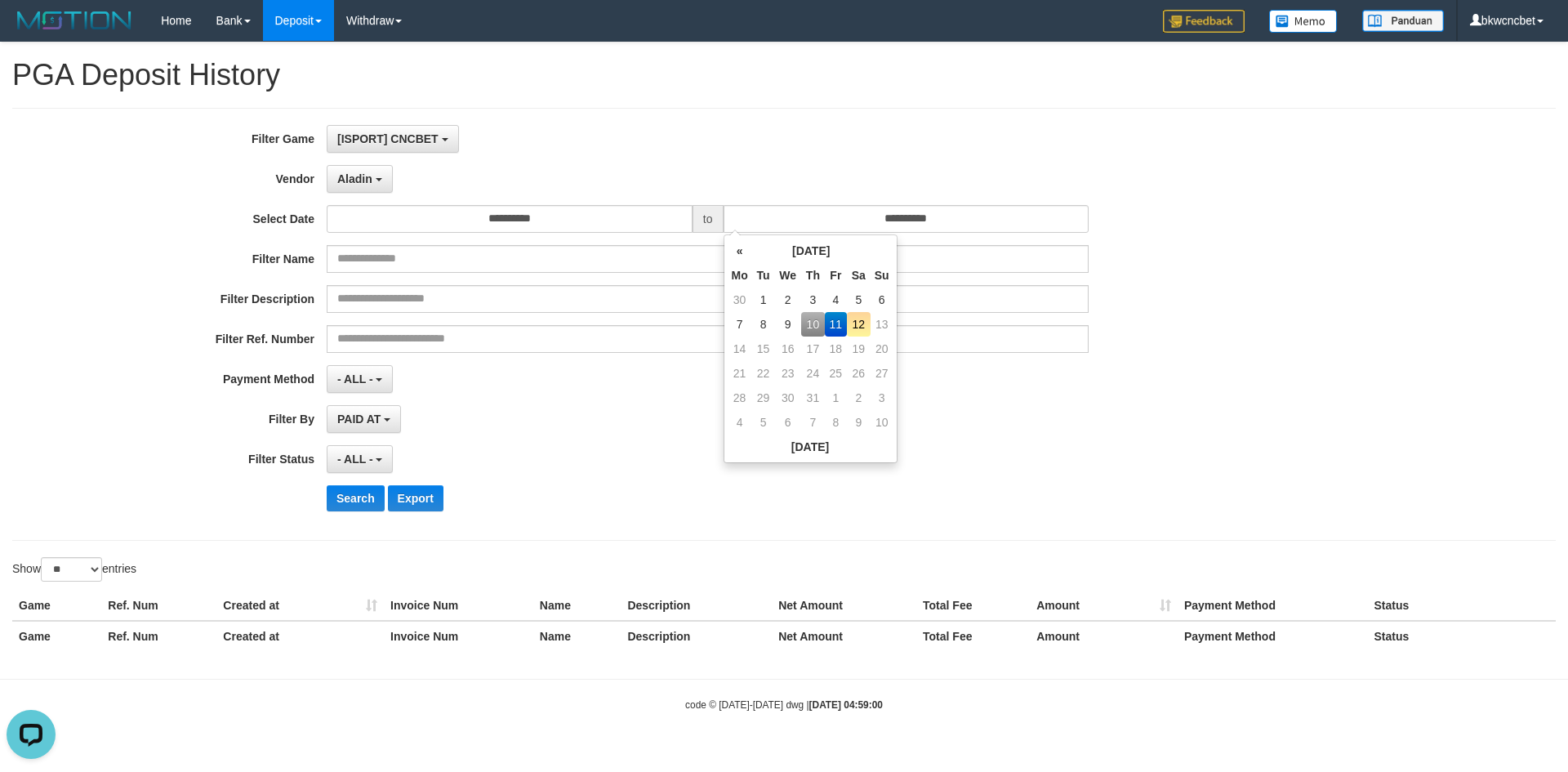 click on "10" at bounding box center (813, 324) 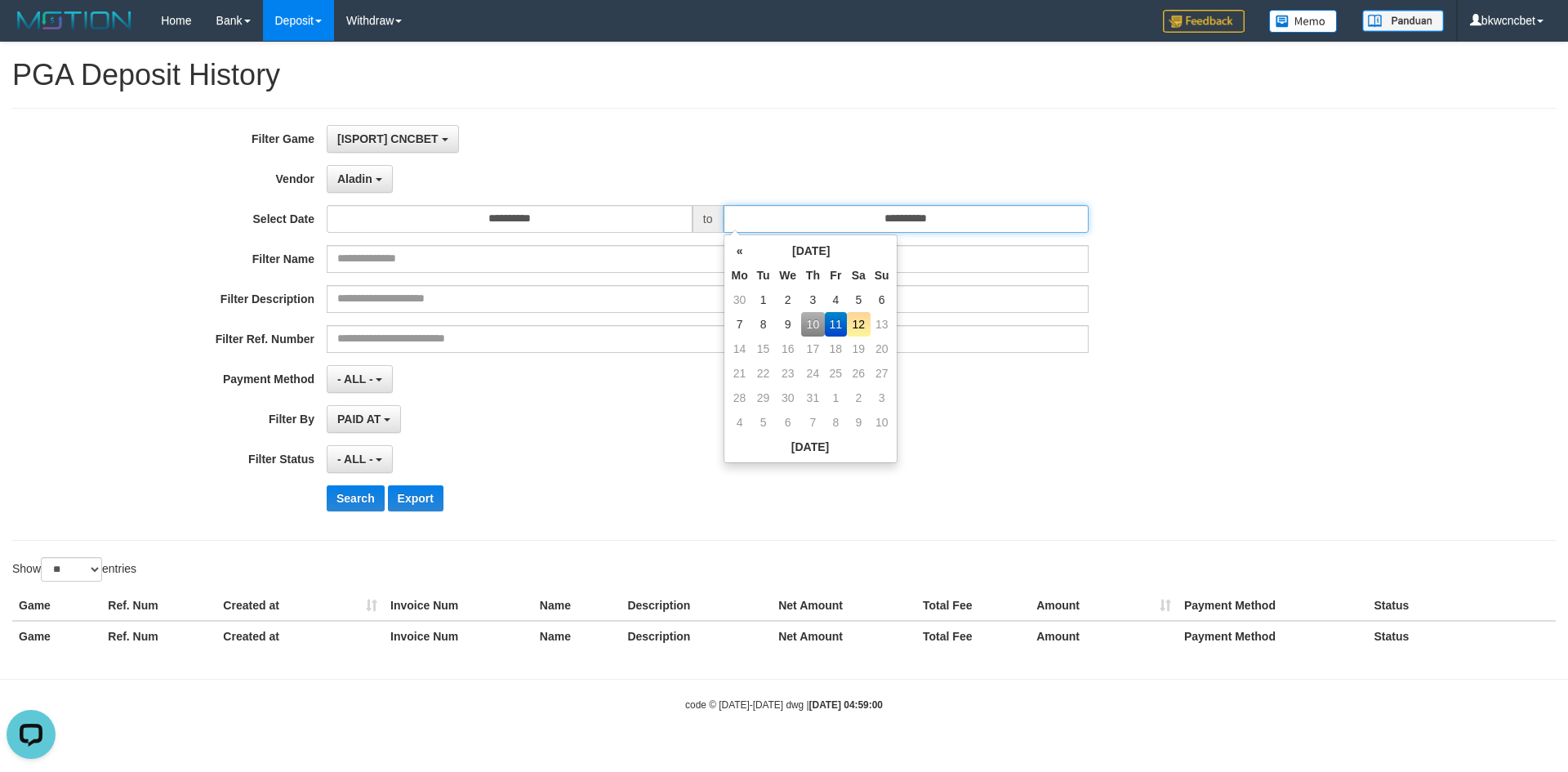 type on "**********" 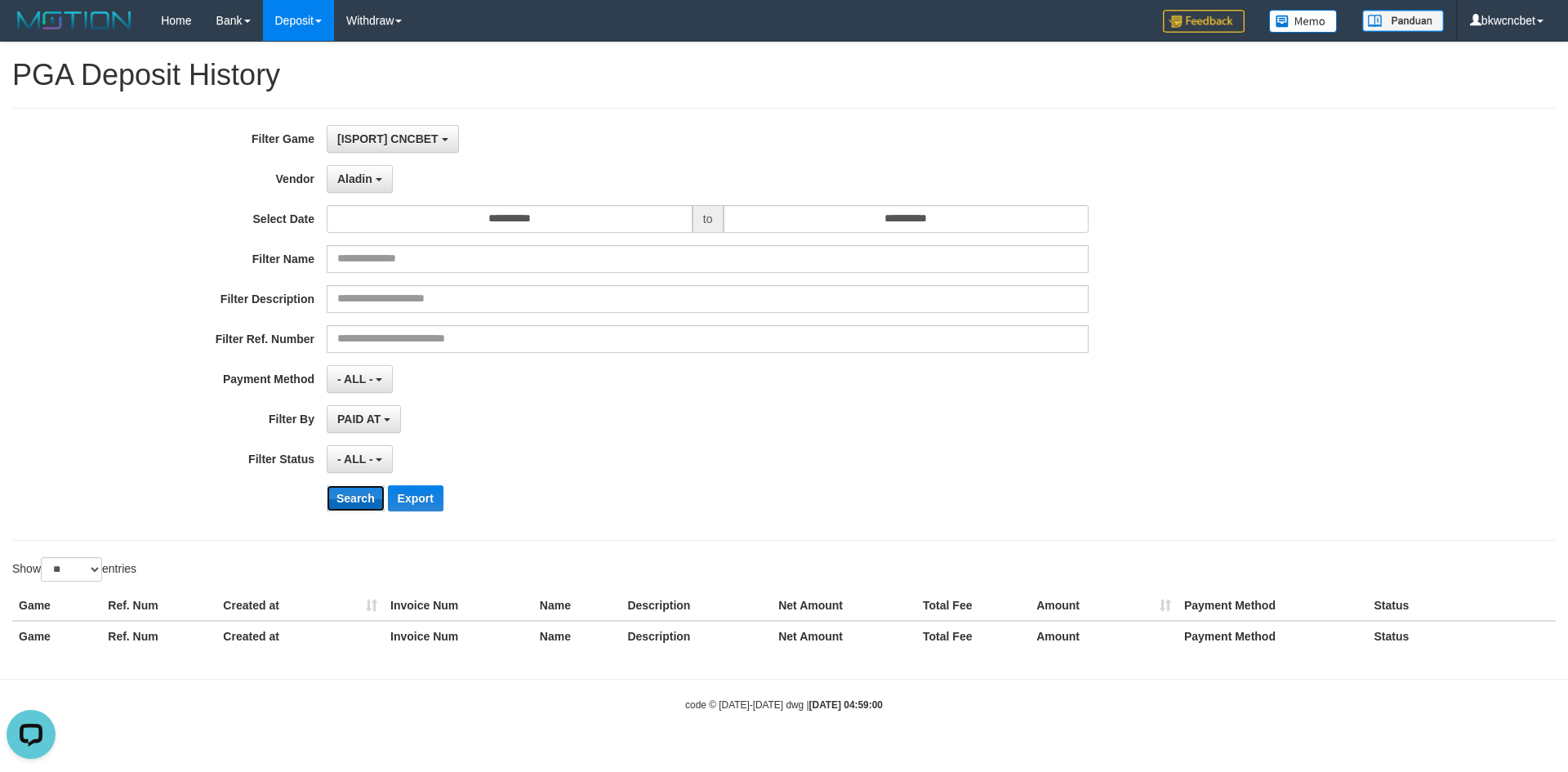 click on "Search" at bounding box center (355, 498) 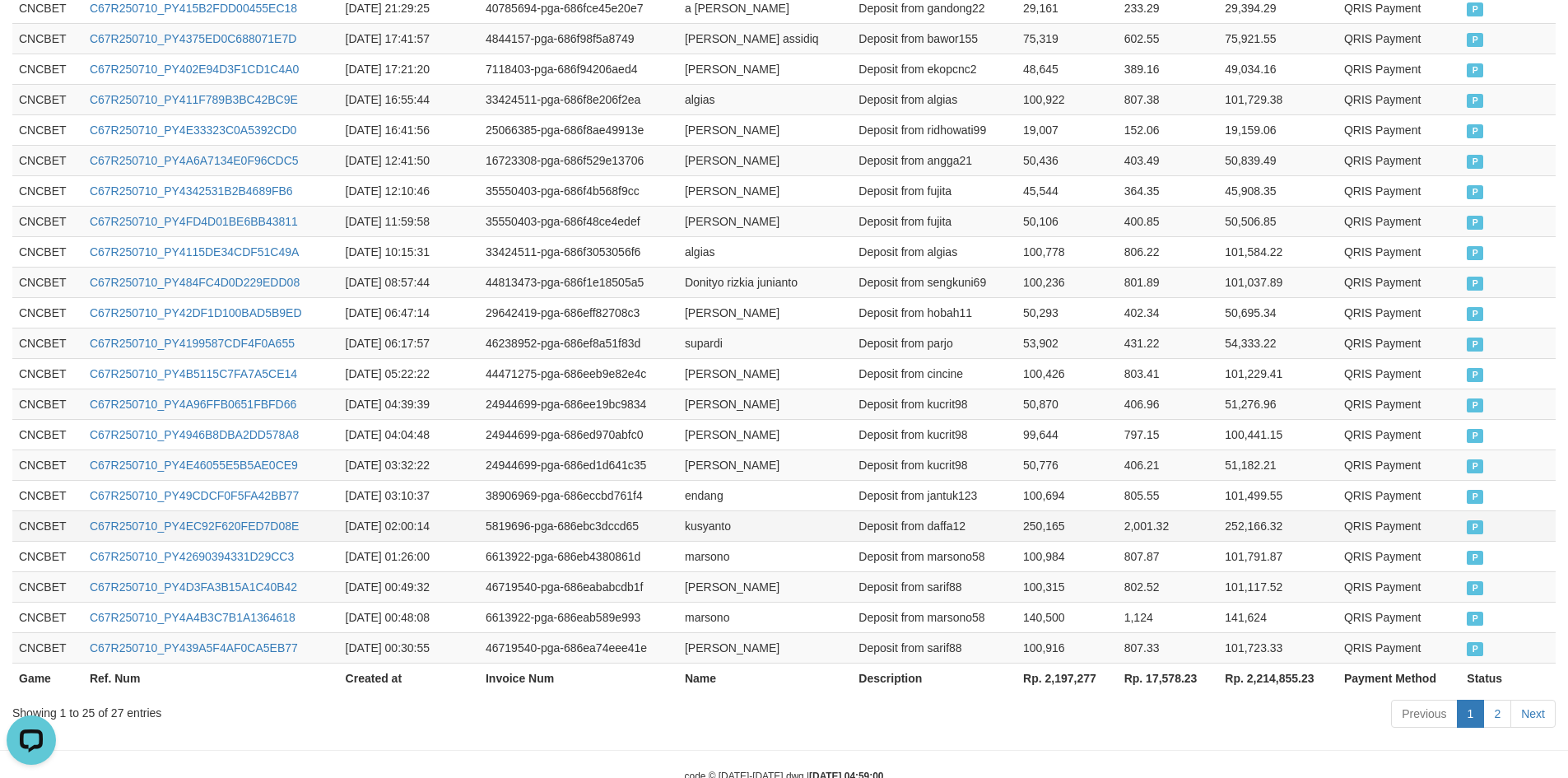 scroll, scrollTop: 771, scrollLeft: 0, axis: vertical 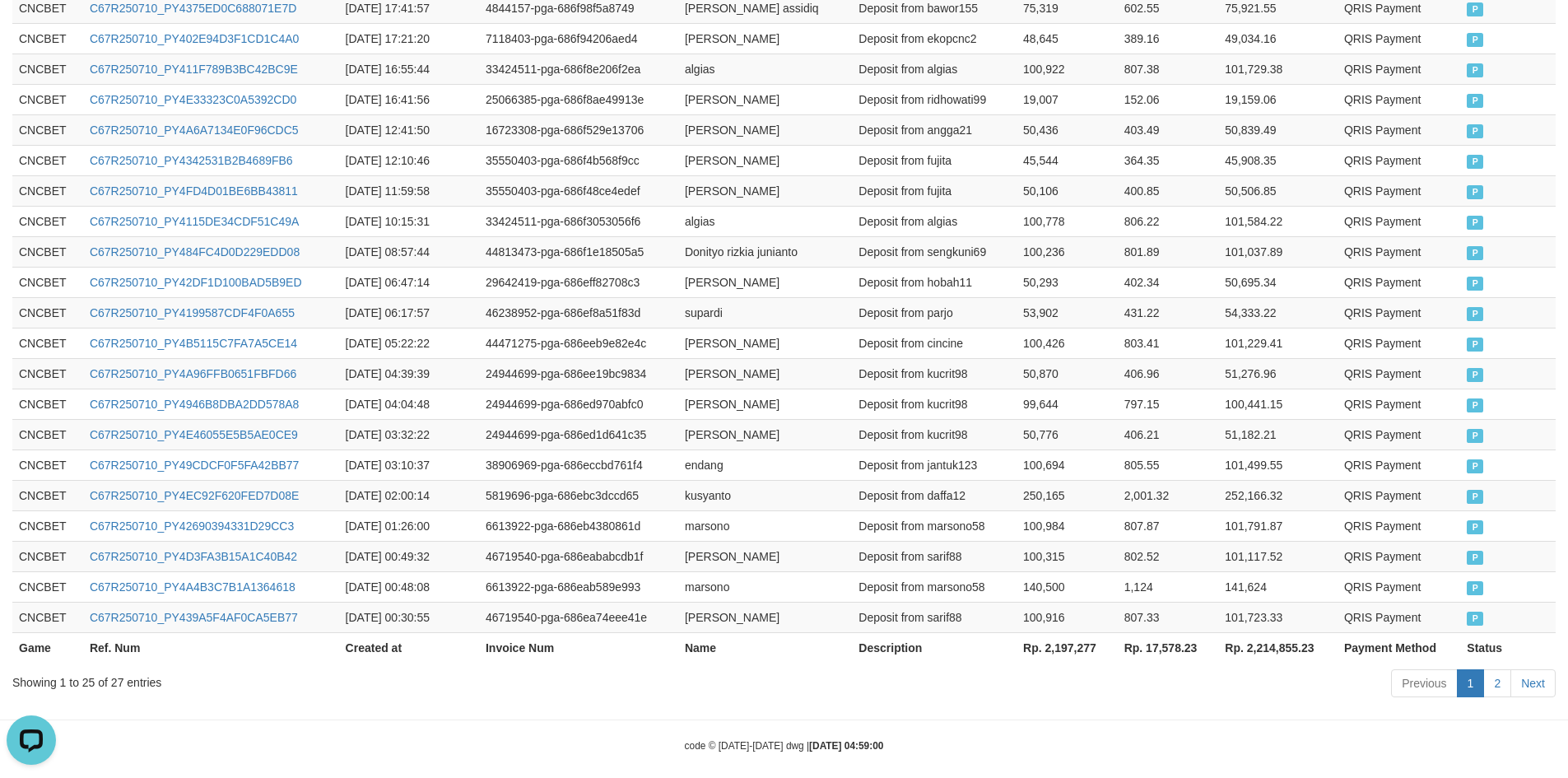 click on "Rp. 2,197,277" at bounding box center [1067, 647] 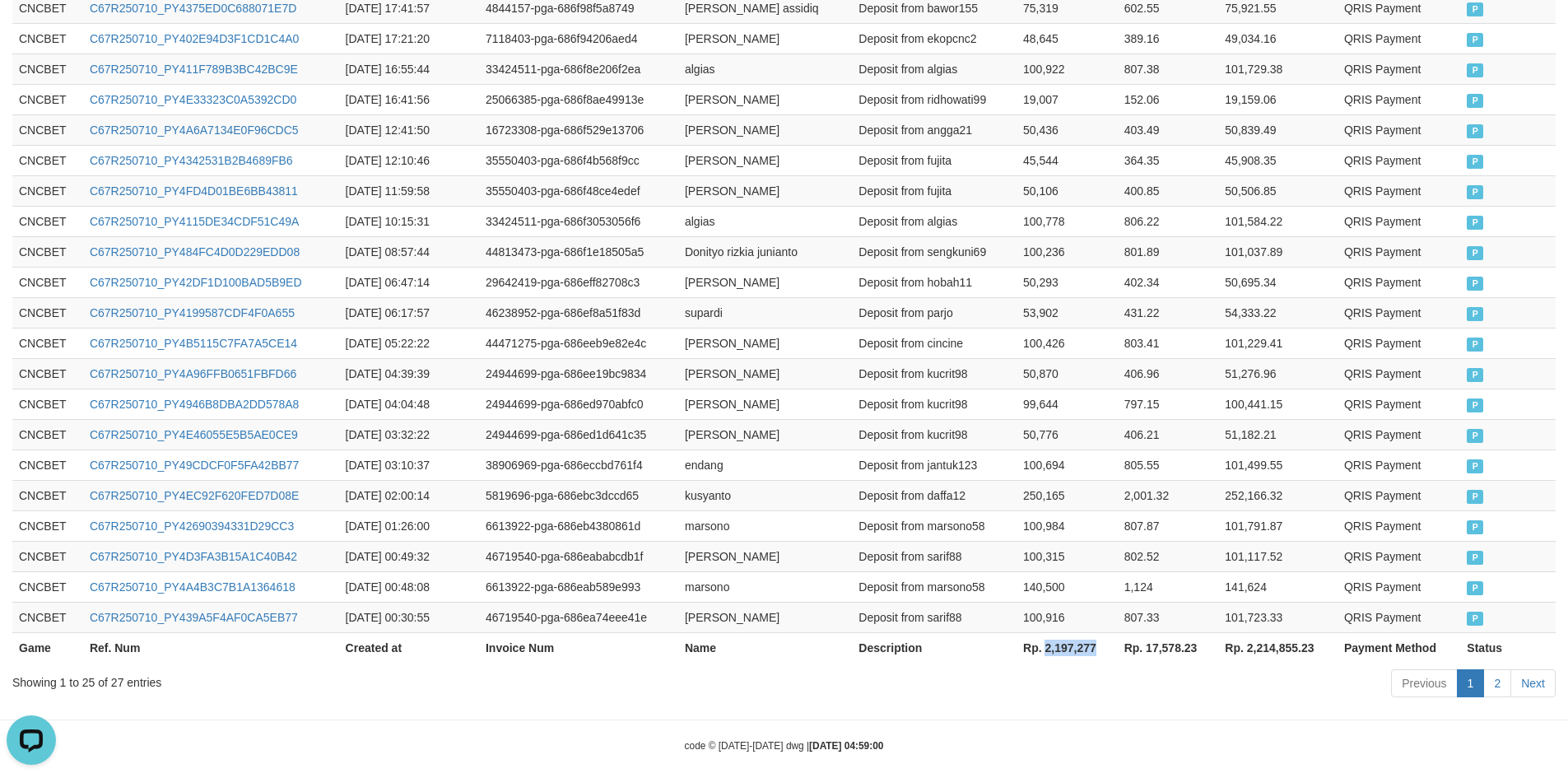 click on "Rp. 2,197,277" at bounding box center (1067, 647) 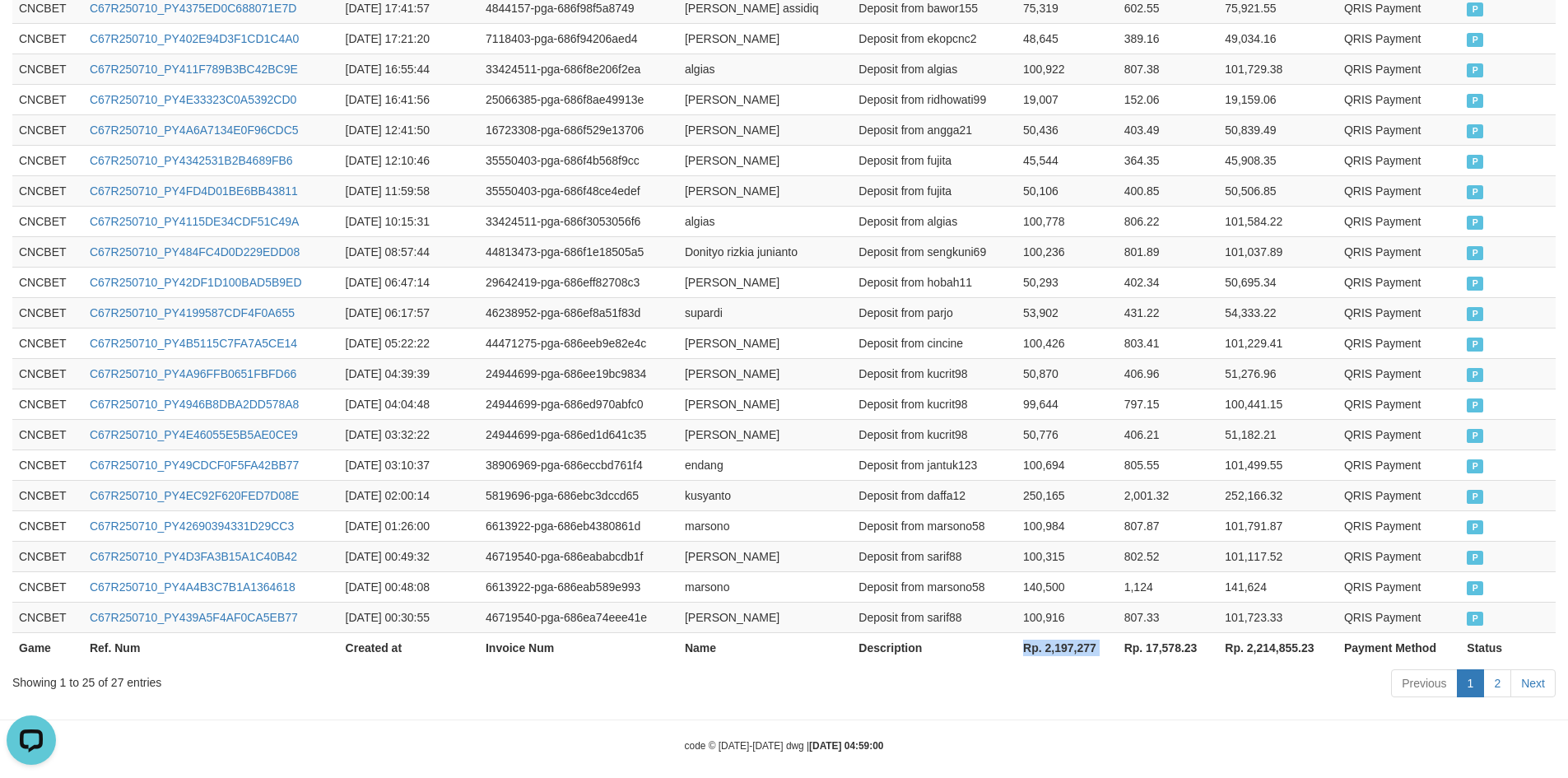 click on "Rp. 2,197,277" at bounding box center (1067, 647) 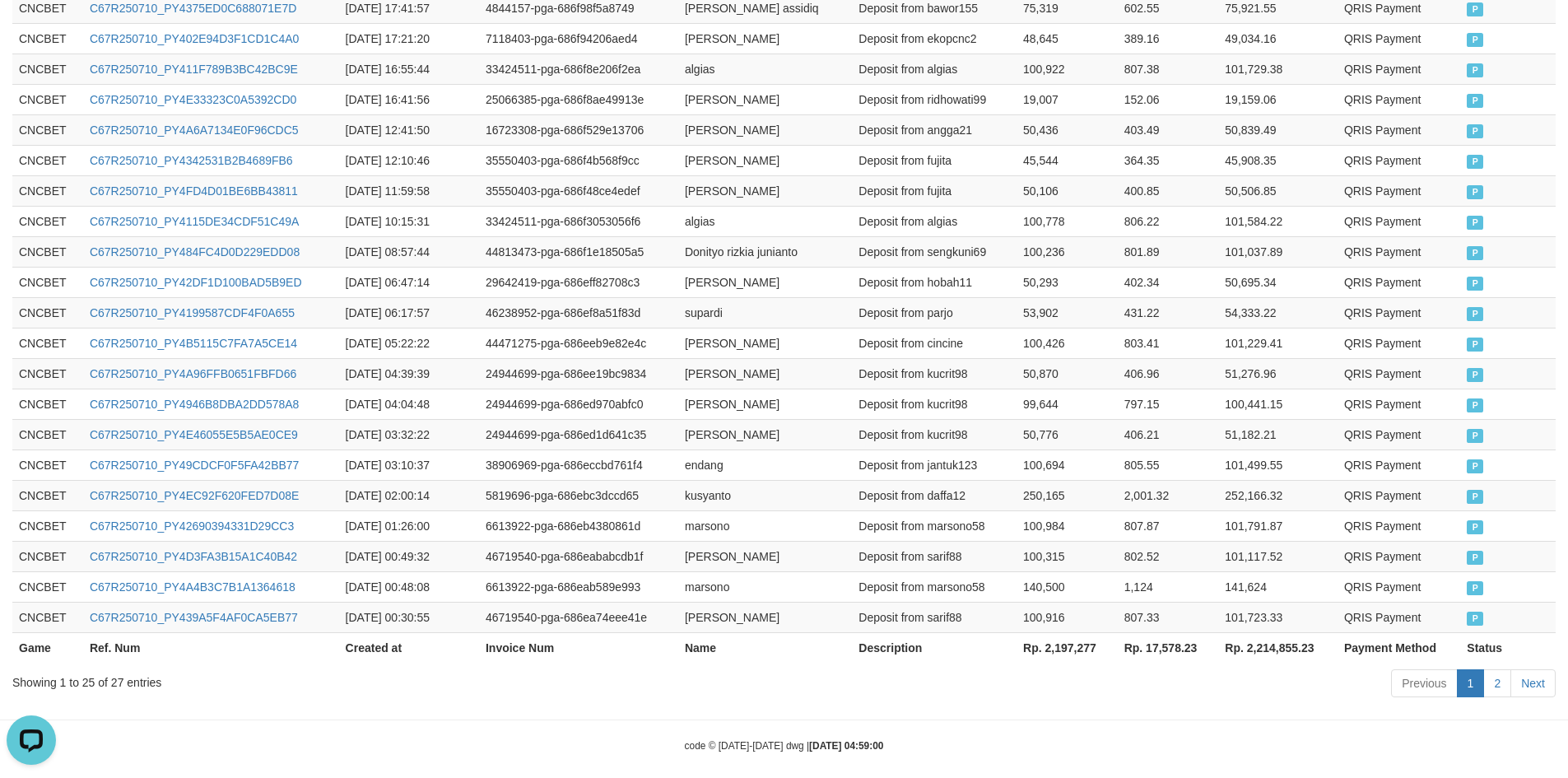 click on "Showing 1 to 25 of 27 entries" at bounding box center (327, 679) 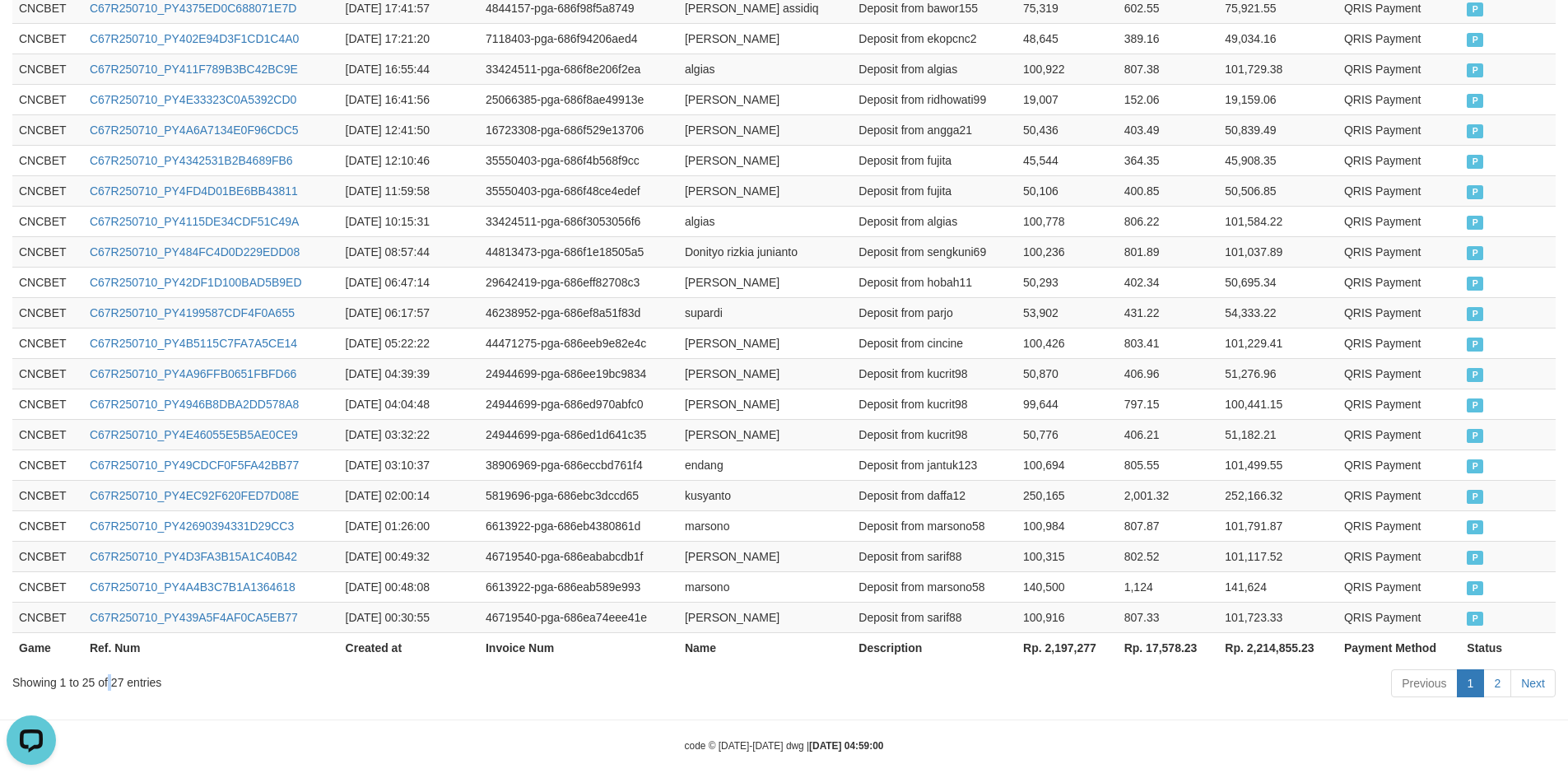 click on "Showing 1 to 25 of 27 entries" at bounding box center [327, 679] 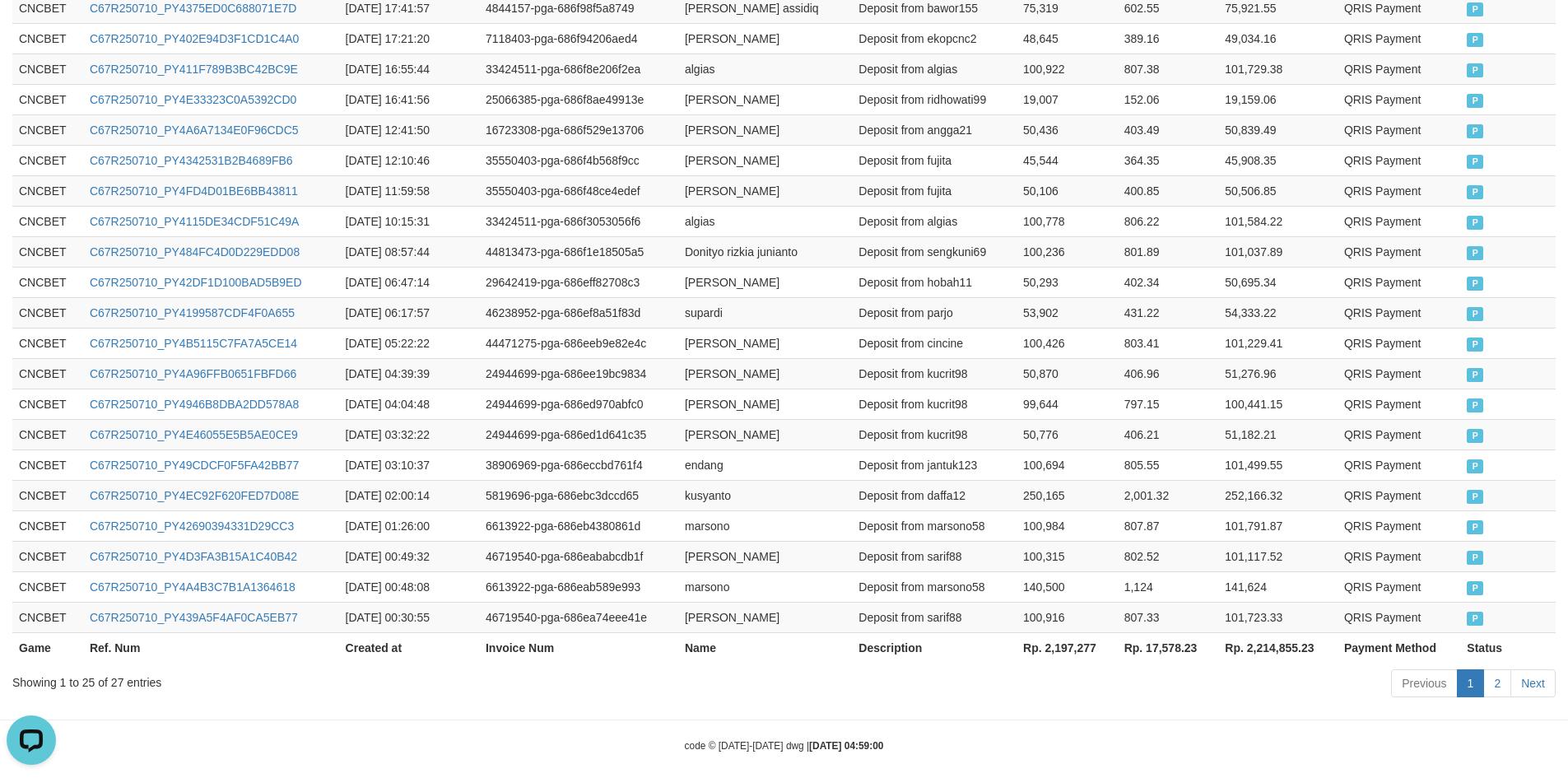click on "Showing 1 to 25 of 27 entries" at bounding box center [327, 679] 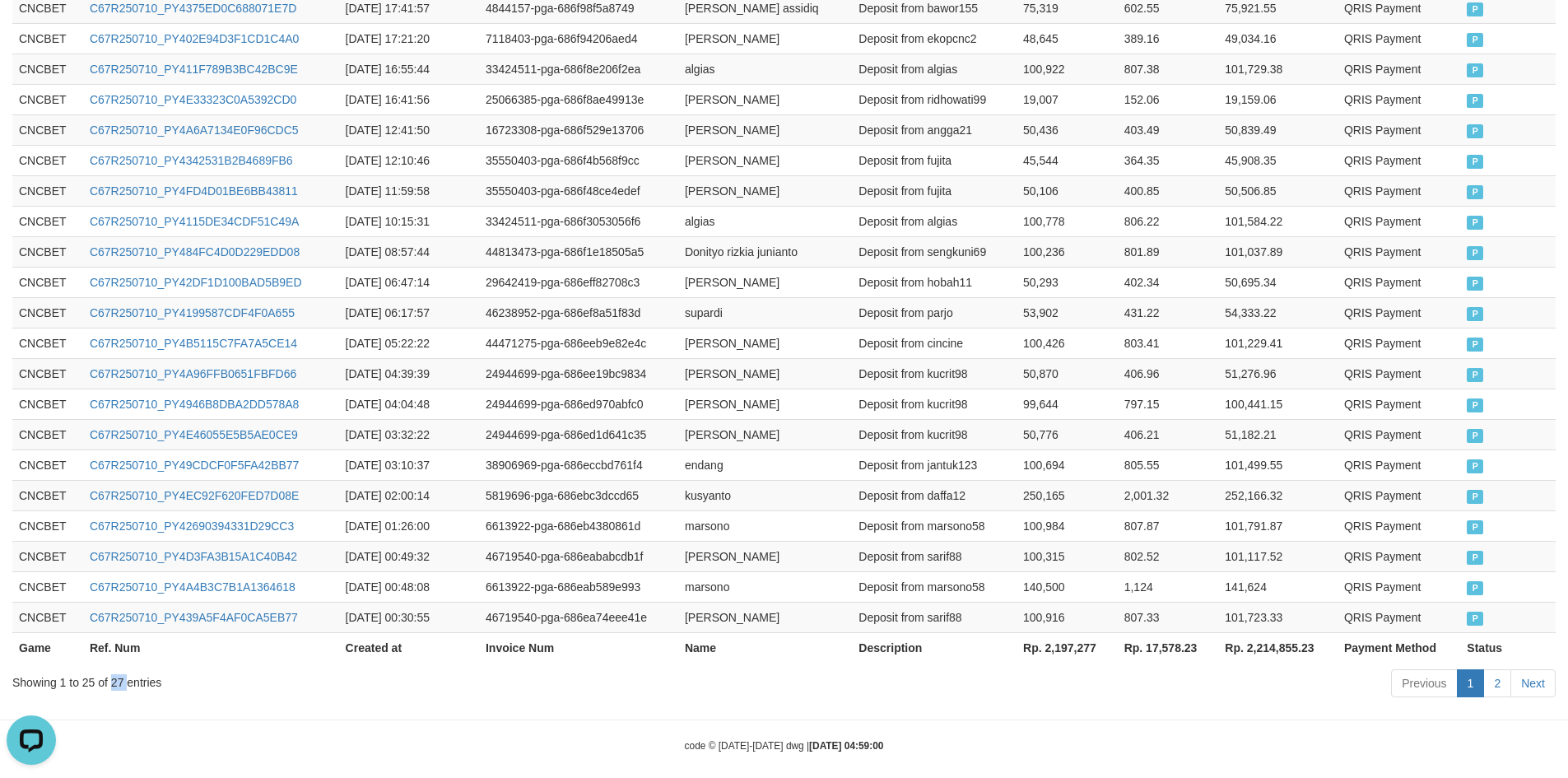 click on "Showing 1 to 25 of 27 entries" at bounding box center (327, 679) 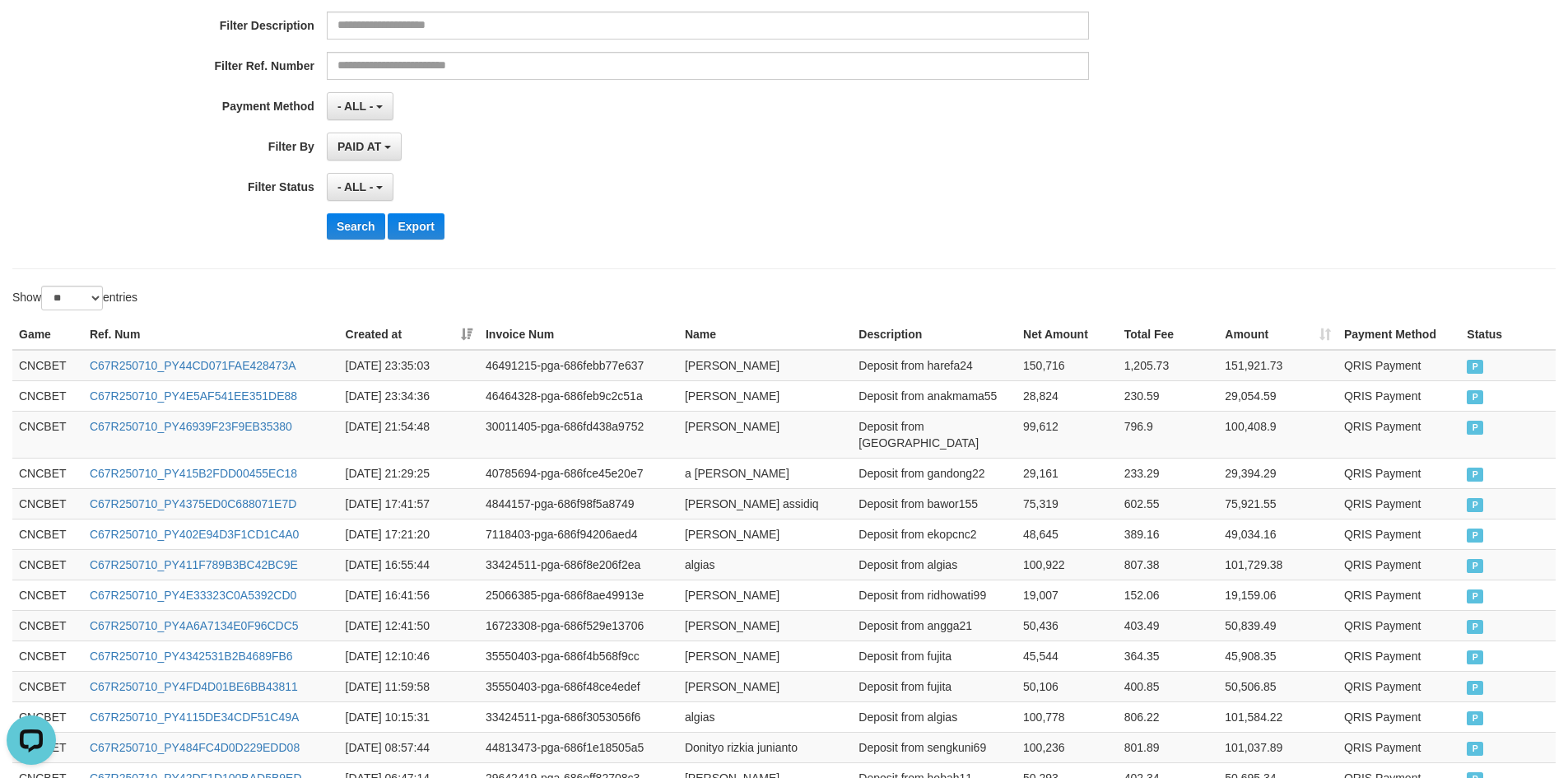scroll, scrollTop: 0, scrollLeft: 0, axis: both 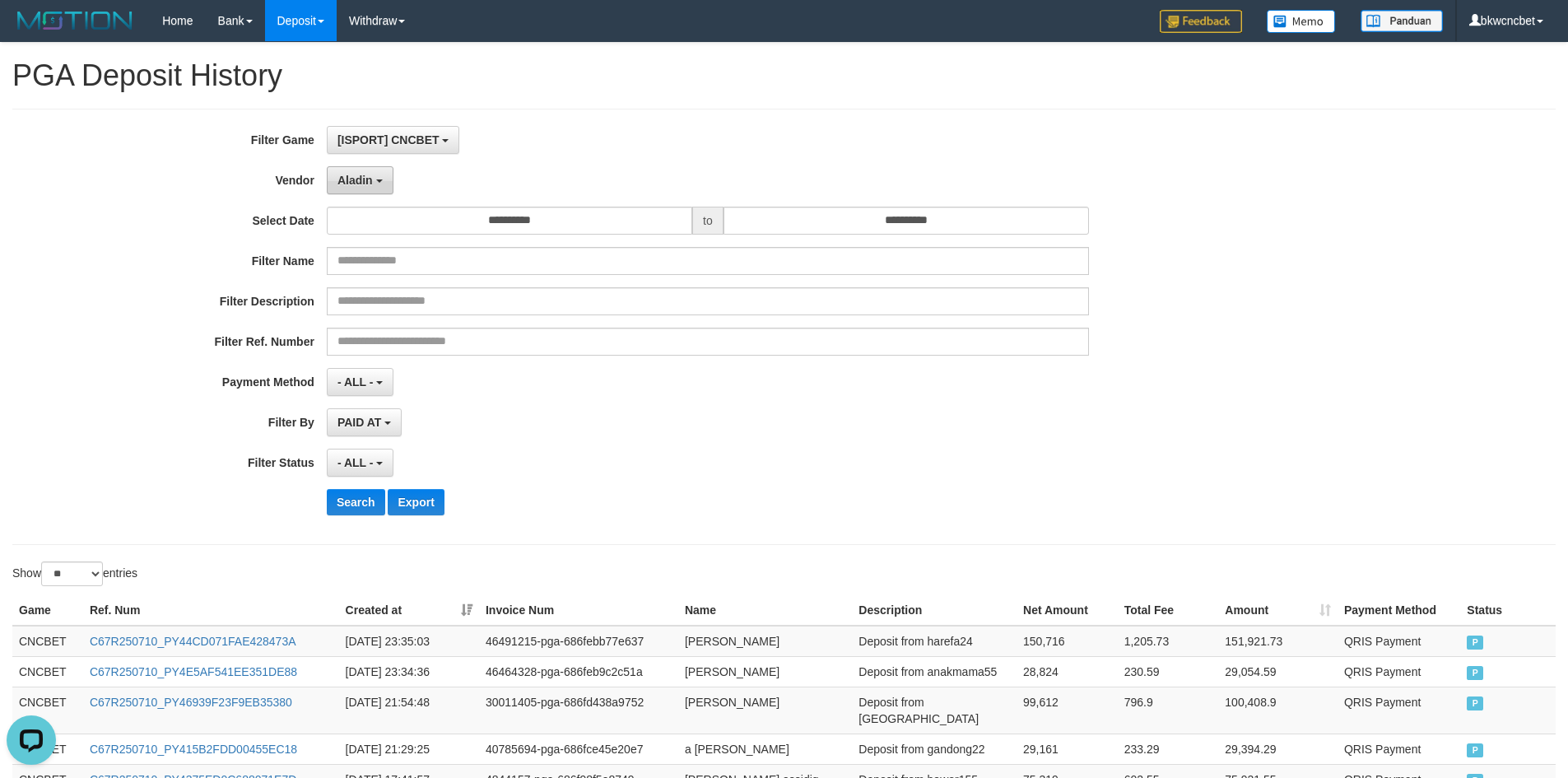 click on "Aladin" at bounding box center [360, 180] 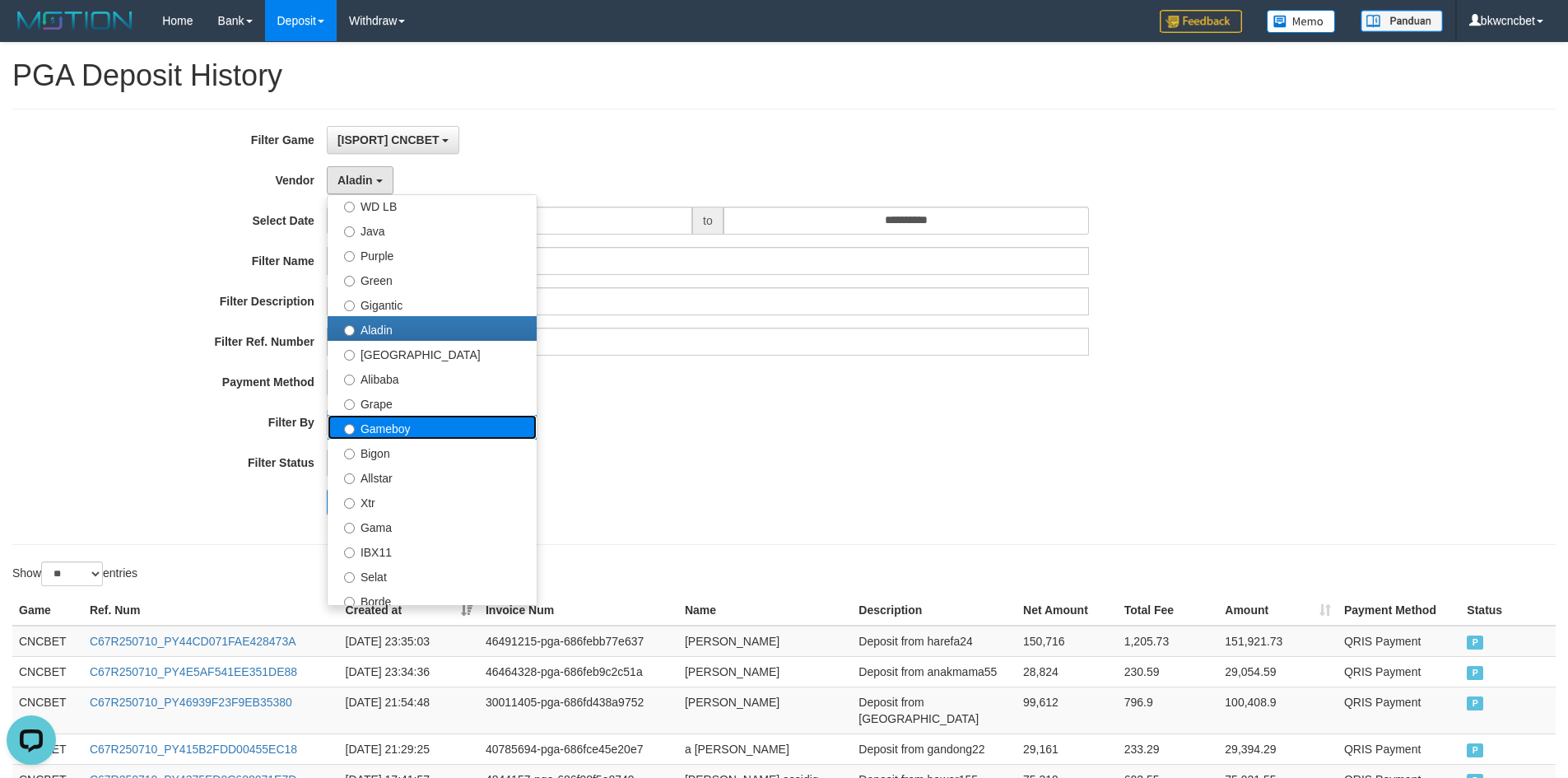 click on "Gameboy" at bounding box center (432, 427) 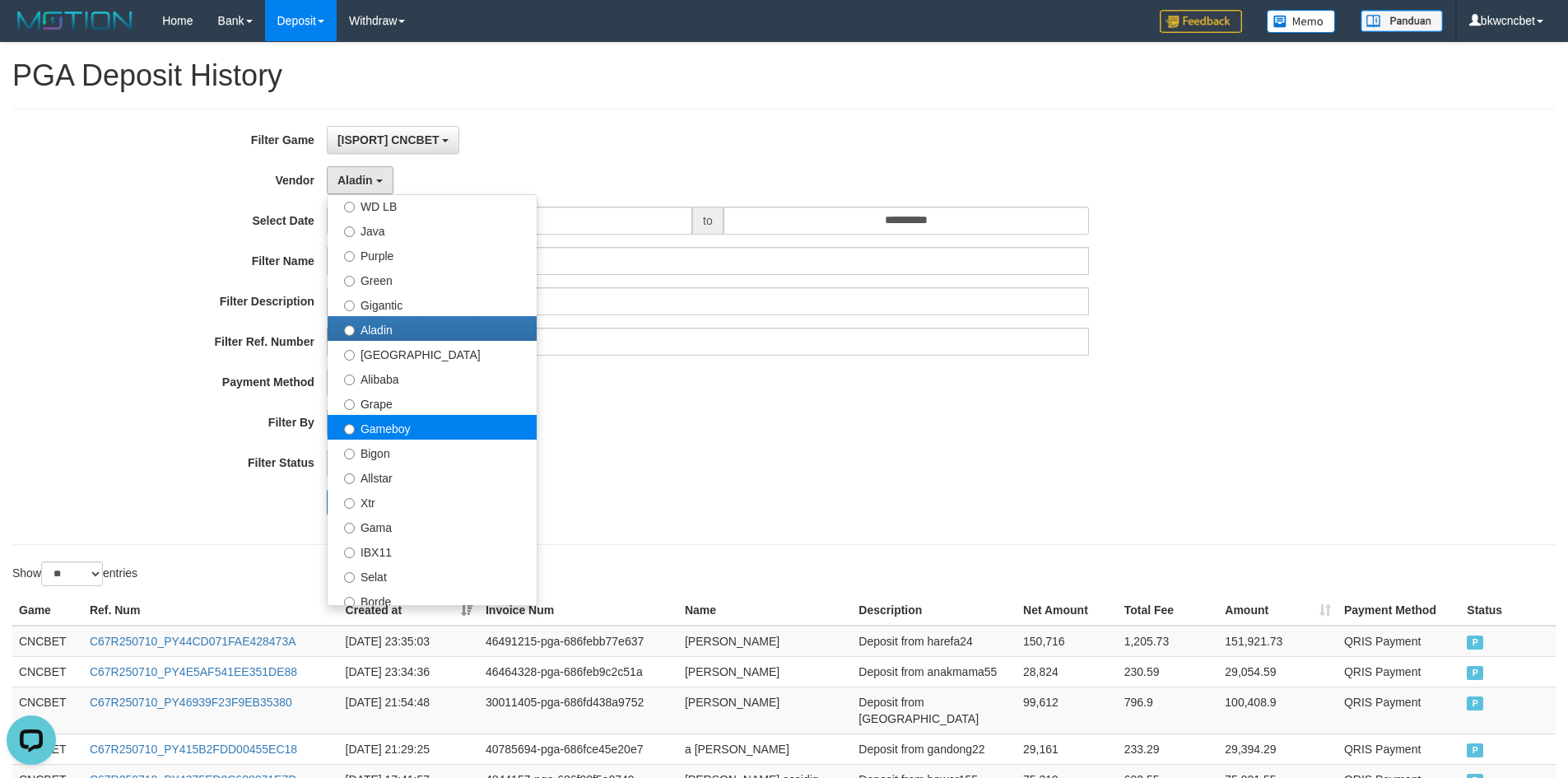 select on "**********" 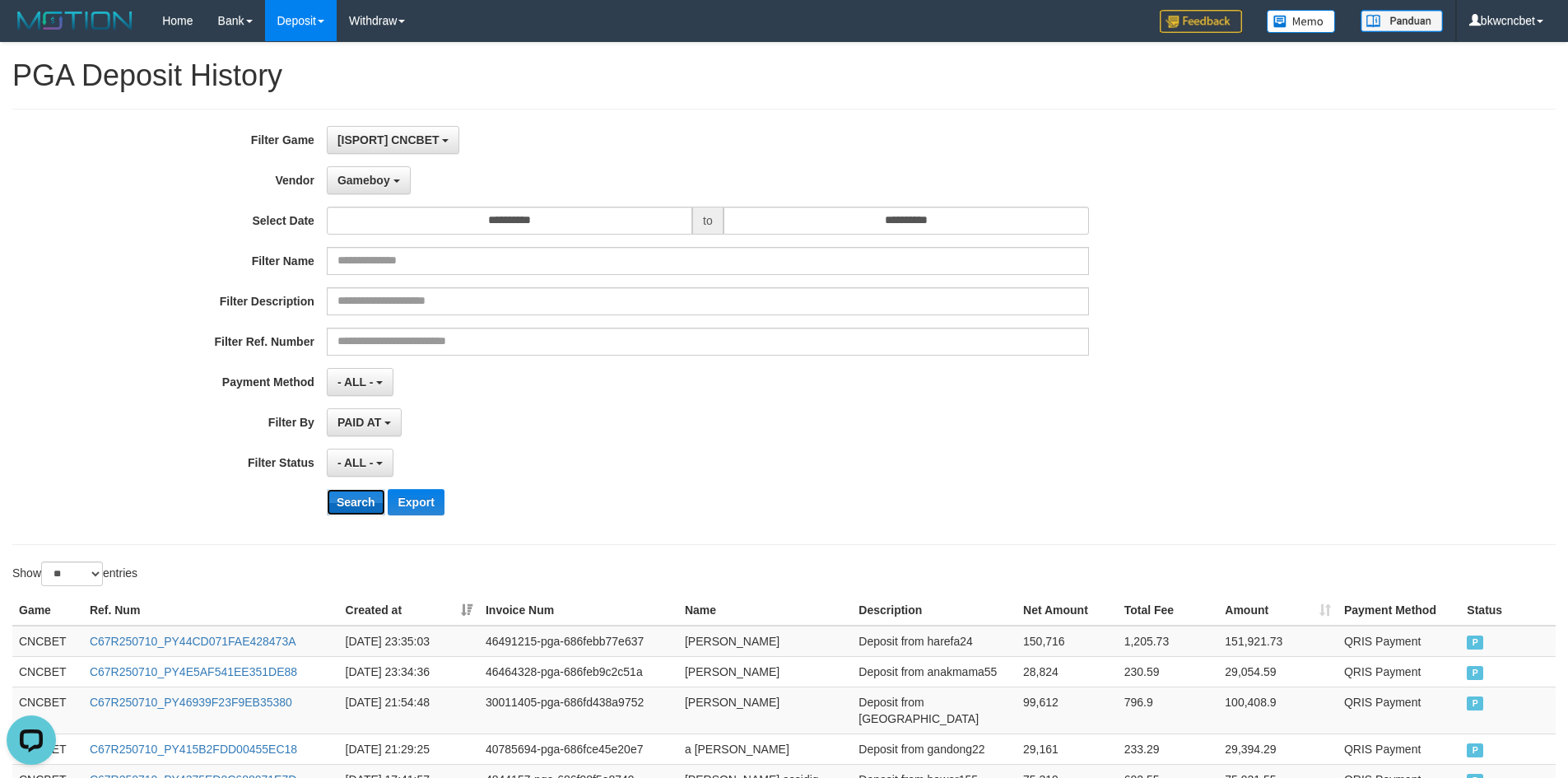 click on "Search" at bounding box center (356, 502) 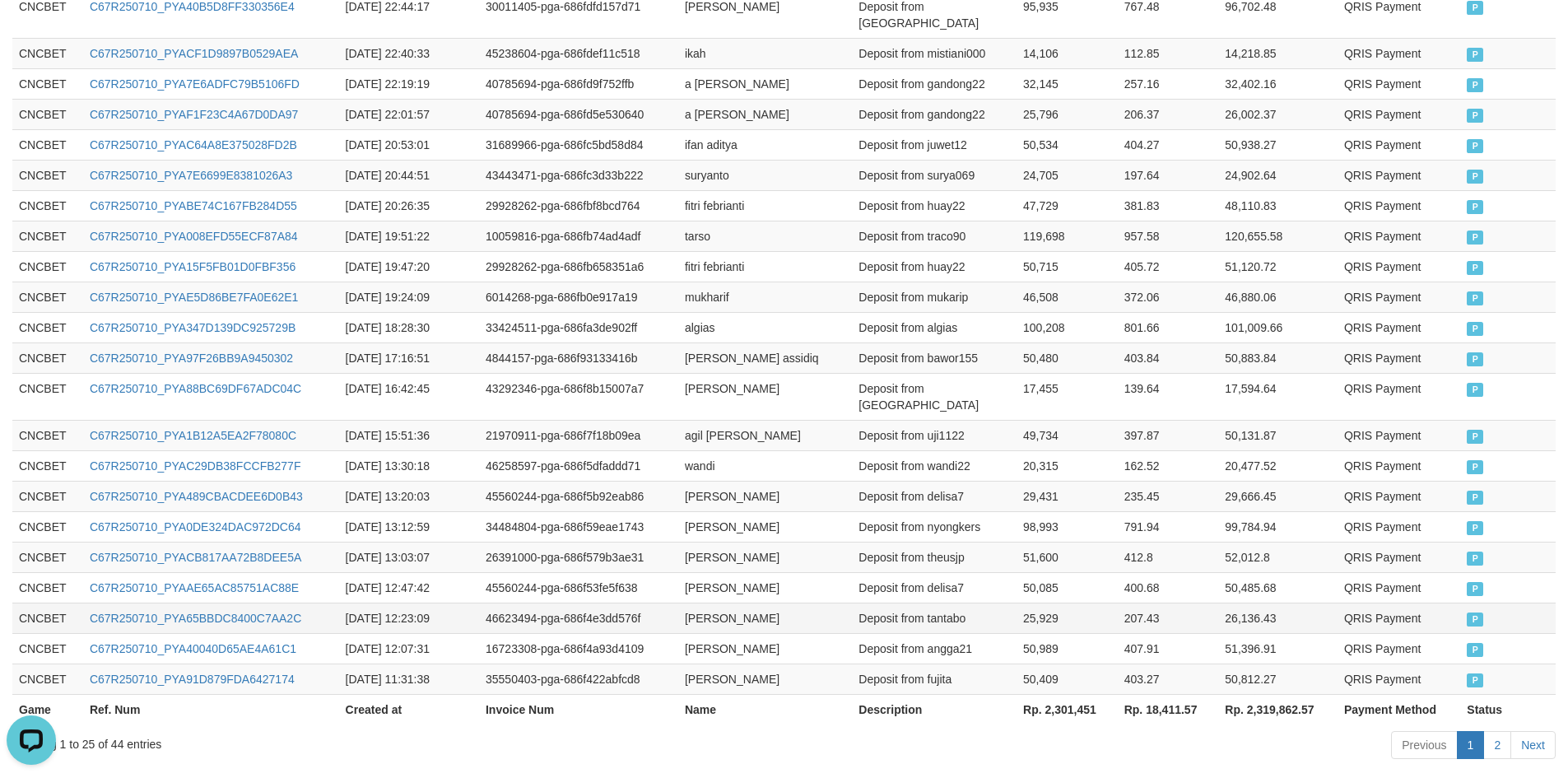 scroll, scrollTop: 771, scrollLeft: 0, axis: vertical 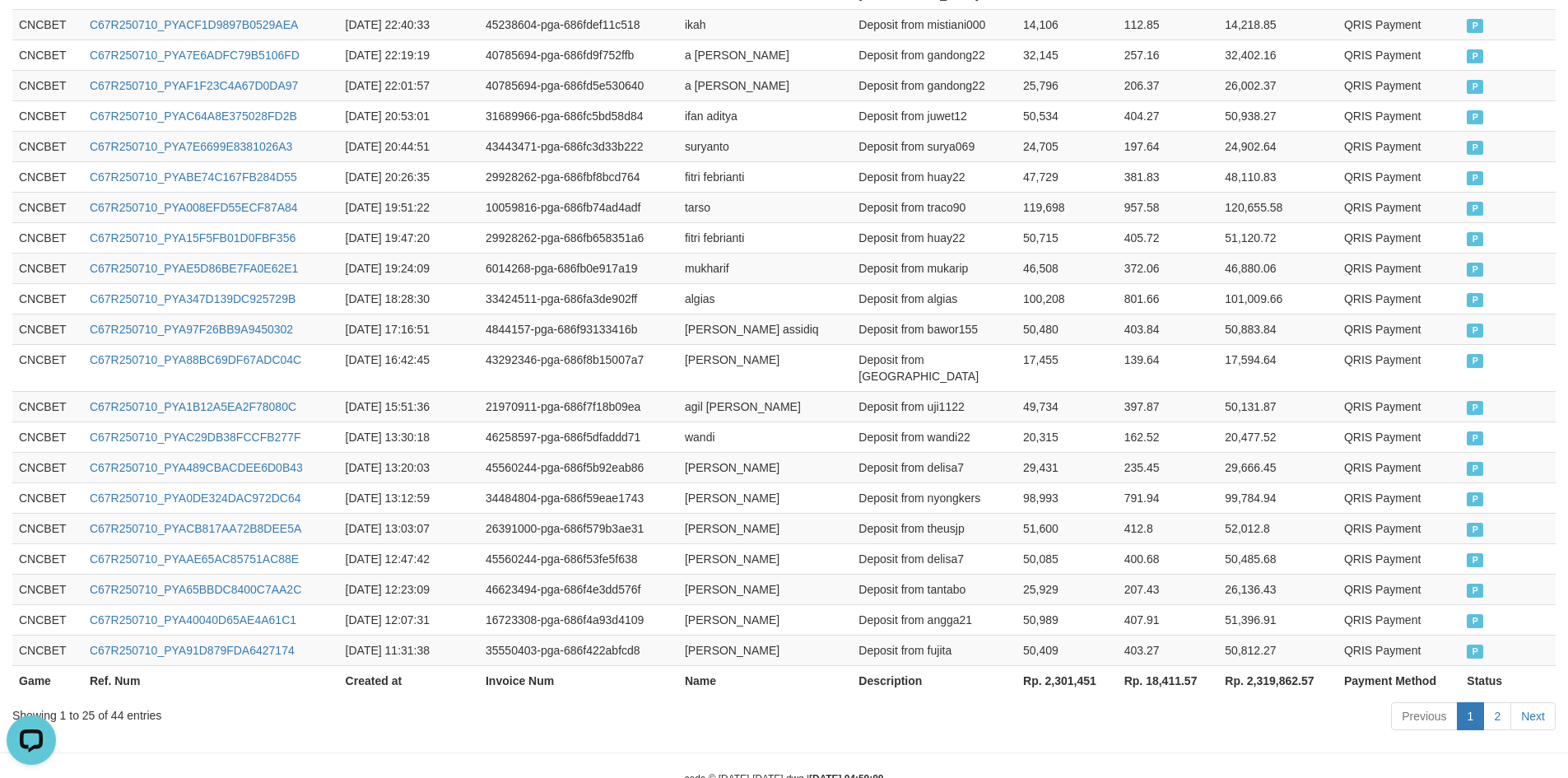 click on "Rp. 2,301,451" at bounding box center (1067, 680) 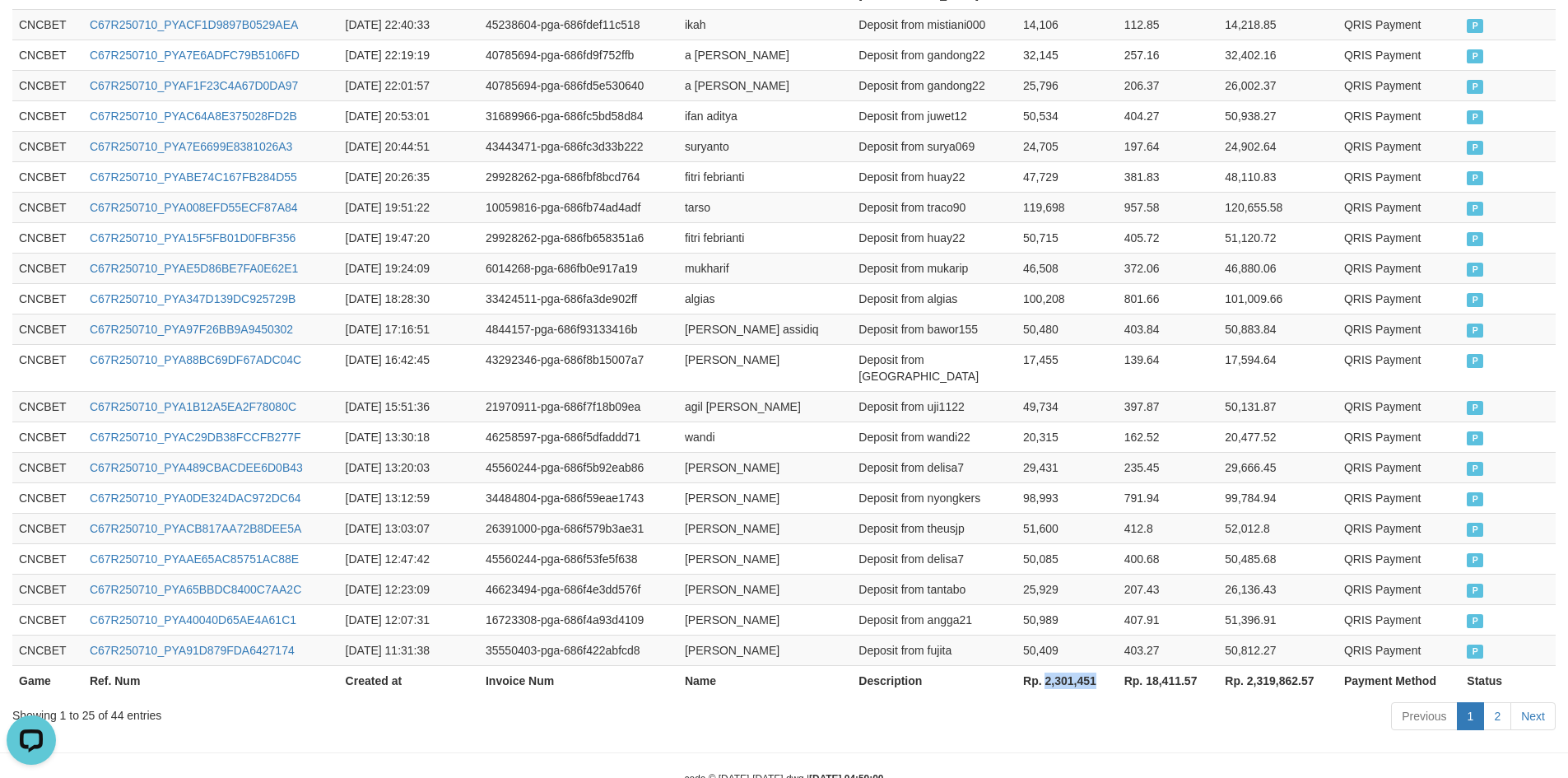 click on "Rp. 2,301,451" at bounding box center [1067, 680] 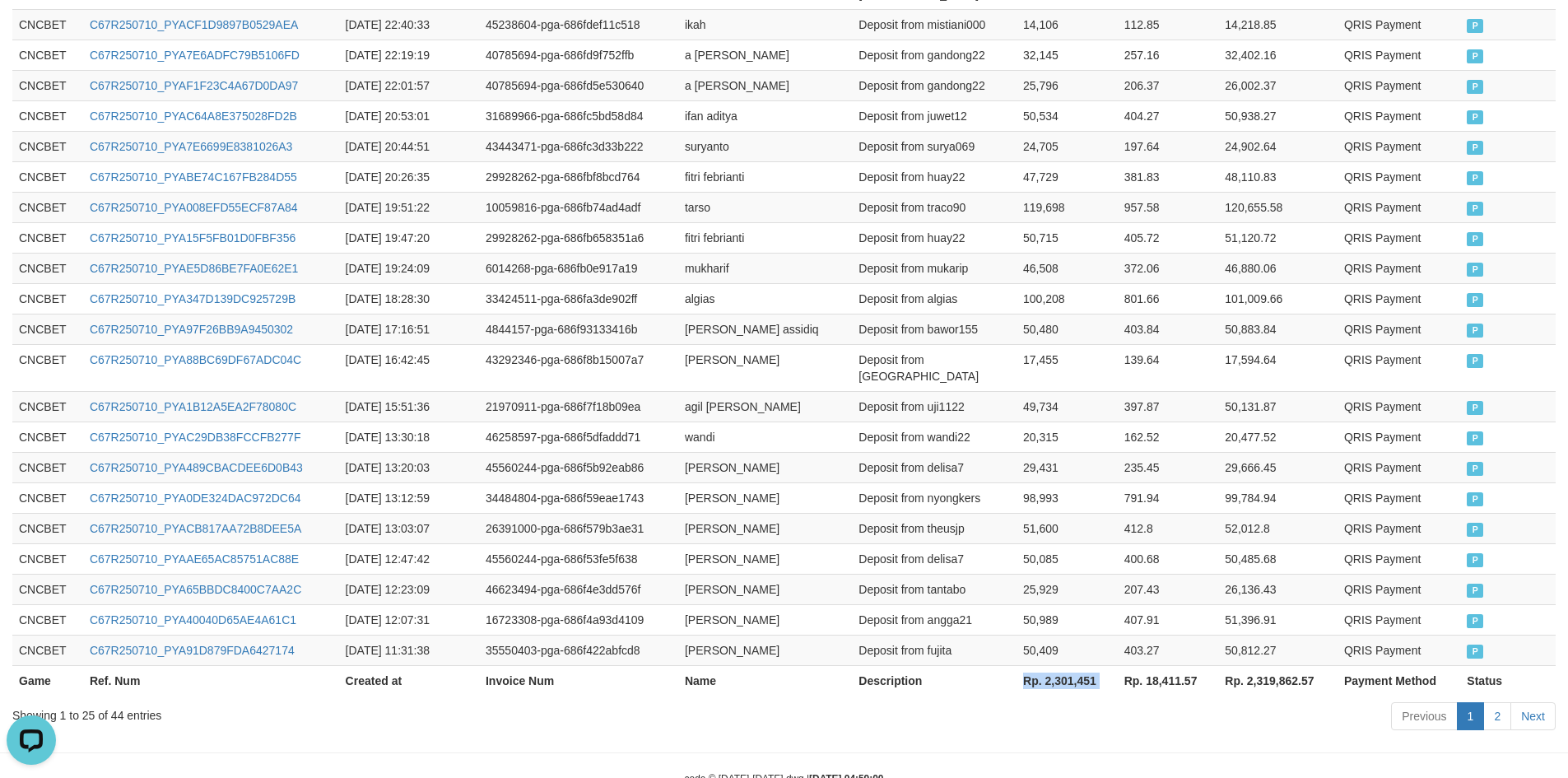 click on "Rp. 2,301,451" at bounding box center [1067, 680] 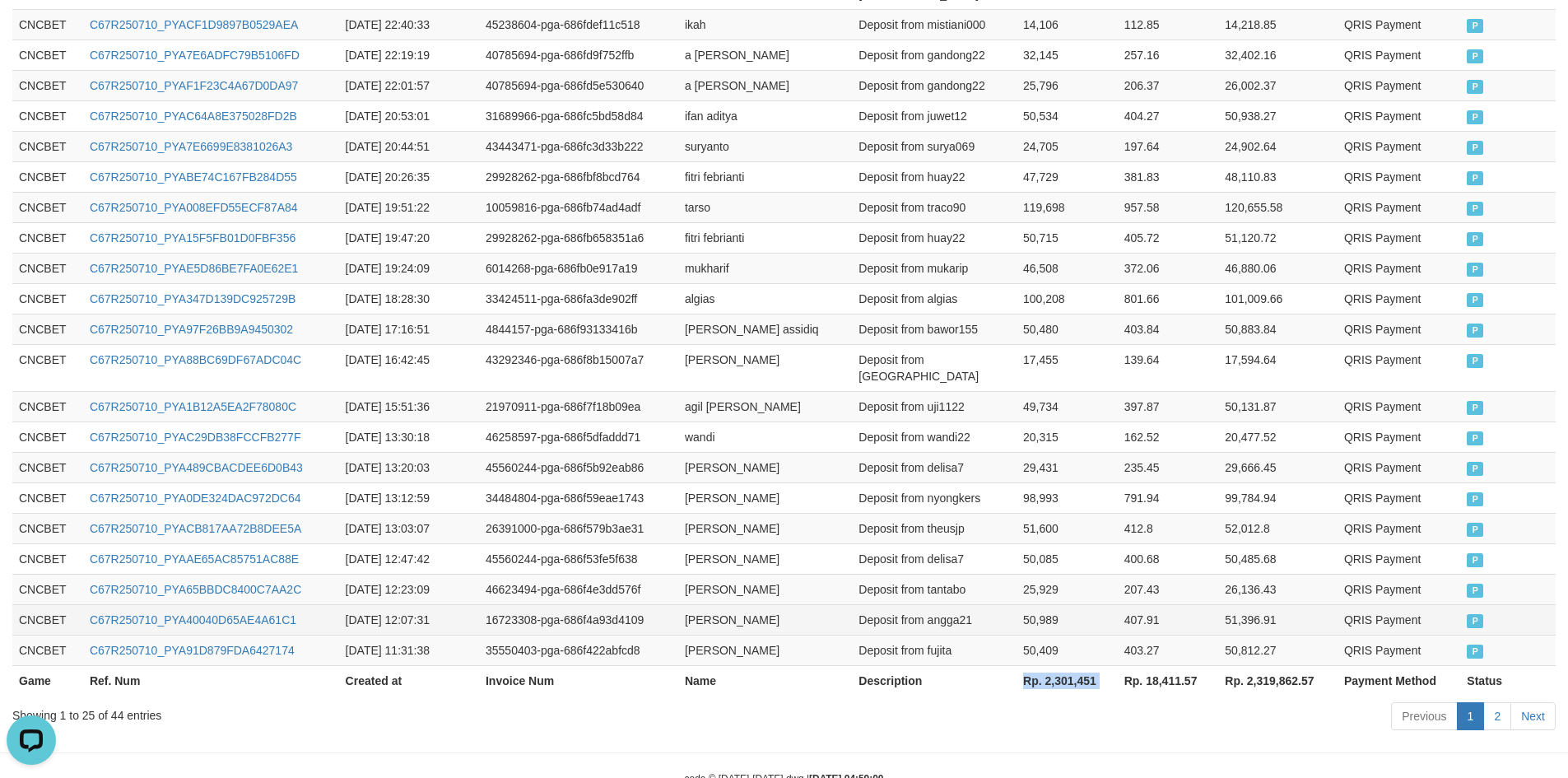 copy on "Rp. 2,301,451" 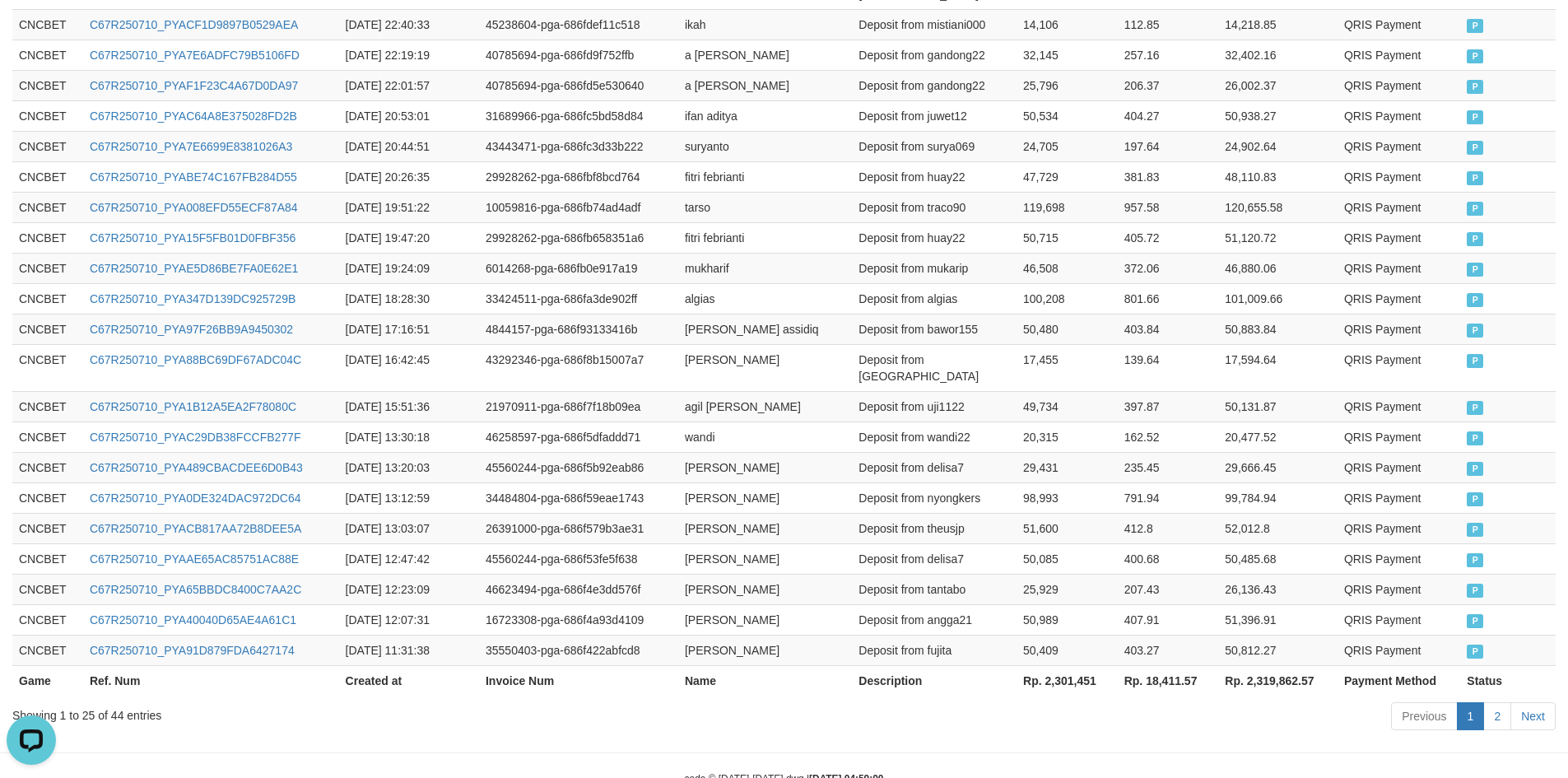 click on "Showing 1 to 25 of 44 entries" at bounding box center [327, 712] 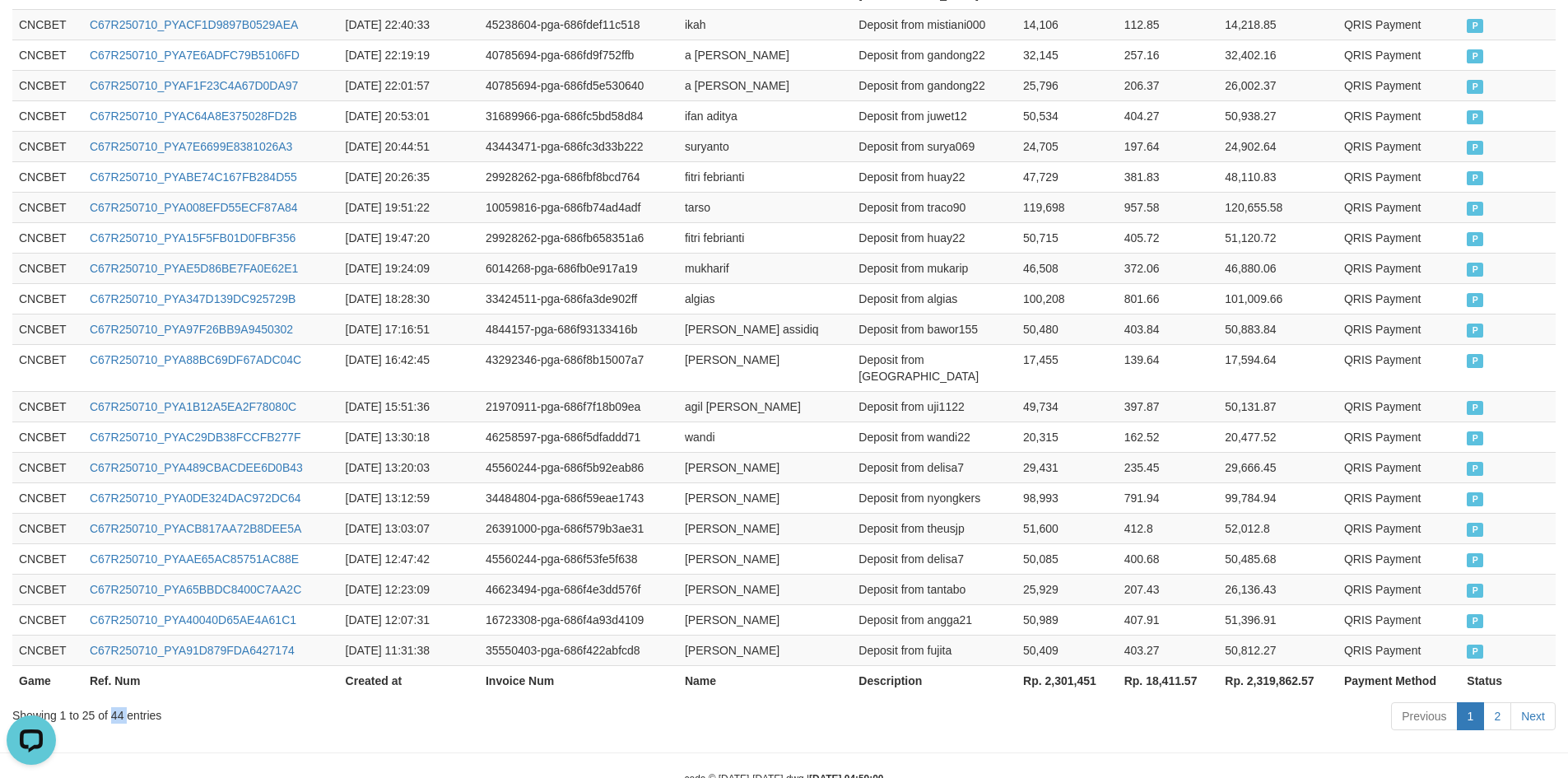 click on "Showing 1 to 25 of 44 entries" at bounding box center (327, 712) 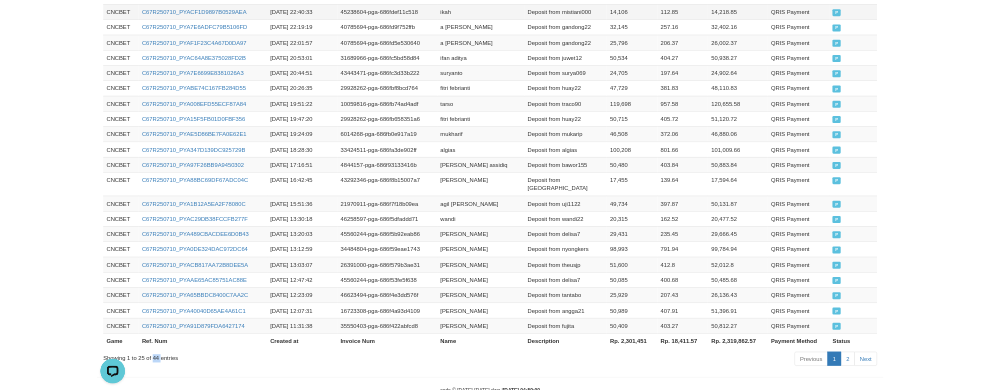 scroll, scrollTop: 1887, scrollLeft: 0, axis: vertical 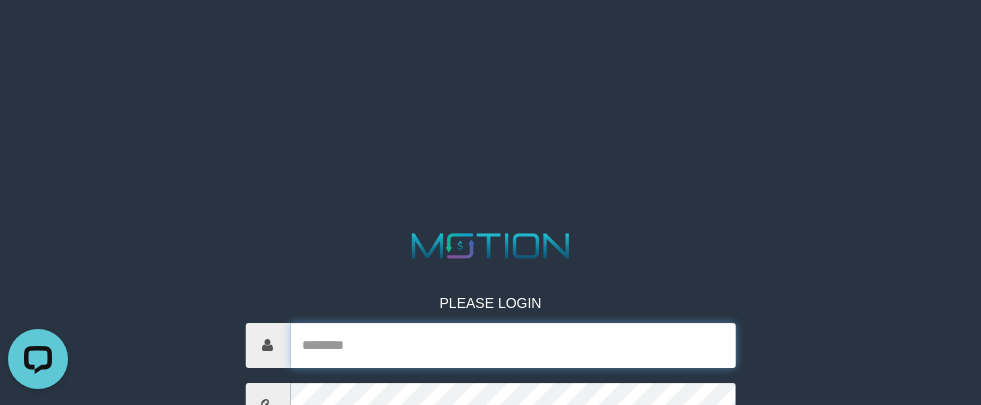 type on "*********" 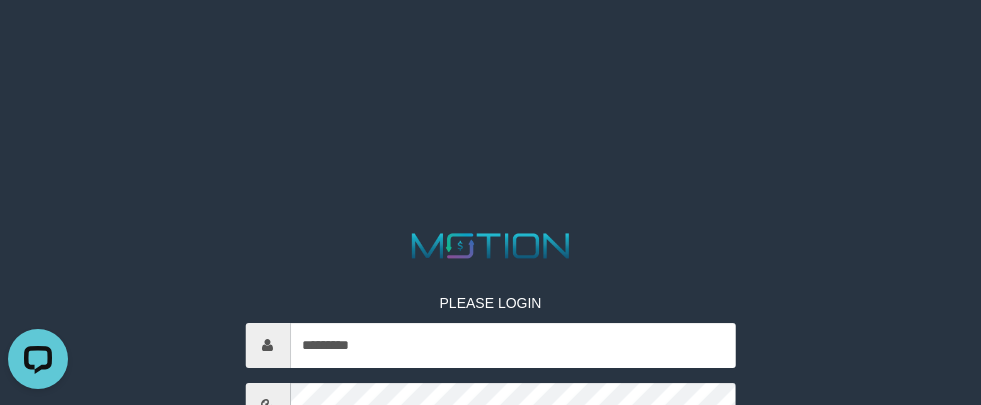 drag, startPoint x: 255, startPoint y: 102, endPoint x: 316, endPoint y: 121, distance: 63.89053 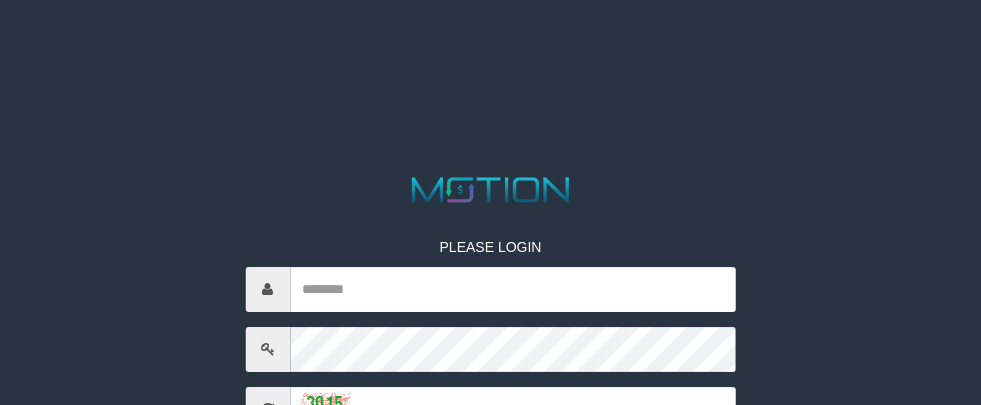 scroll, scrollTop: 0, scrollLeft: 0, axis: both 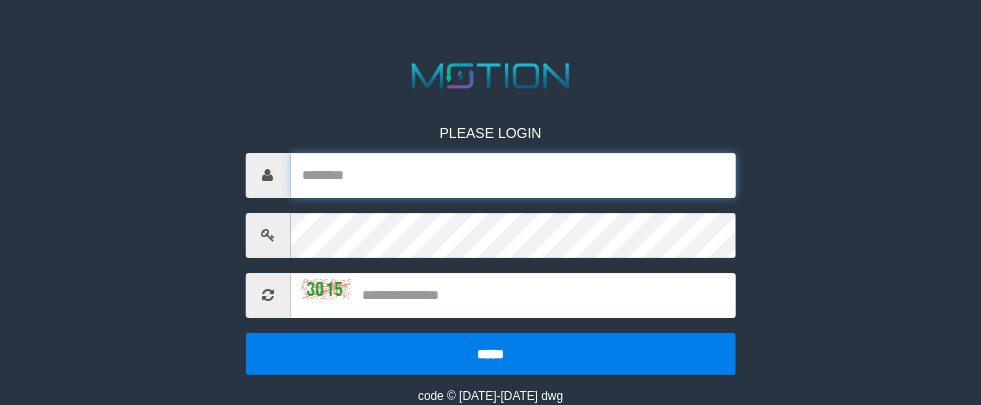 type on "*********" 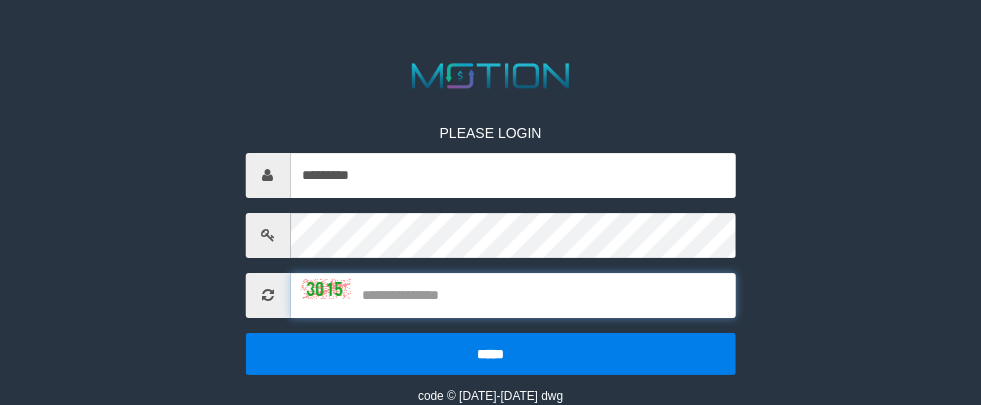 click at bounding box center (513, 295) 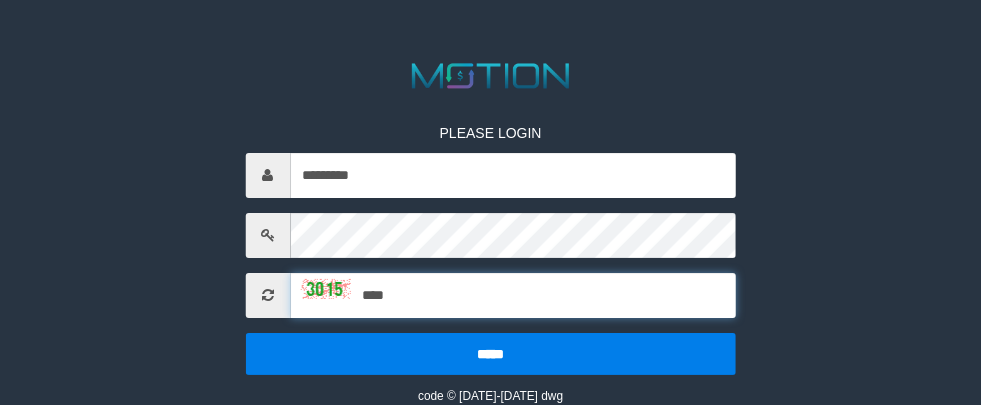 type on "****" 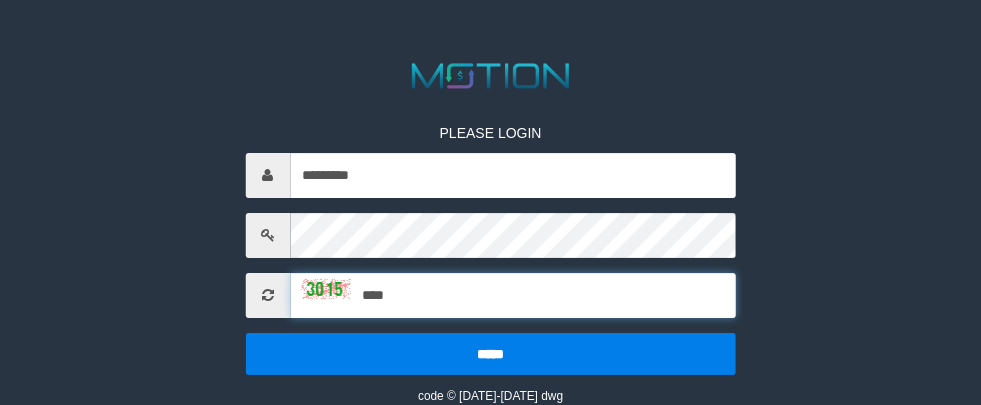 click on "*****" at bounding box center (490, 354) 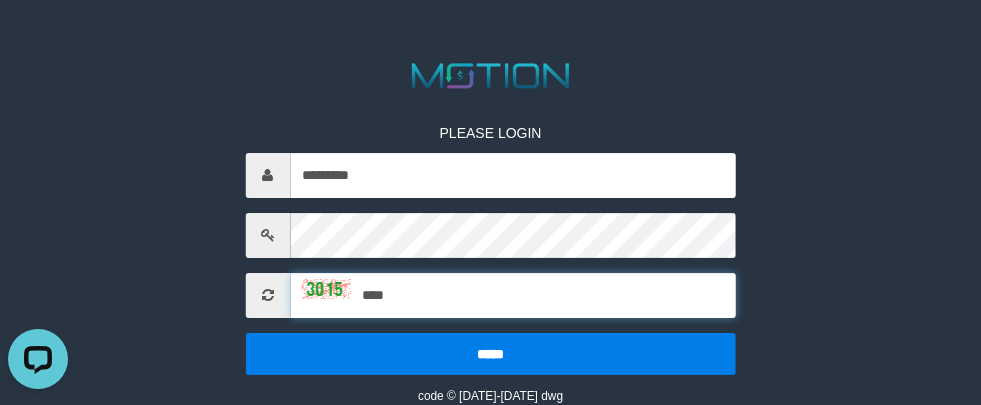 scroll, scrollTop: 0, scrollLeft: 0, axis: both 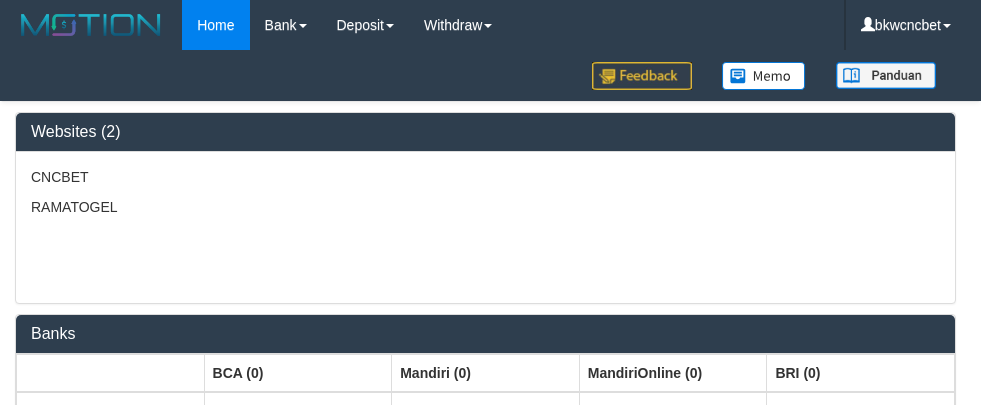 select on "***" 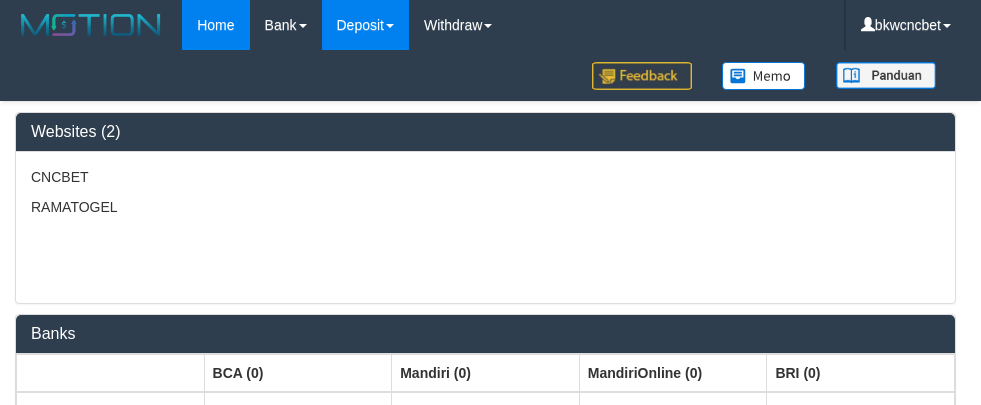 scroll, scrollTop: 0, scrollLeft: 0, axis: both 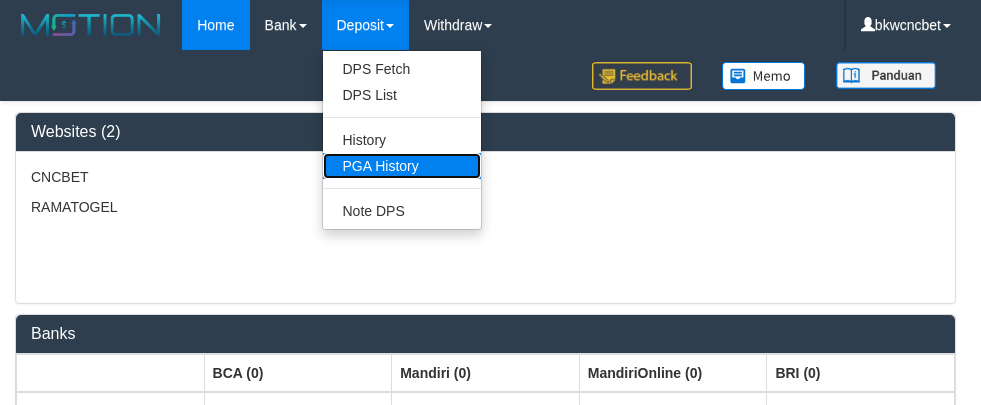 drag, startPoint x: 378, startPoint y: 162, endPoint x: 525, endPoint y: 27, distance: 199.58456 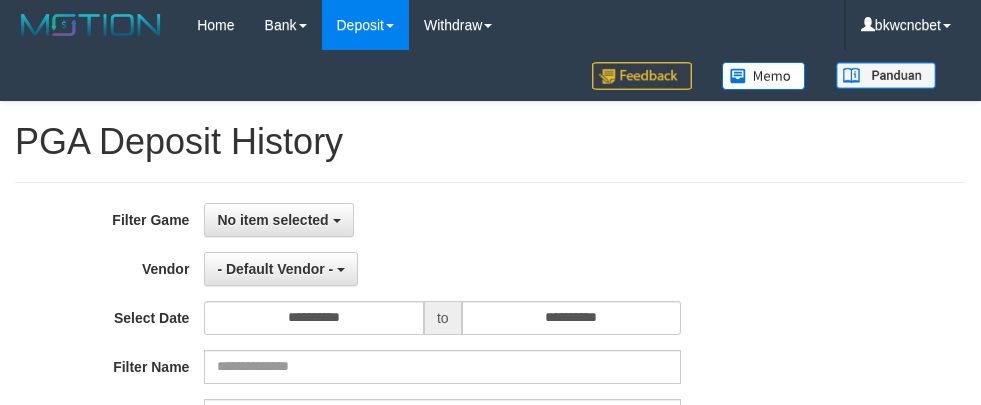 select 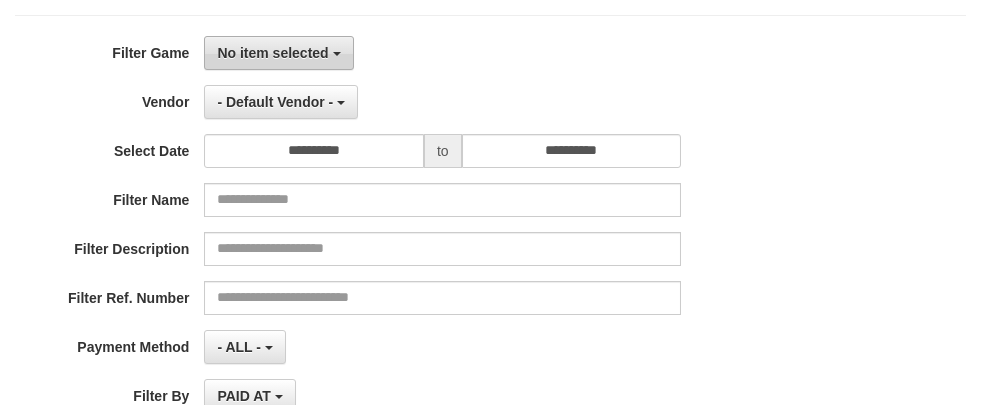click on "No item selected" at bounding box center (278, 53) 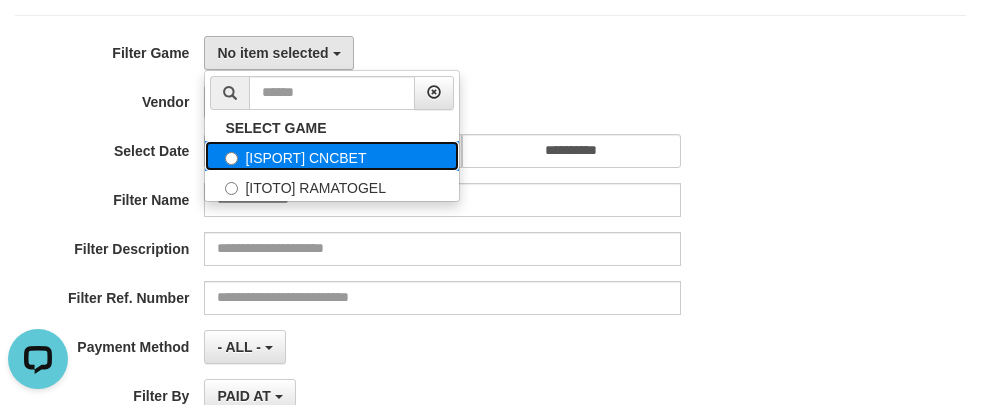 click on "[ISPORT] CNCBET" at bounding box center [332, 156] 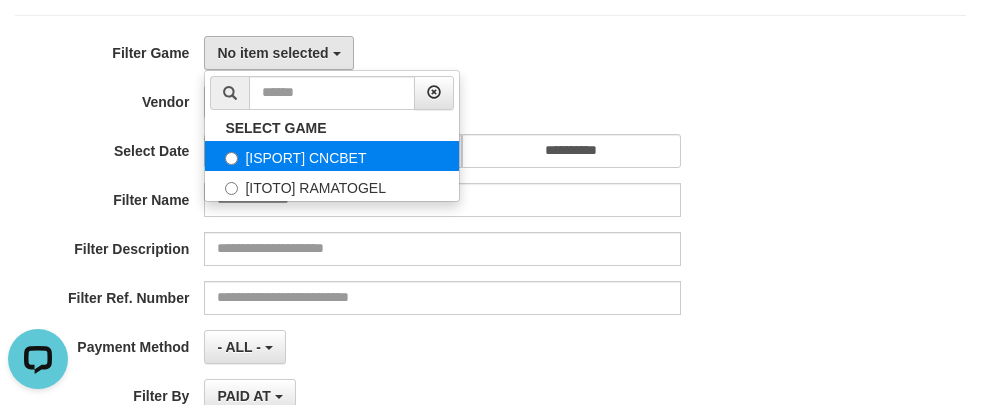 select on "****" 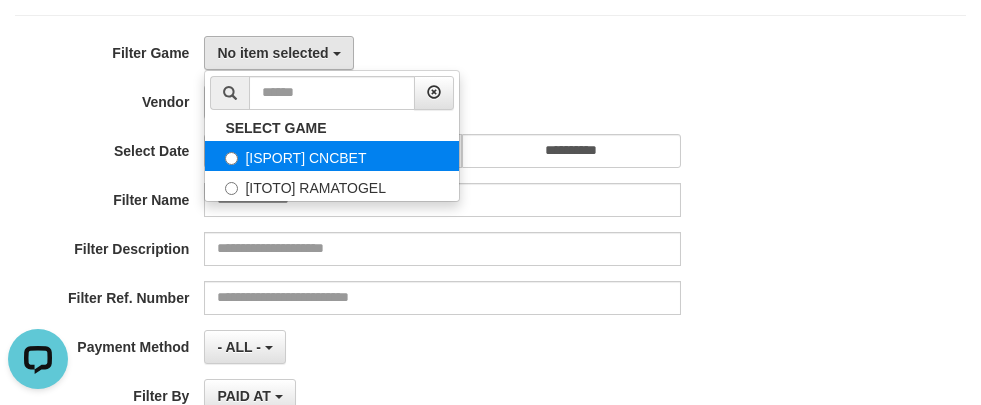 scroll, scrollTop: 0, scrollLeft: 0, axis: both 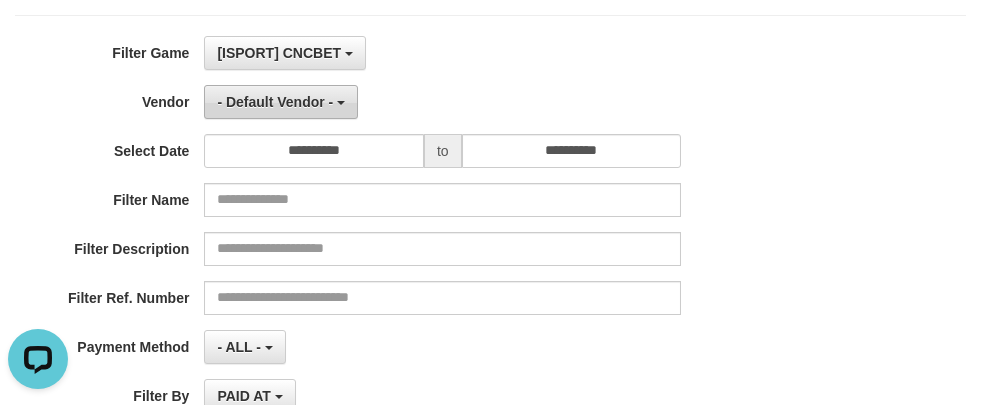 click on "- Default Vendor -" at bounding box center (275, 102) 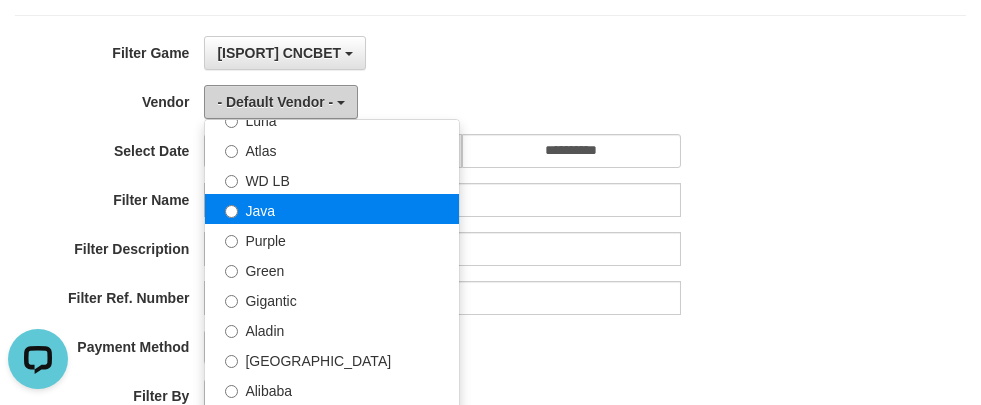 scroll, scrollTop: 167, scrollLeft: 0, axis: vertical 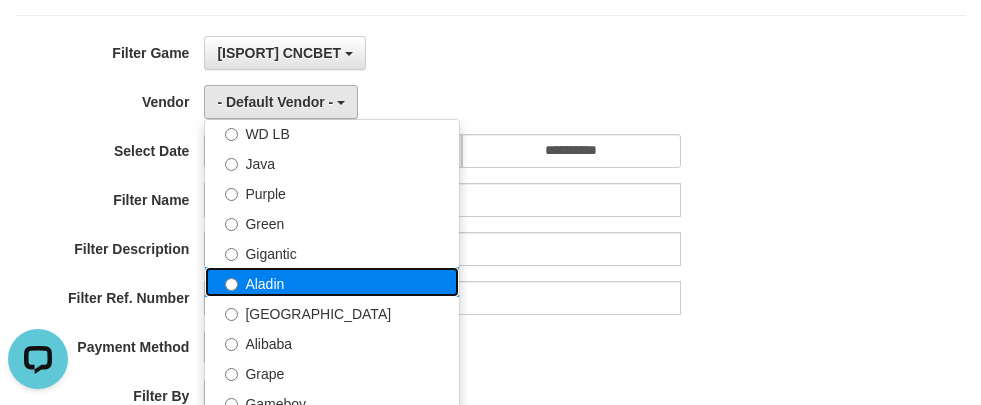 click on "Aladin" at bounding box center [332, 282] 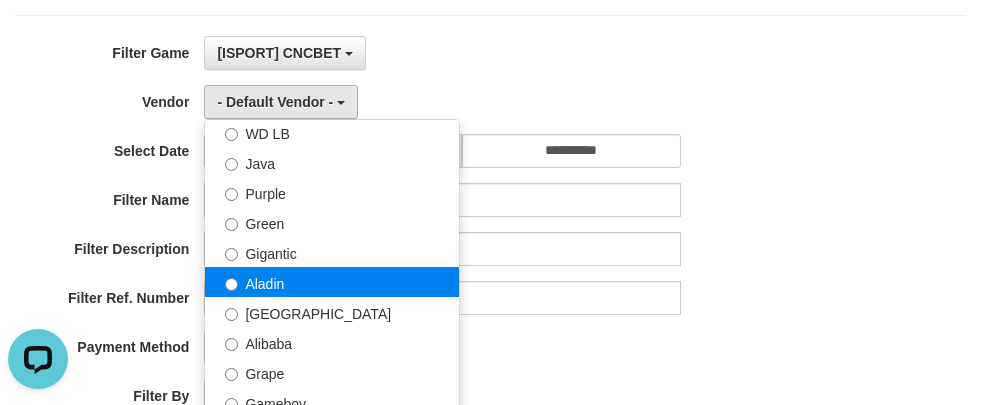 select on "**********" 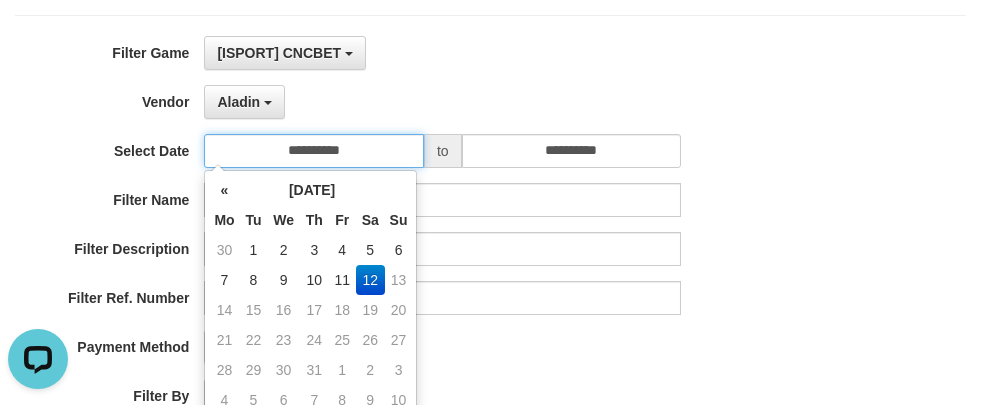 click on "**********" at bounding box center [314, 151] 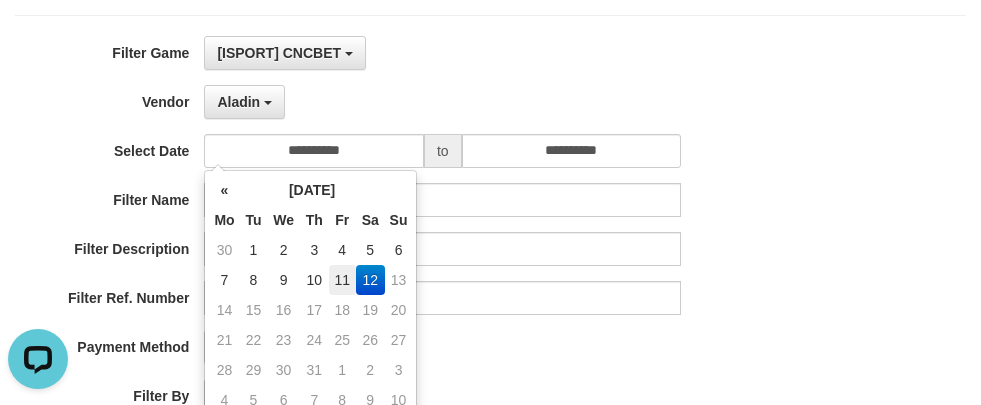 click on "11" at bounding box center (342, 280) 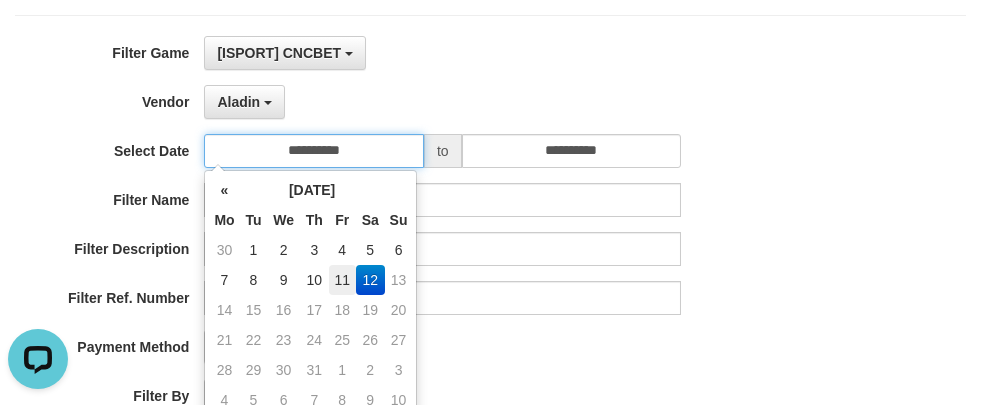 type on "**********" 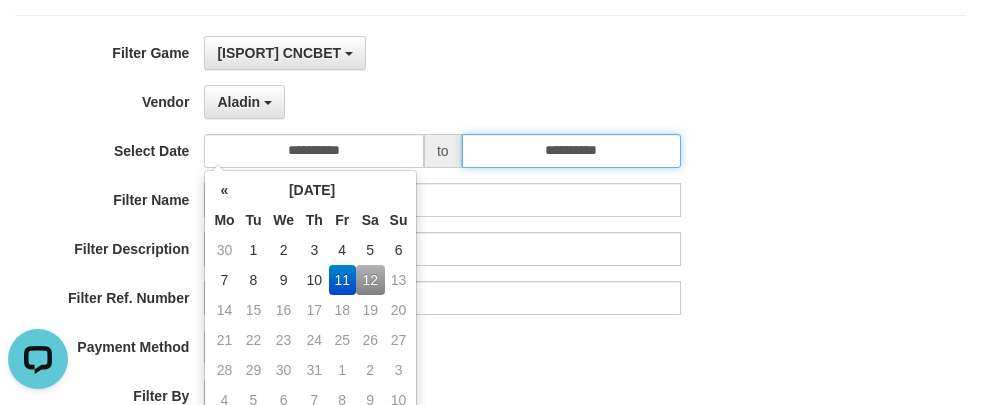 click on "**********" at bounding box center [572, 151] 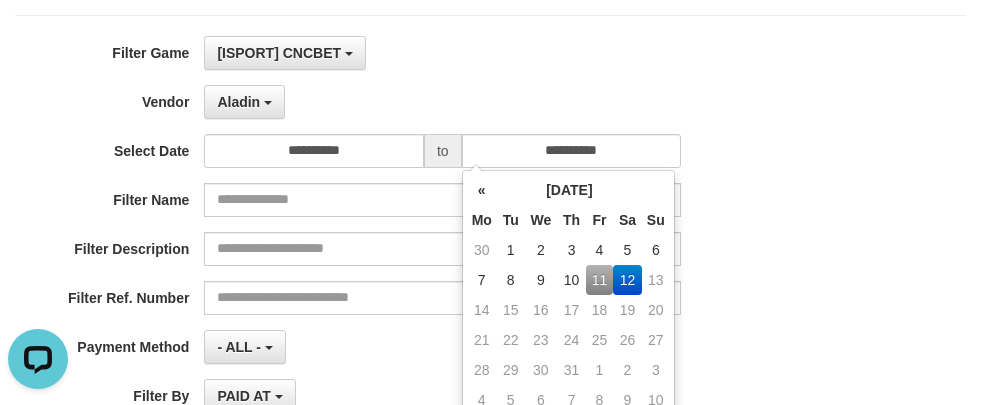 click on "11" at bounding box center [599, 280] 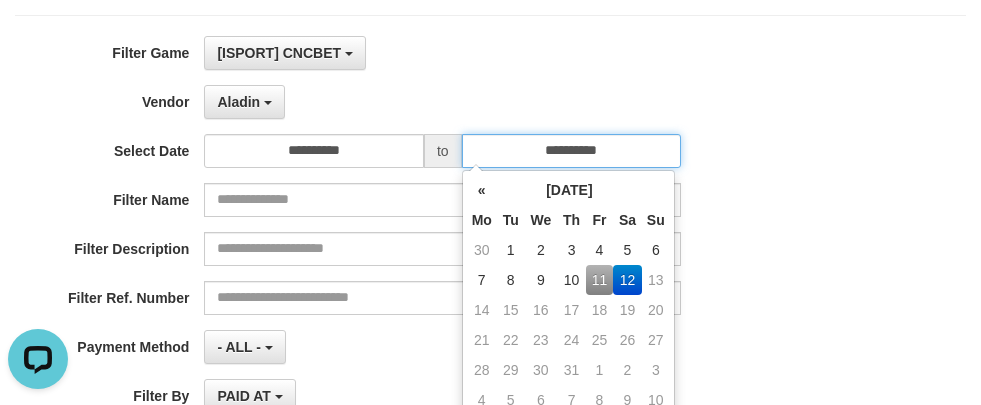 type on "**********" 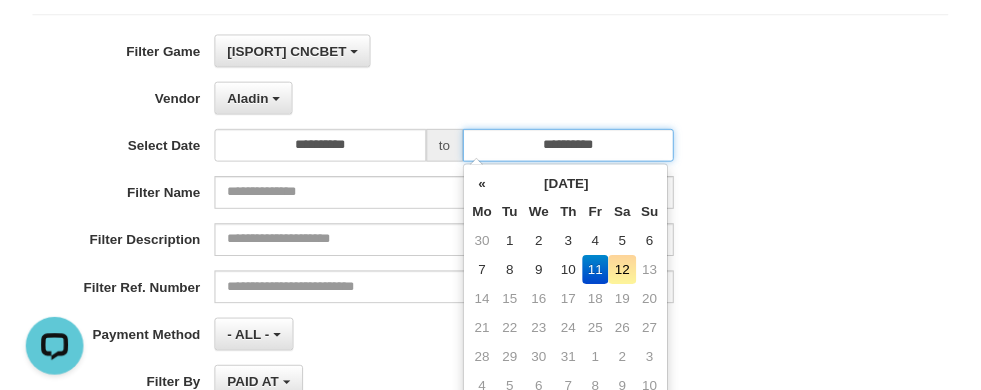 scroll, scrollTop: 500, scrollLeft: 0, axis: vertical 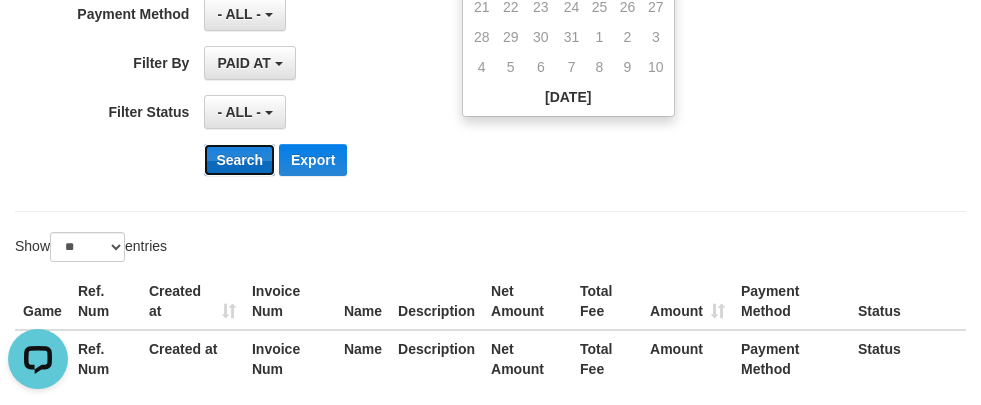 click on "Search" at bounding box center (239, 160) 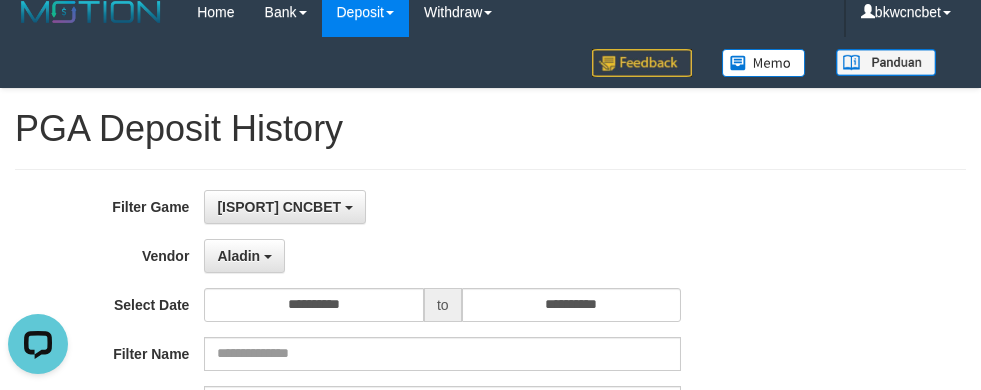 scroll, scrollTop: 0, scrollLeft: 0, axis: both 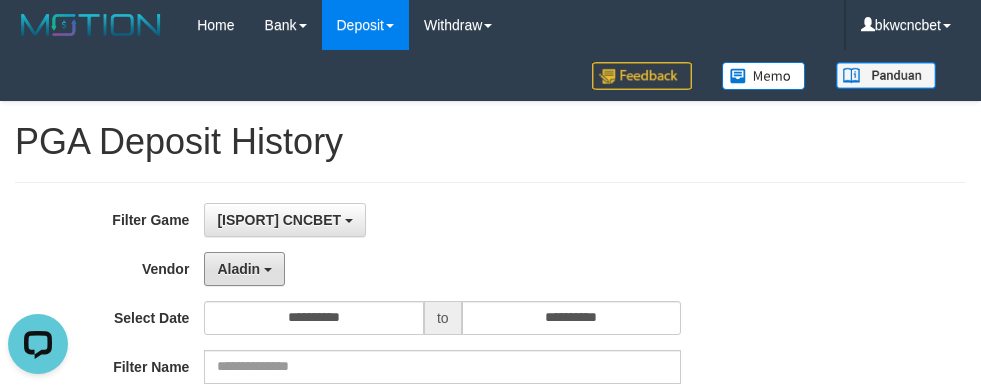 drag, startPoint x: 250, startPoint y: 281, endPoint x: 264, endPoint y: 295, distance: 19.79899 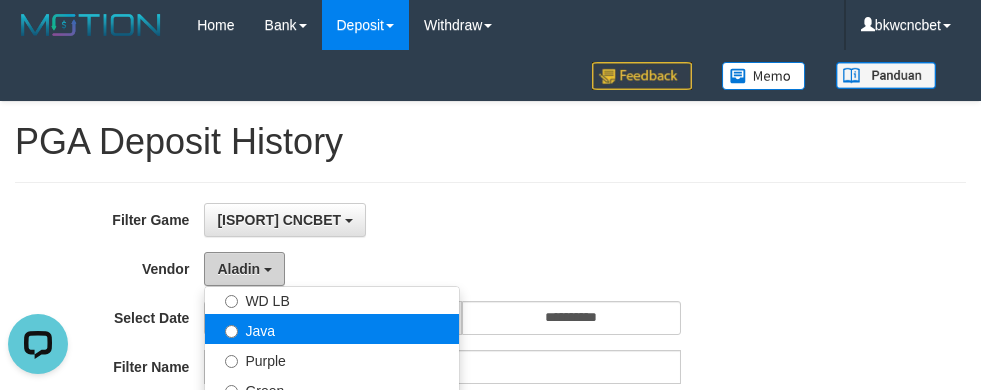 scroll, scrollTop: 686, scrollLeft: 0, axis: vertical 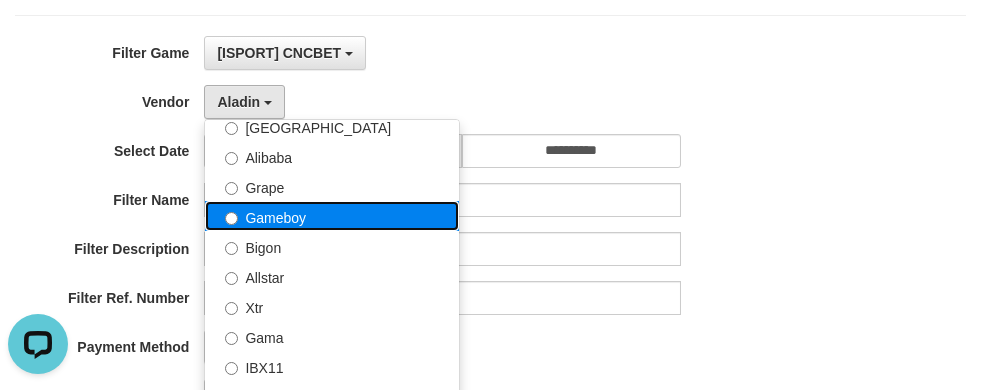 click on "Gameboy" at bounding box center [332, 216] 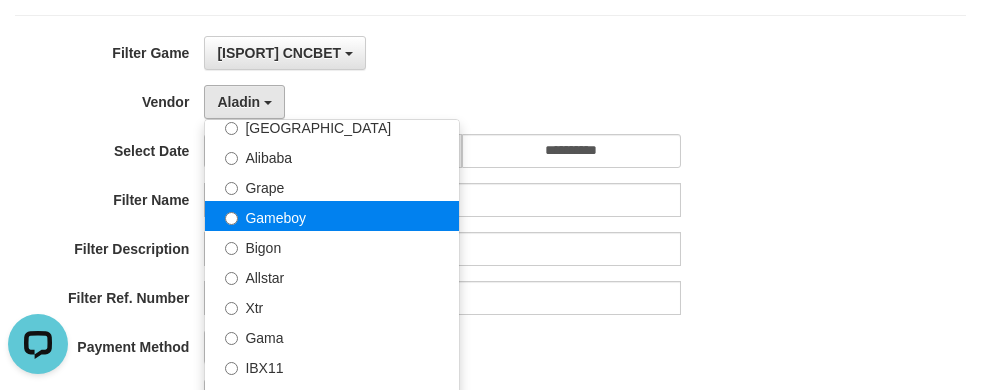 select on "**********" 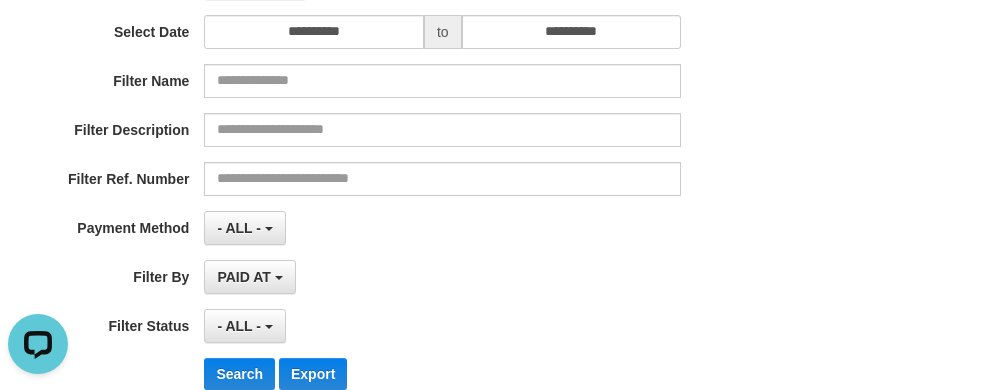 scroll, scrollTop: 333, scrollLeft: 0, axis: vertical 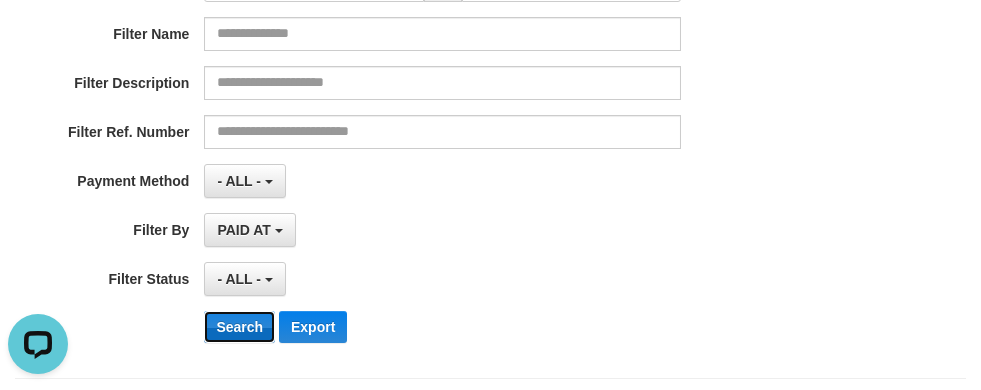 click on "Search" at bounding box center [239, 327] 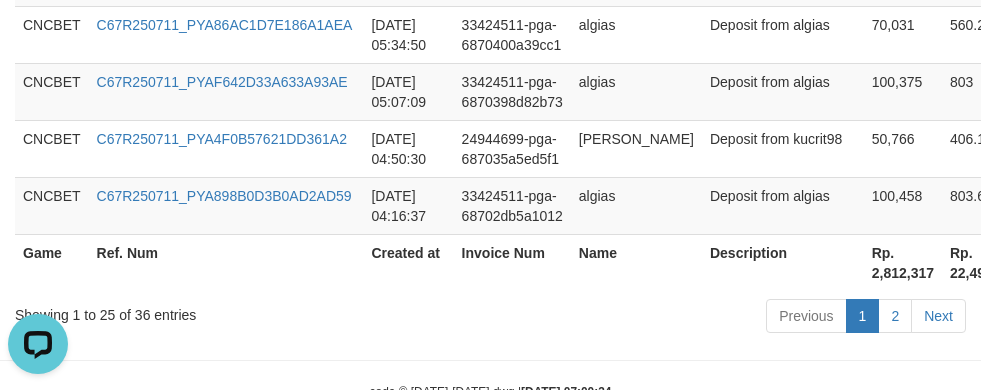 scroll, scrollTop: 2122, scrollLeft: 0, axis: vertical 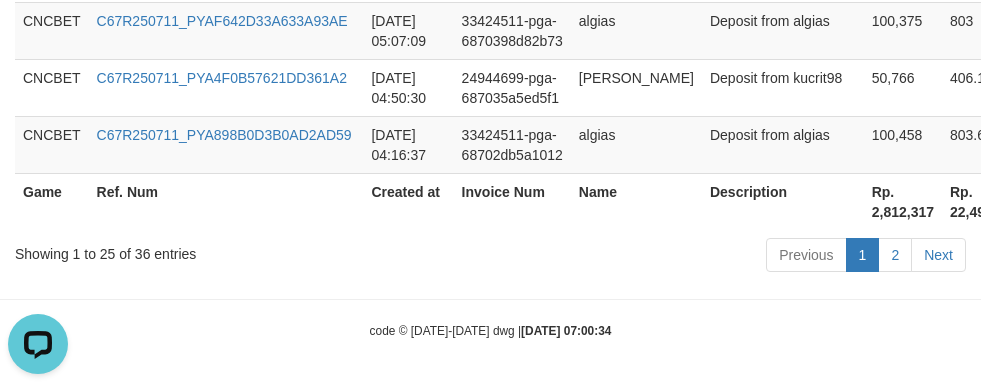 click on "Toggle navigation
Home
Bank
Account List
Load
By Website
Group
[ISPORT]													CNCBET
Group
[ITOTO]													RAMATOGEL
Mutasi Bank
Search
Sync
Note Mutasi
Deposit
DPS Fetch
DPS List" at bounding box center [490, -846] 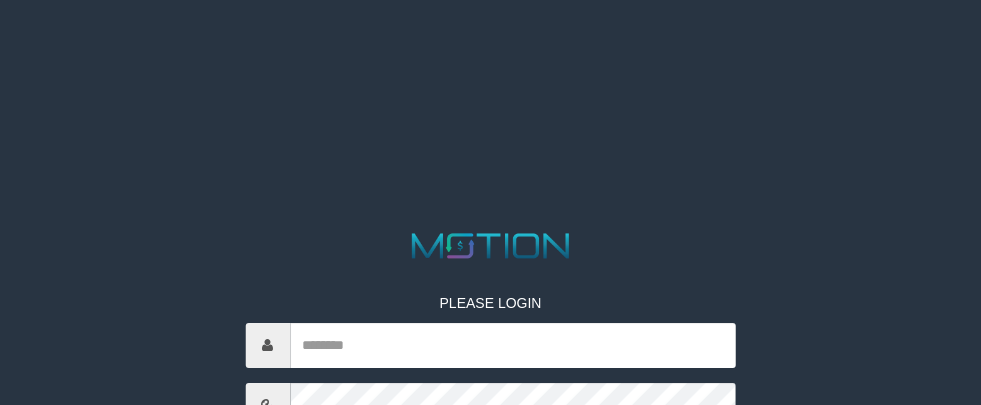 scroll, scrollTop: 0, scrollLeft: 0, axis: both 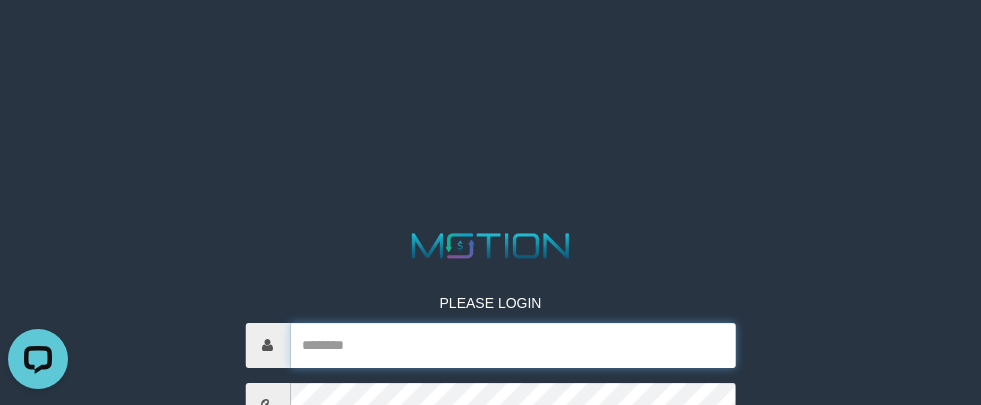 type on "*********" 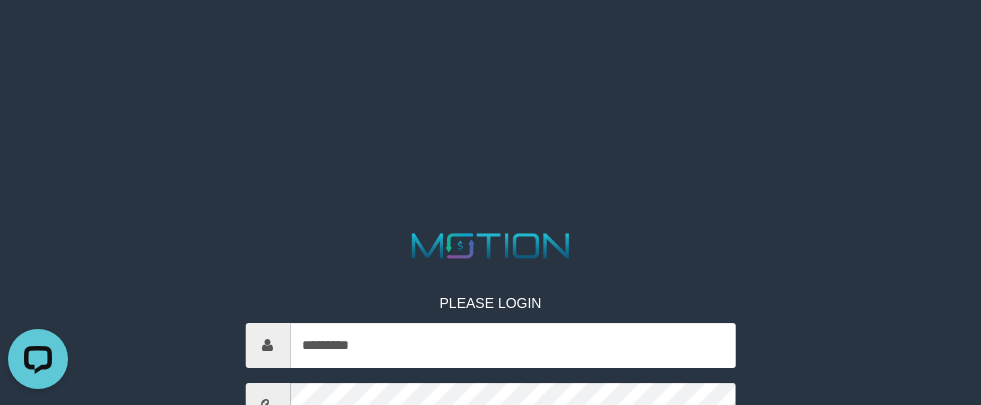 click on "PLEASE LOGIN
*********
Whoops!  We has encountered some problem.
Session lost! You have logged in from another location.
*****
code © [DATE]-[DATE] dwg" at bounding box center [490, 25] 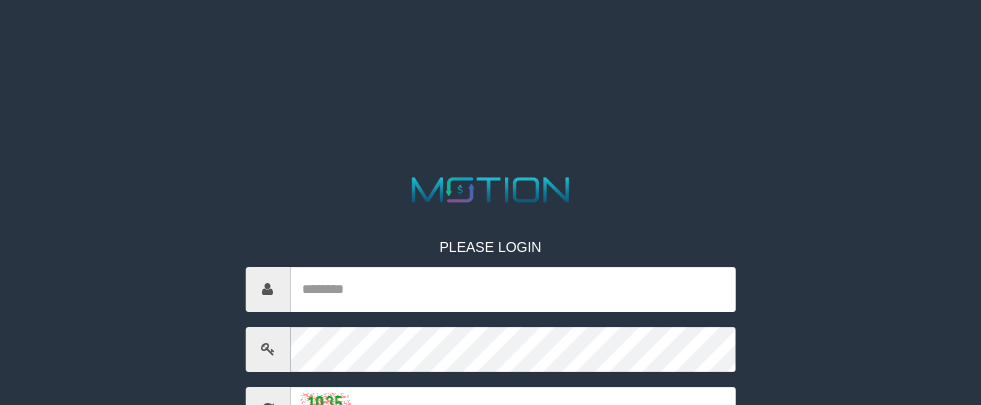 scroll, scrollTop: 0, scrollLeft: 0, axis: both 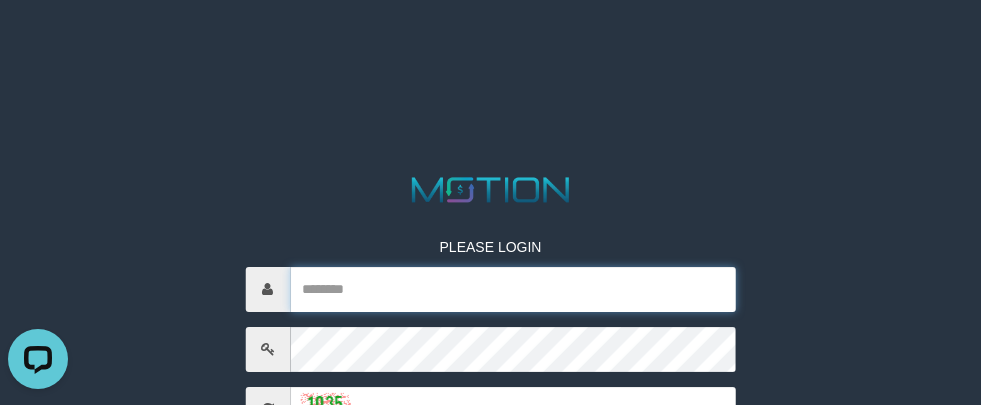 type on "*********" 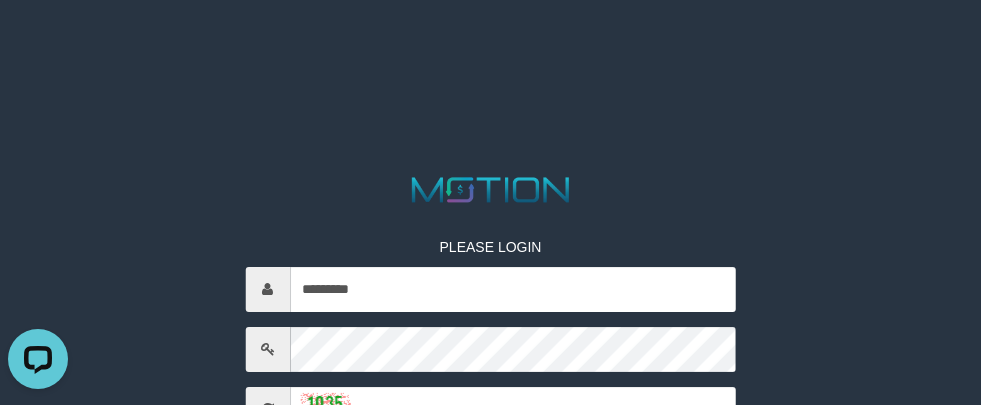 click on "PLEASE LOGIN
*********
*****
code © [DATE]-[DATE] dwg" at bounding box center [490, 25] 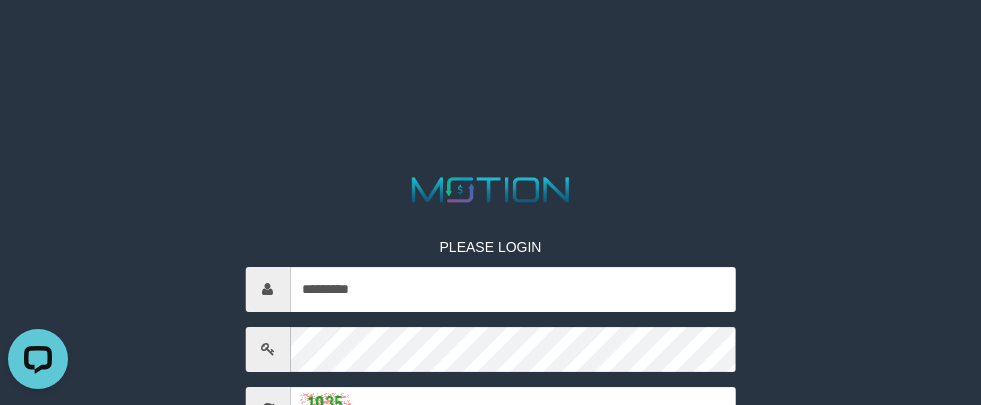 scroll, scrollTop: 114, scrollLeft: 0, axis: vertical 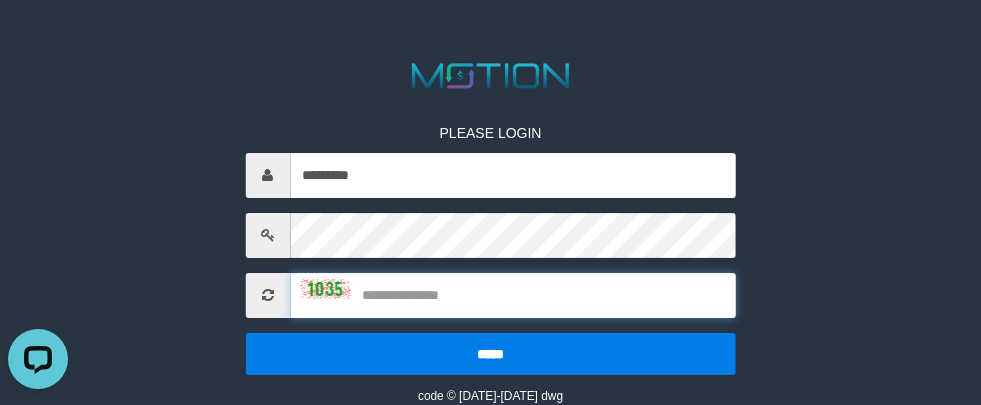 click at bounding box center (513, 295) 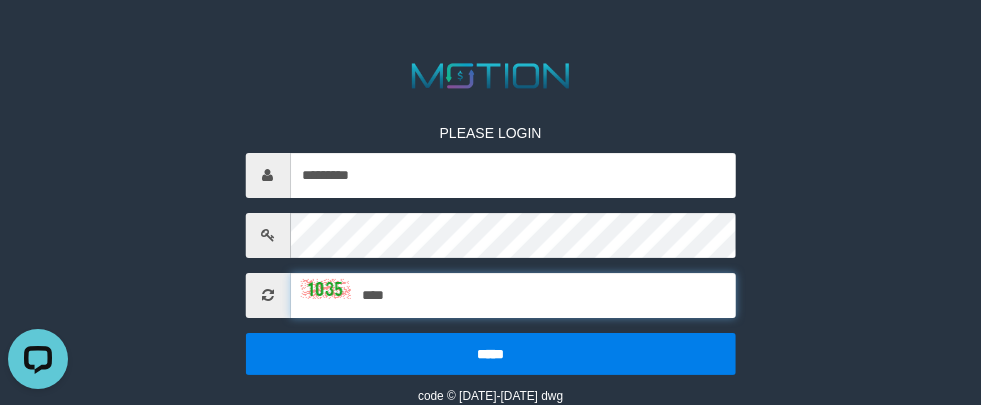 type on "****" 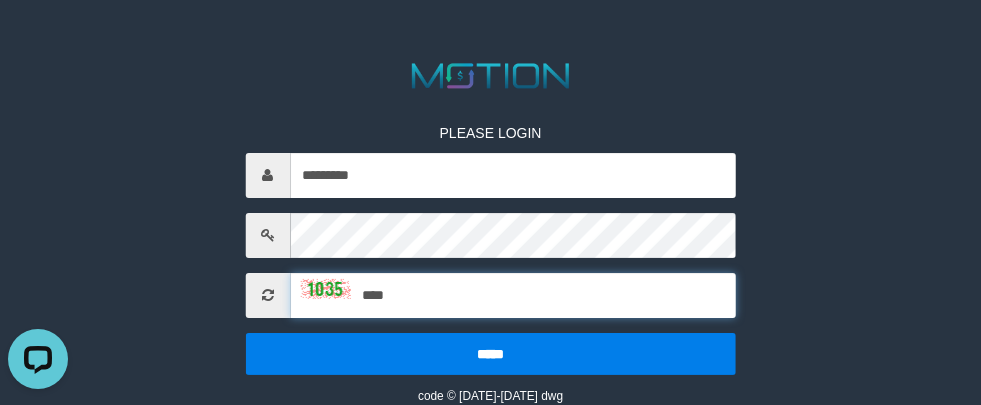 click on "*****" at bounding box center [490, 354] 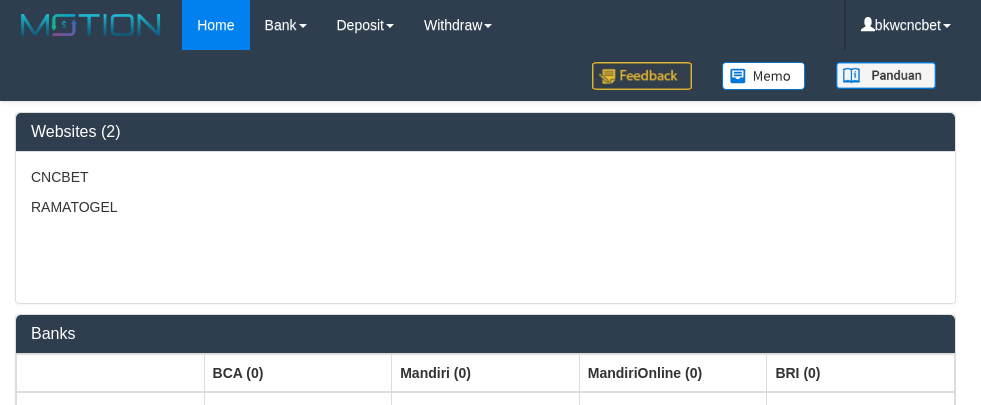 select on "***" 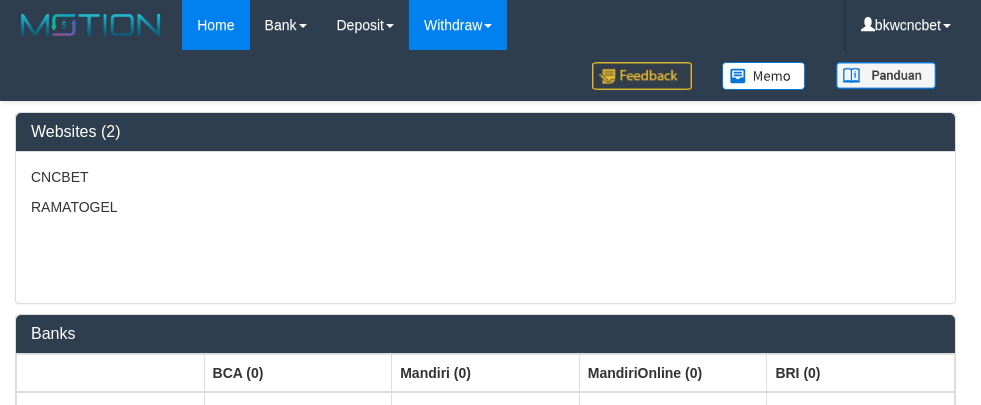 scroll, scrollTop: 0, scrollLeft: 0, axis: both 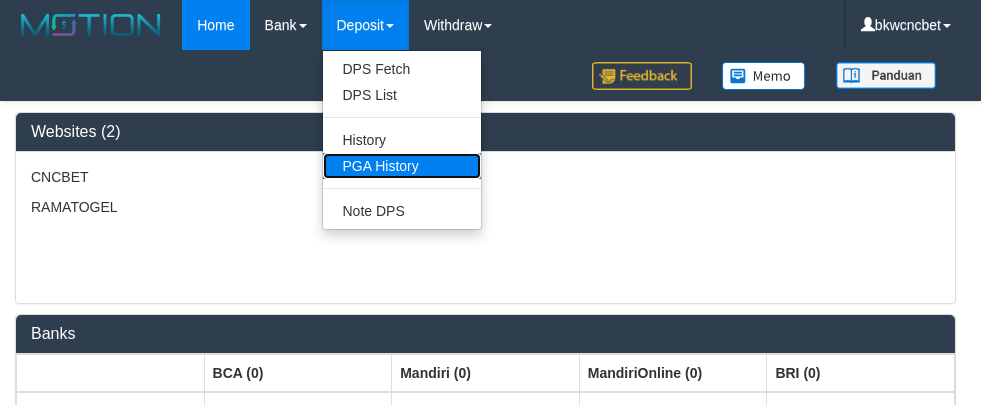 click on "PGA History" at bounding box center (402, 166) 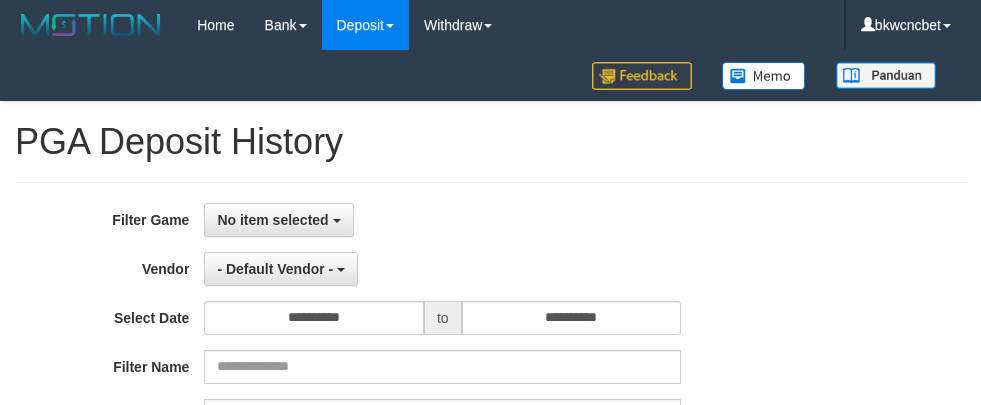 select 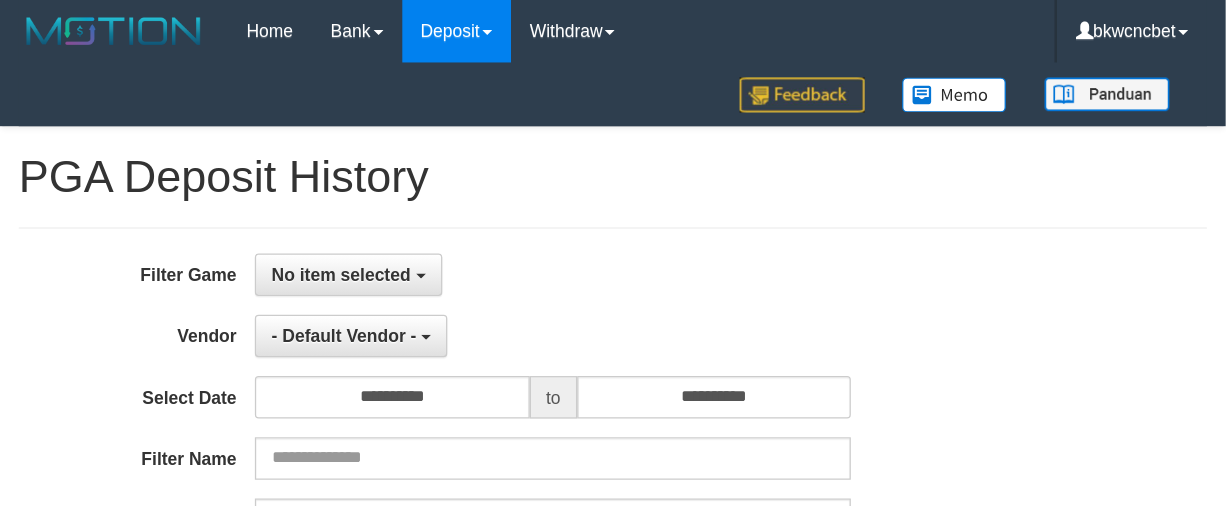 scroll, scrollTop: 0, scrollLeft: 0, axis: both 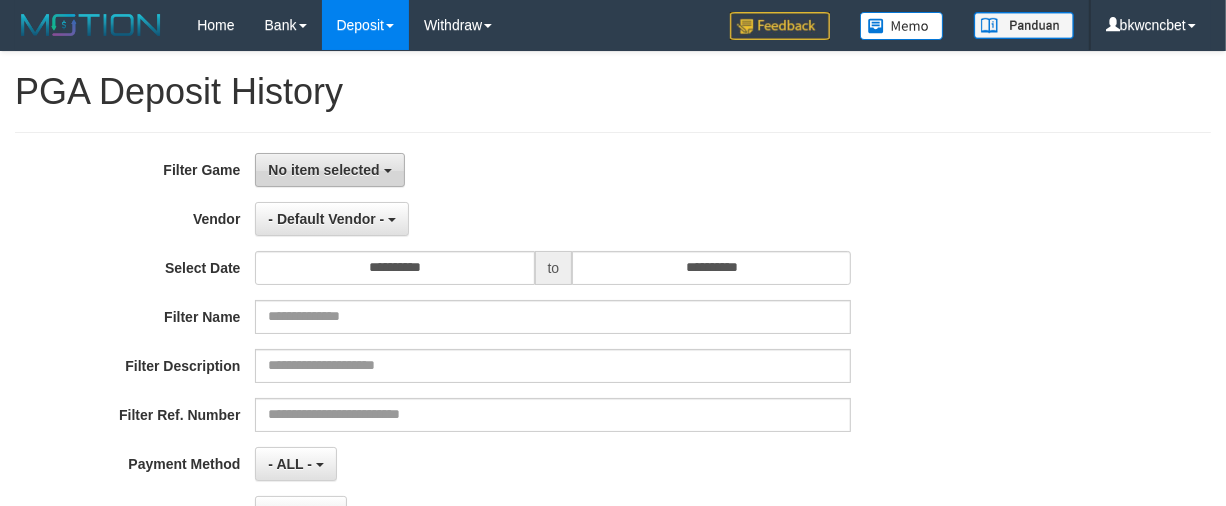 click on "No item selected" at bounding box center (329, 170) 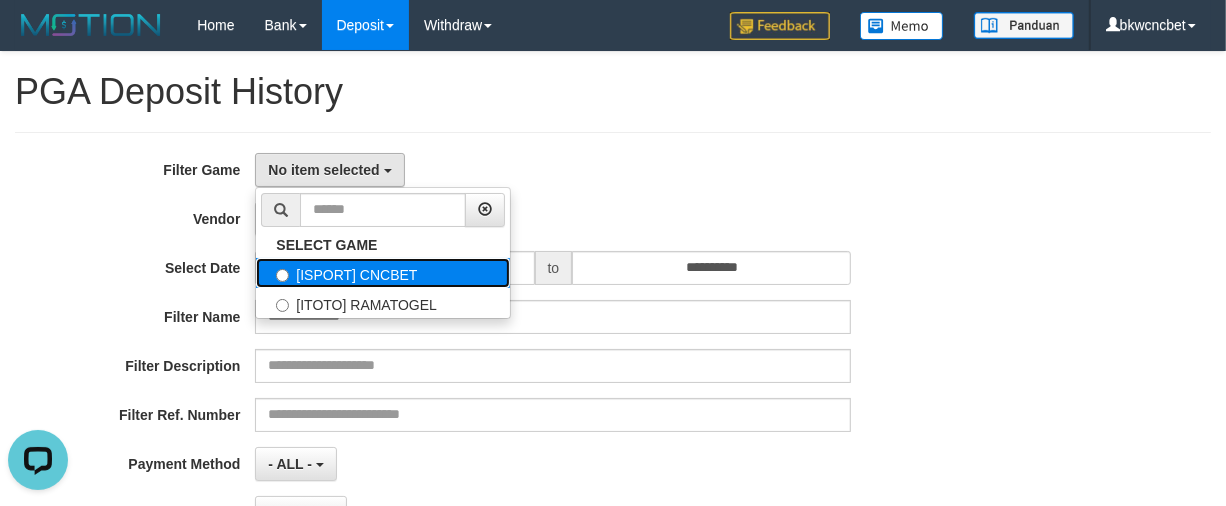 scroll, scrollTop: 0, scrollLeft: 0, axis: both 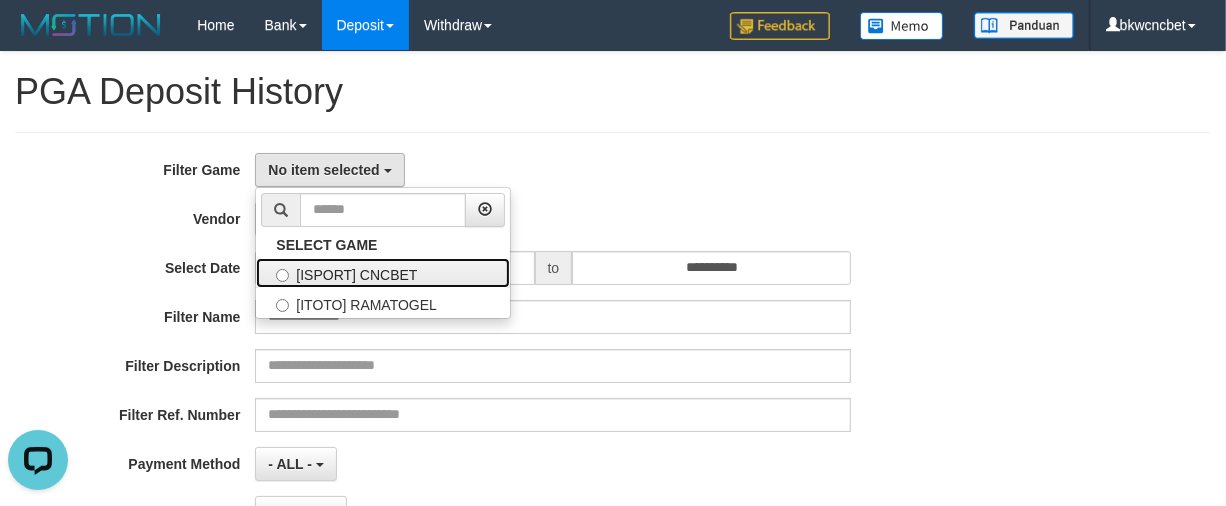 drag, startPoint x: 367, startPoint y: 277, endPoint x: 36, endPoint y: 225, distance: 335.0597 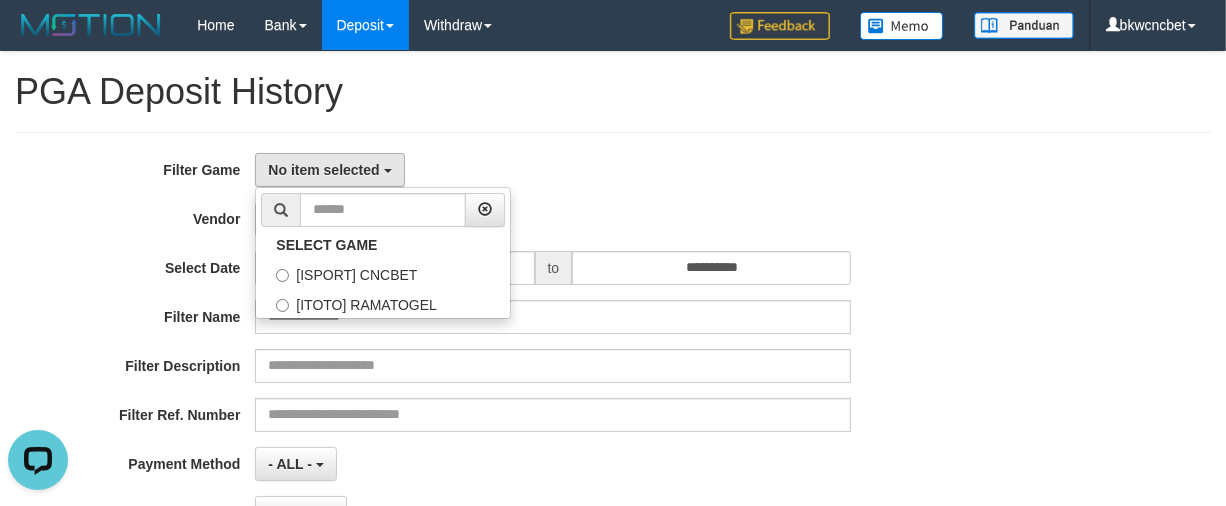 select on "****" 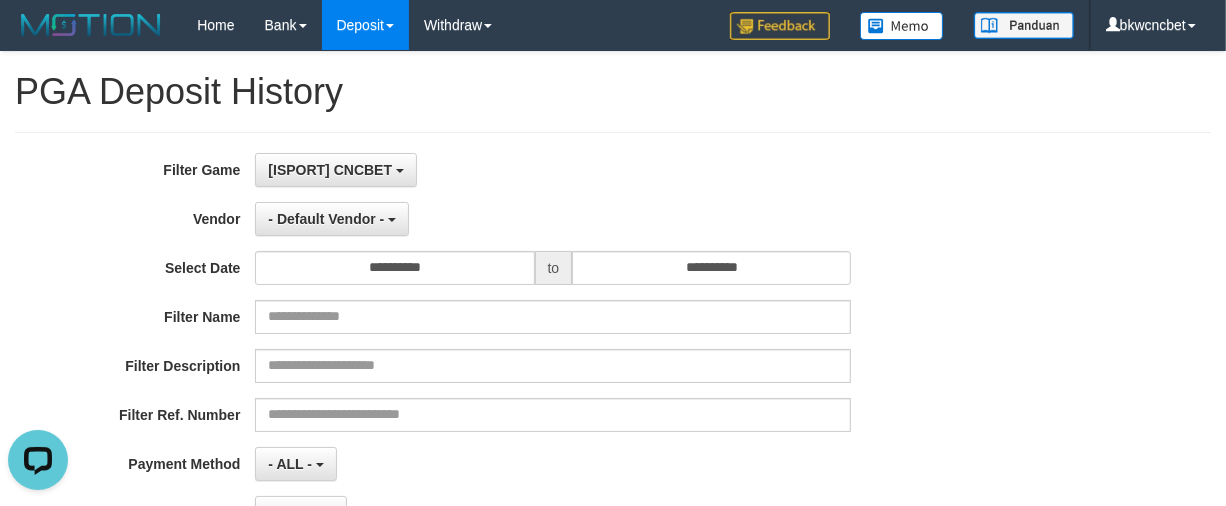 scroll, scrollTop: 17, scrollLeft: 0, axis: vertical 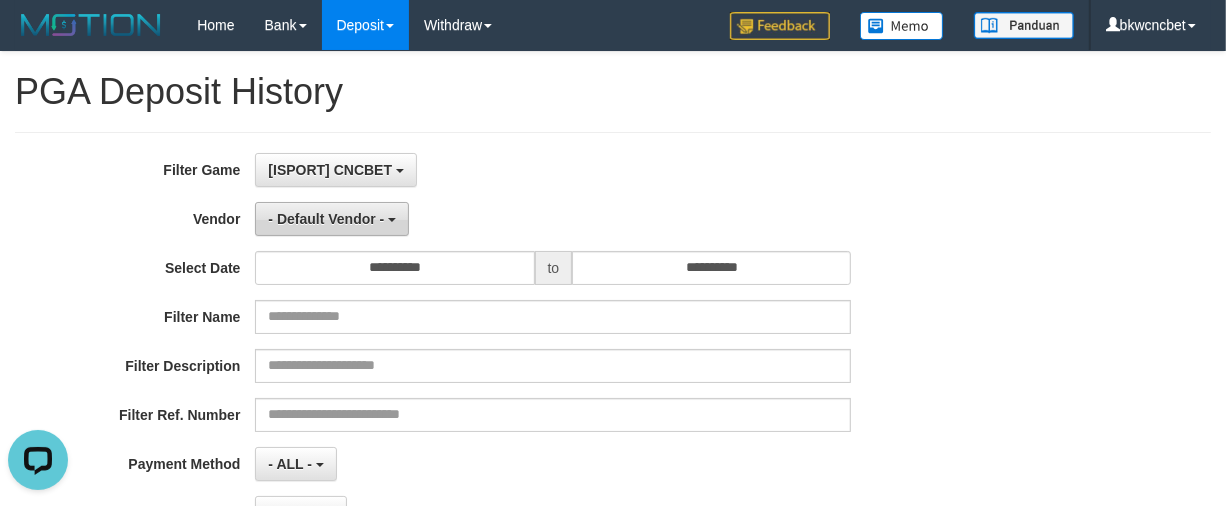 click on "- Default Vendor -" at bounding box center [332, 219] 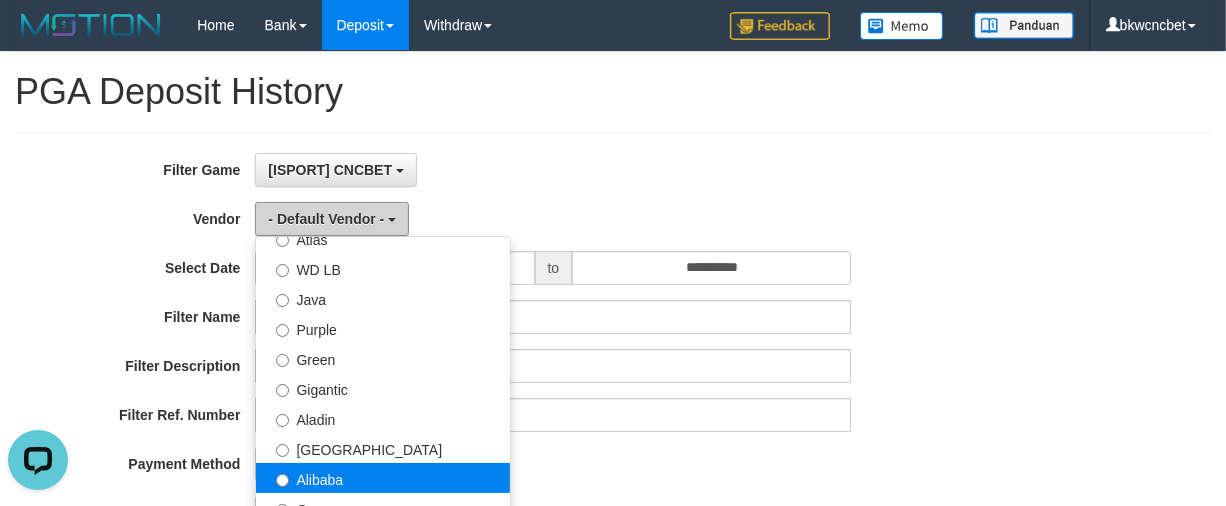 scroll, scrollTop: 208, scrollLeft: 0, axis: vertical 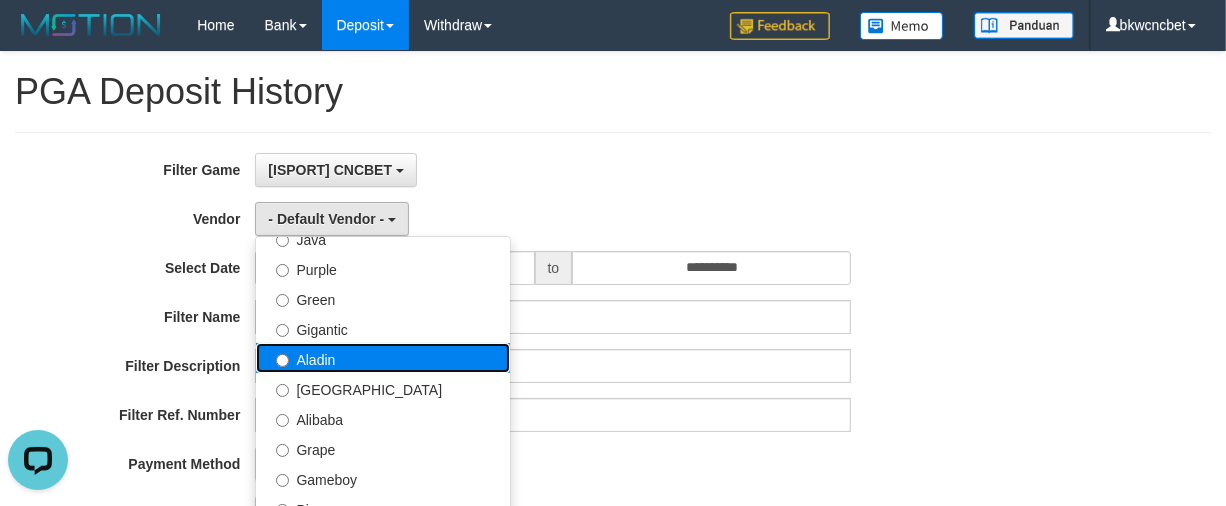 click on "Aladin" at bounding box center [383, 358] 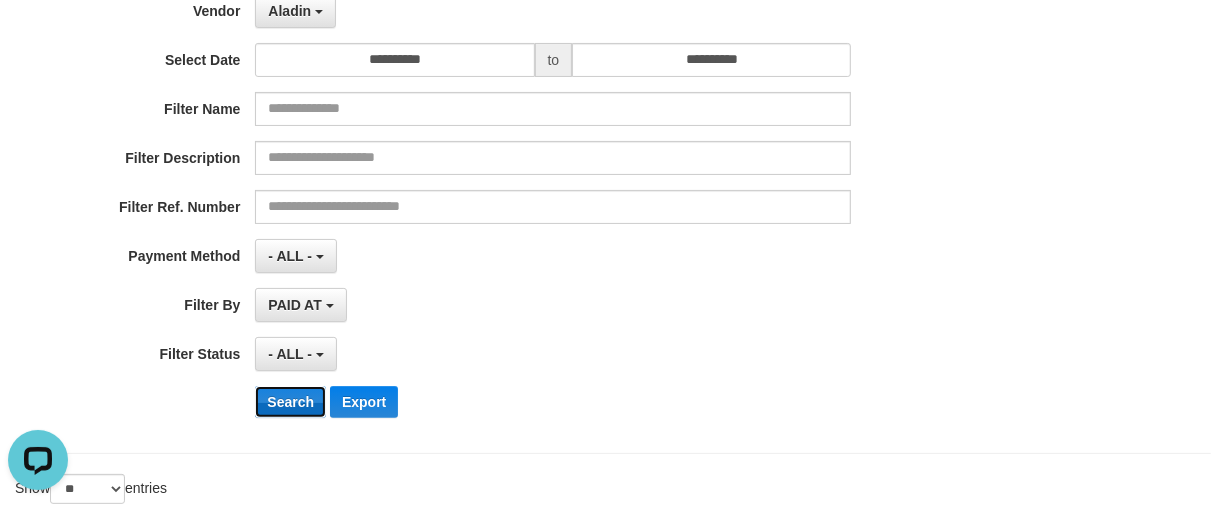 click on "Search" at bounding box center (290, 402) 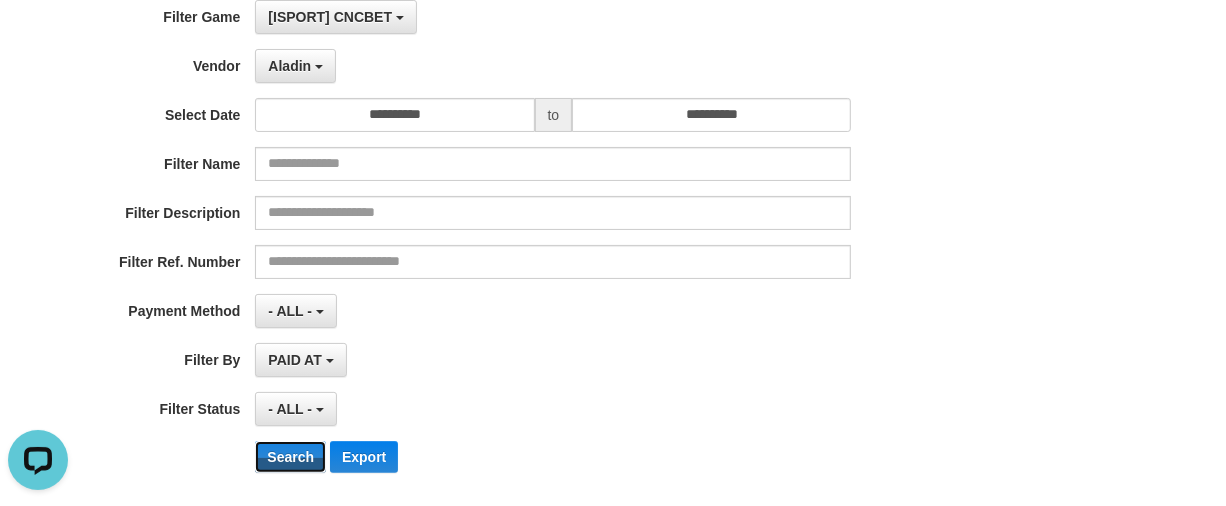 scroll, scrollTop: 0, scrollLeft: 0, axis: both 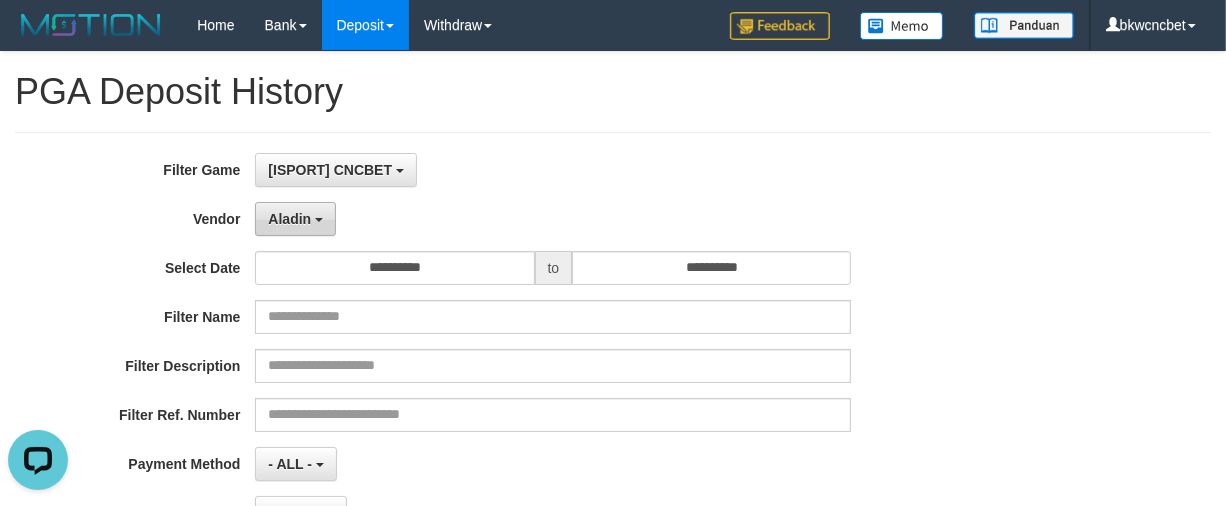 click on "Aladin" at bounding box center [295, 219] 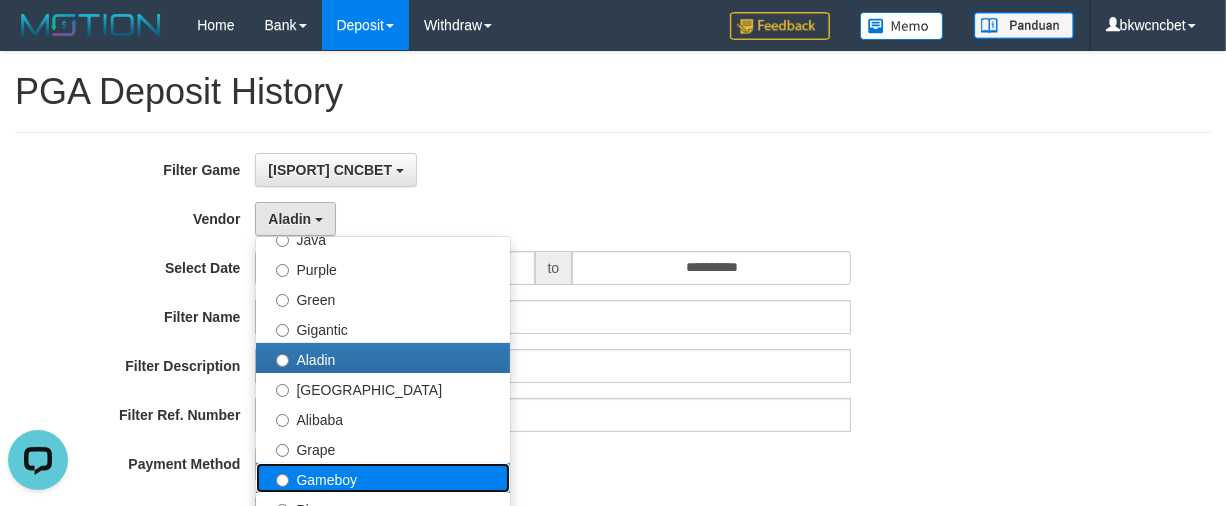 click on "Gameboy" at bounding box center [383, 478] 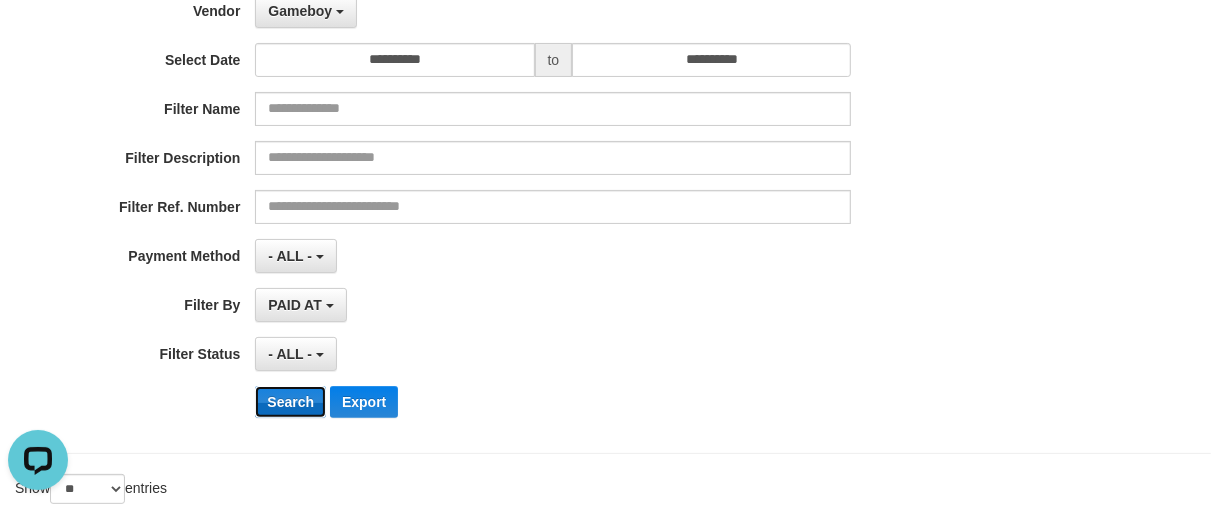 click on "Search" at bounding box center (290, 402) 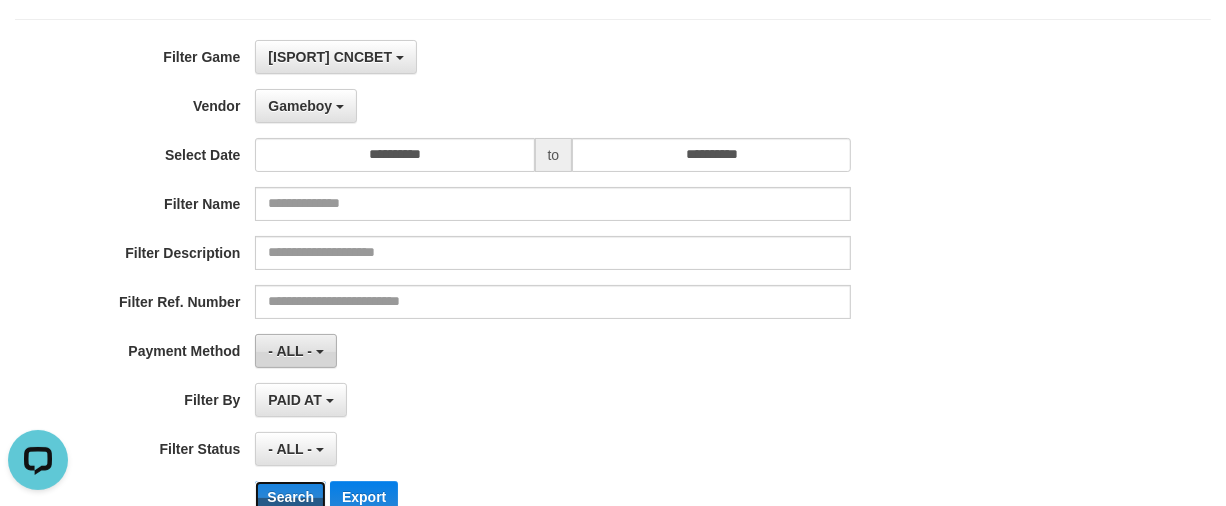 scroll, scrollTop: 0, scrollLeft: 0, axis: both 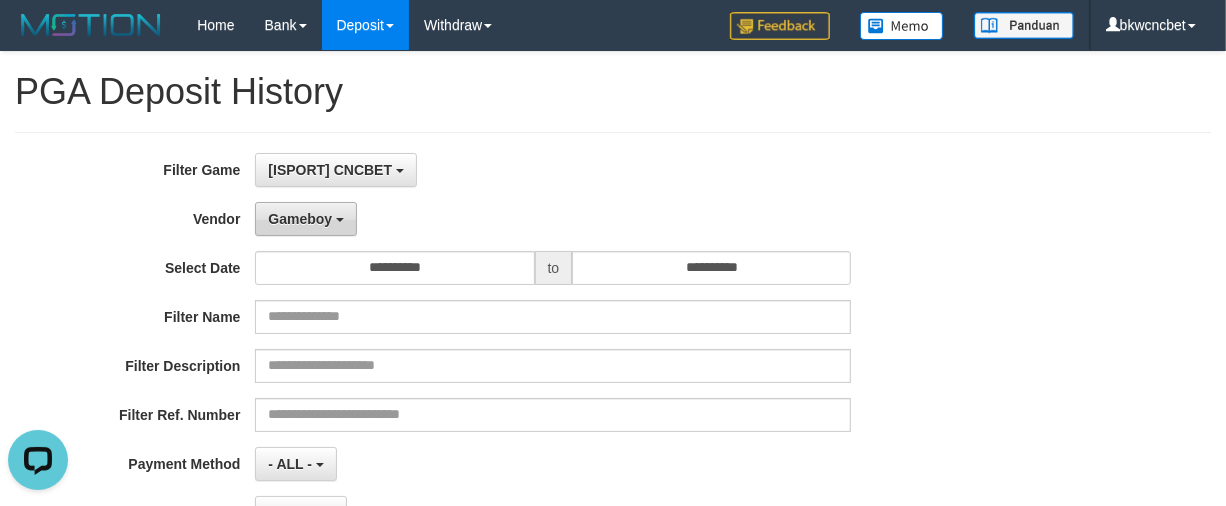 click on "Gameboy" at bounding box center [300, 219] 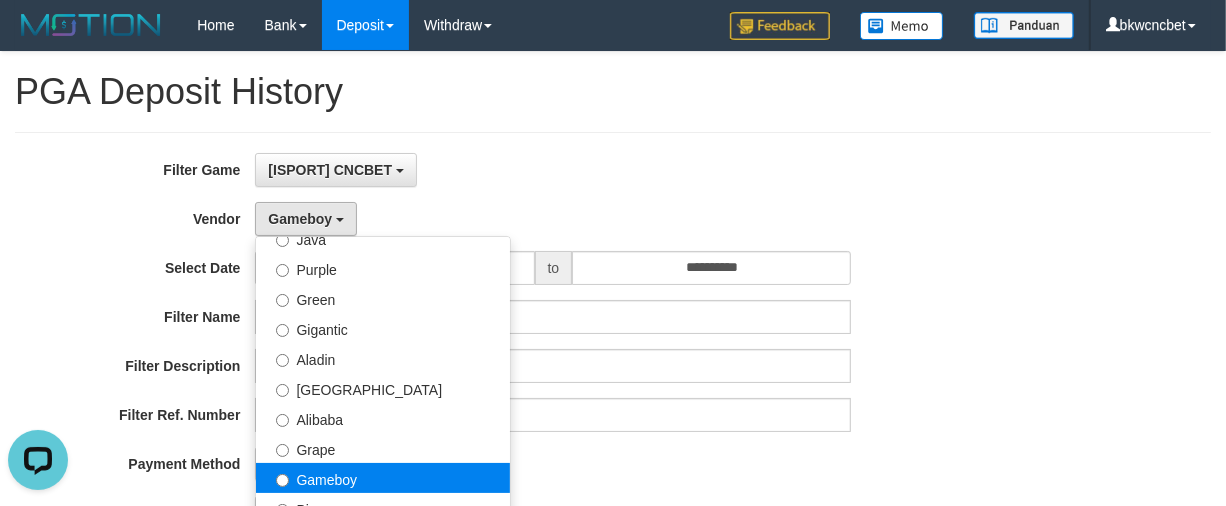 click on "Gameboy" at bounding box center (383, 478) 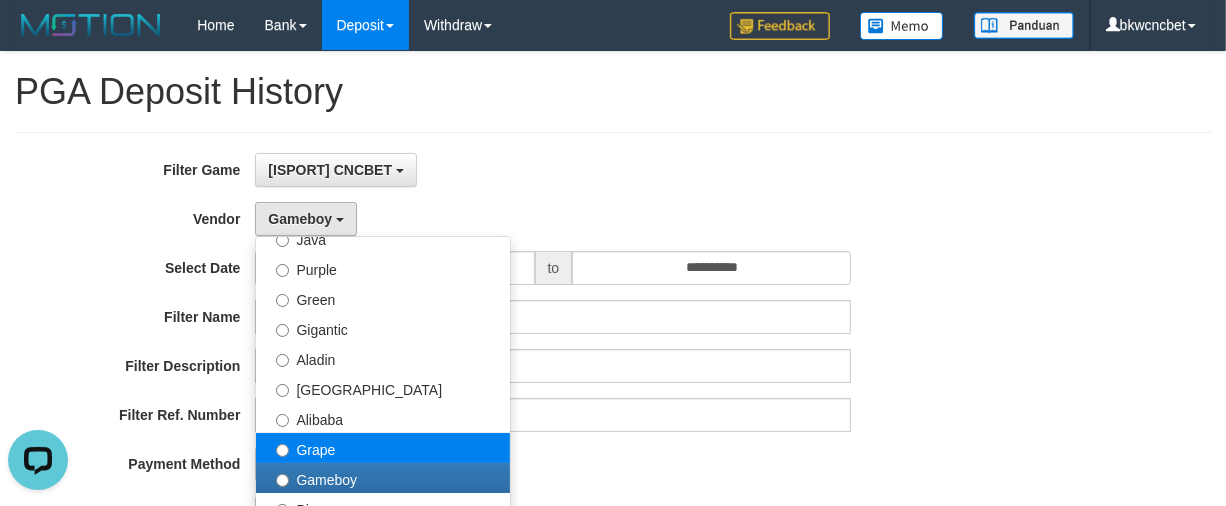 scroll, scrollTop: 686, scrollLeft: 0, axis: vertical 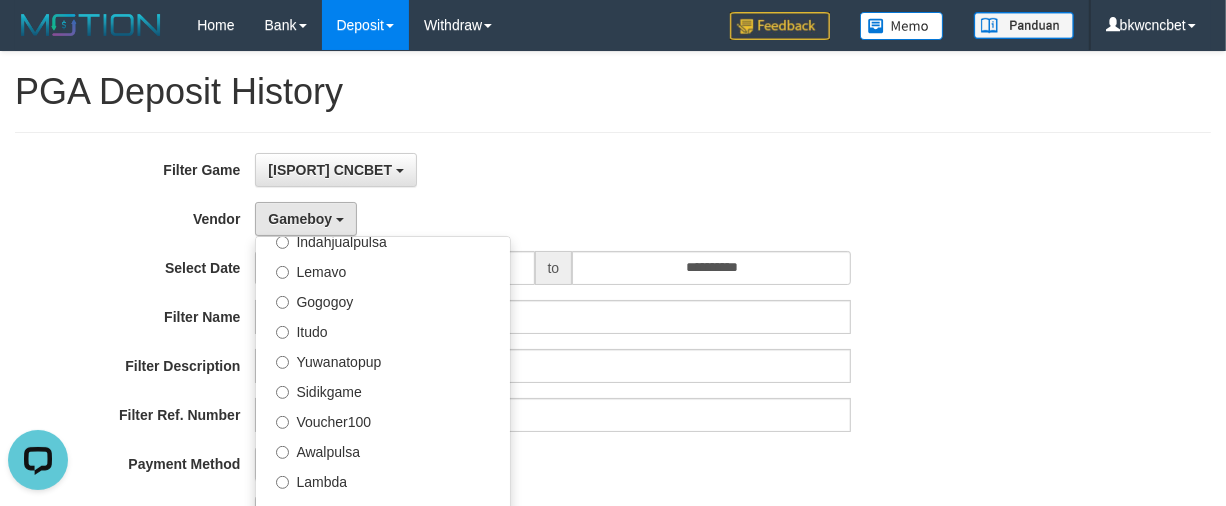 click on "**********" at bounding box center [511, 397] 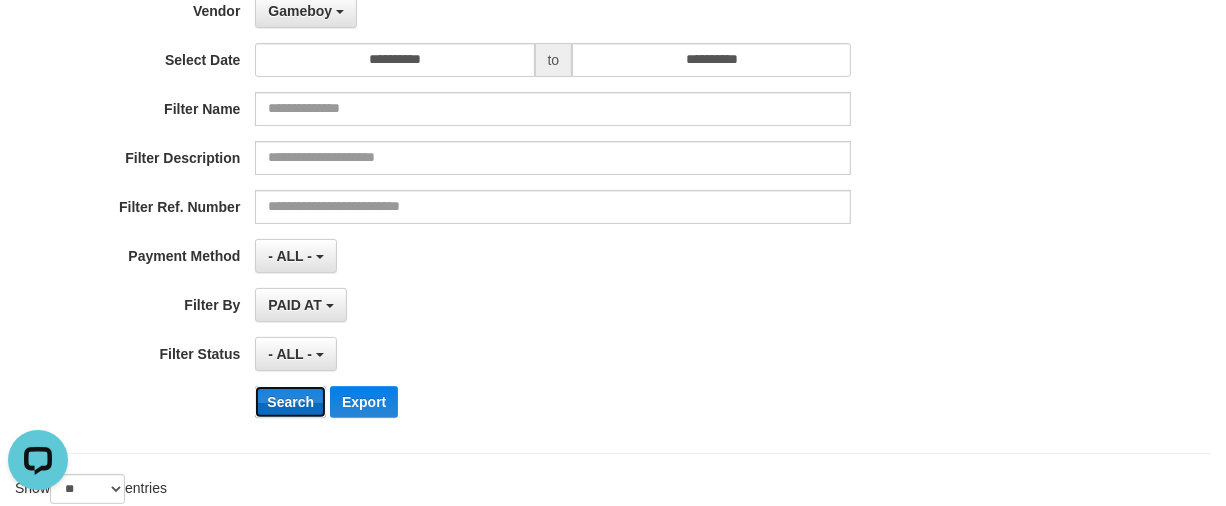 click on "Search" at bounding box center (290, 402) 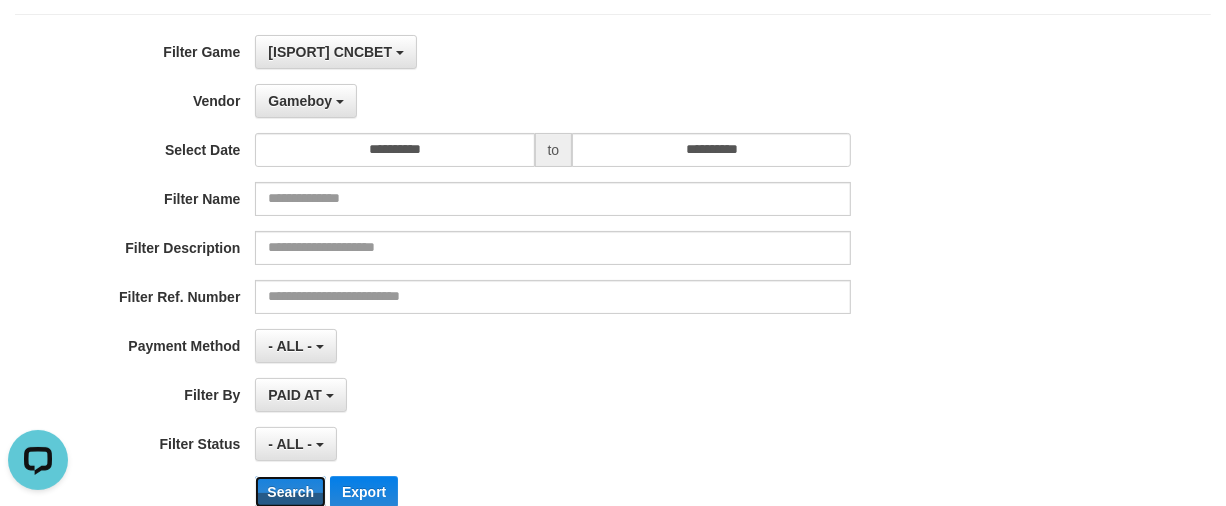 scroll, scrollTop: 0, scrollLeft: 0, axis: both 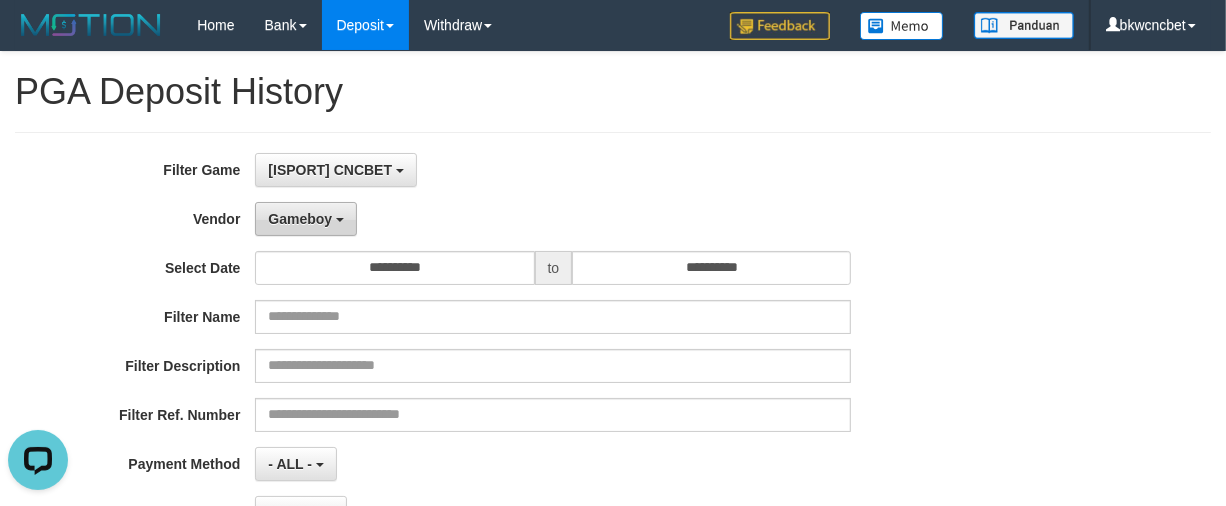 click on "Gameboy" at bounding box center [306, 219] 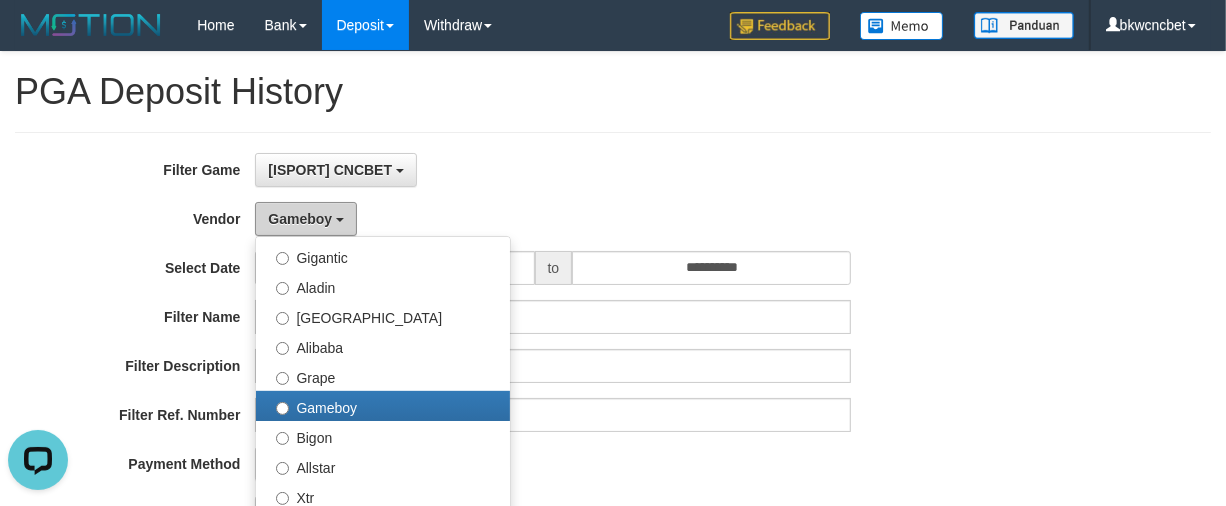 scroll, scrollTop: 270, scrollLeft: 0, axis: vertical 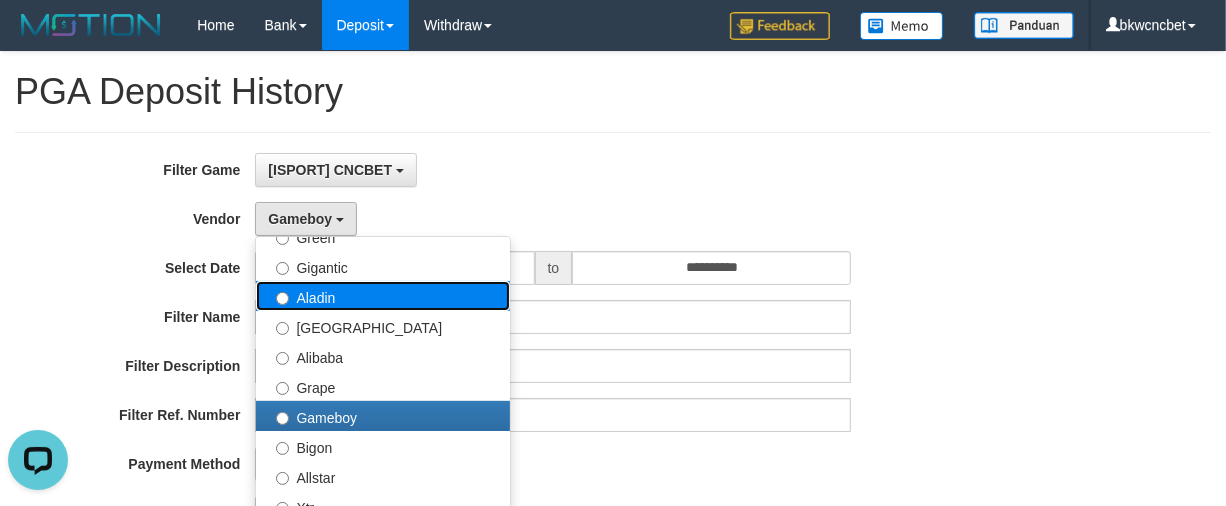 click on "Aladin" at bounding box center (383, 296) 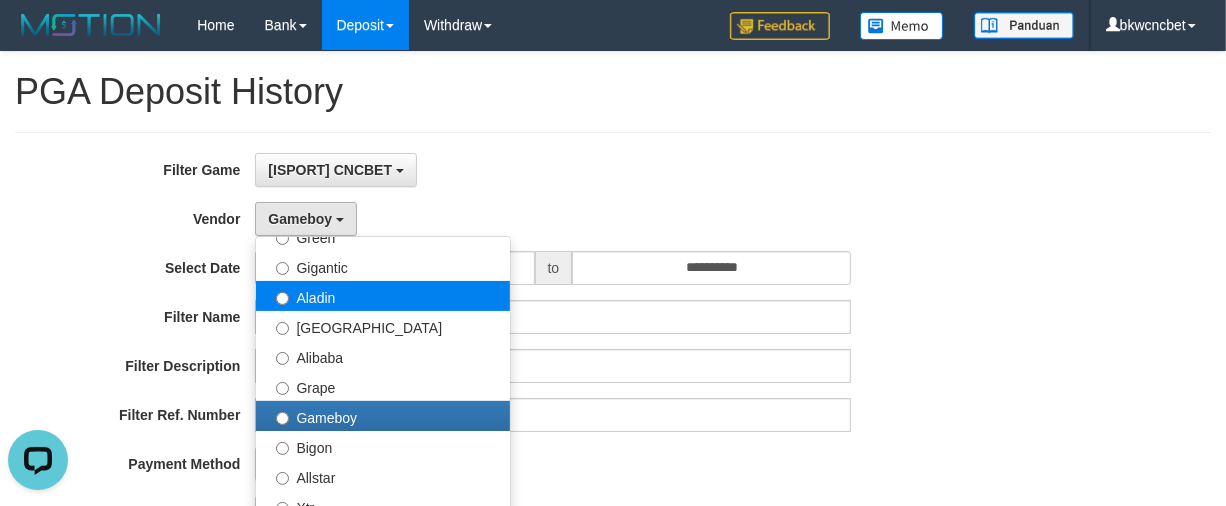select on "**********" 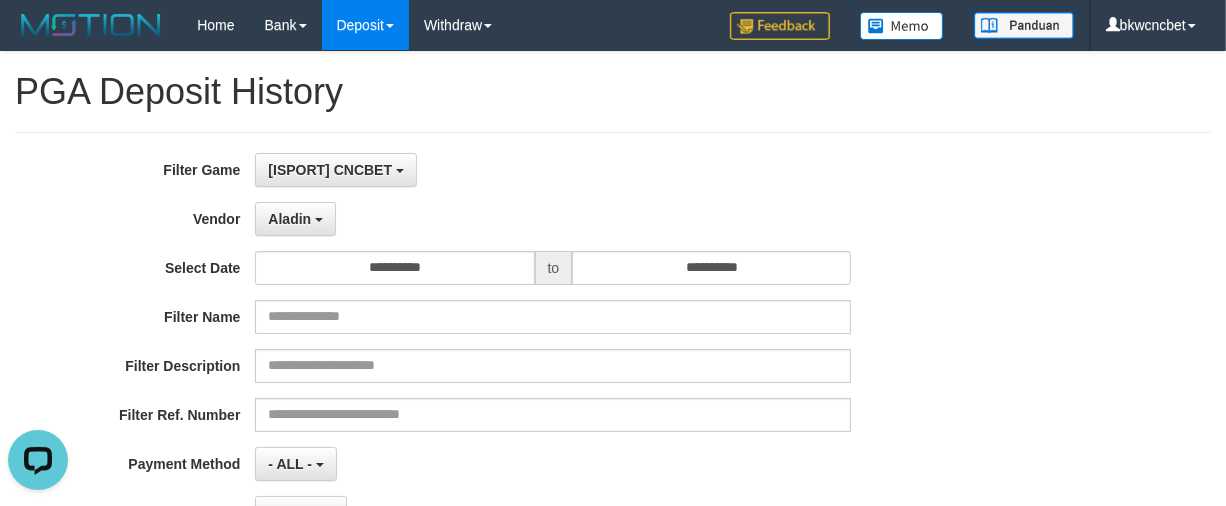 scroll, scrollTop: 208, scrollLeft: 0, axis: vertical 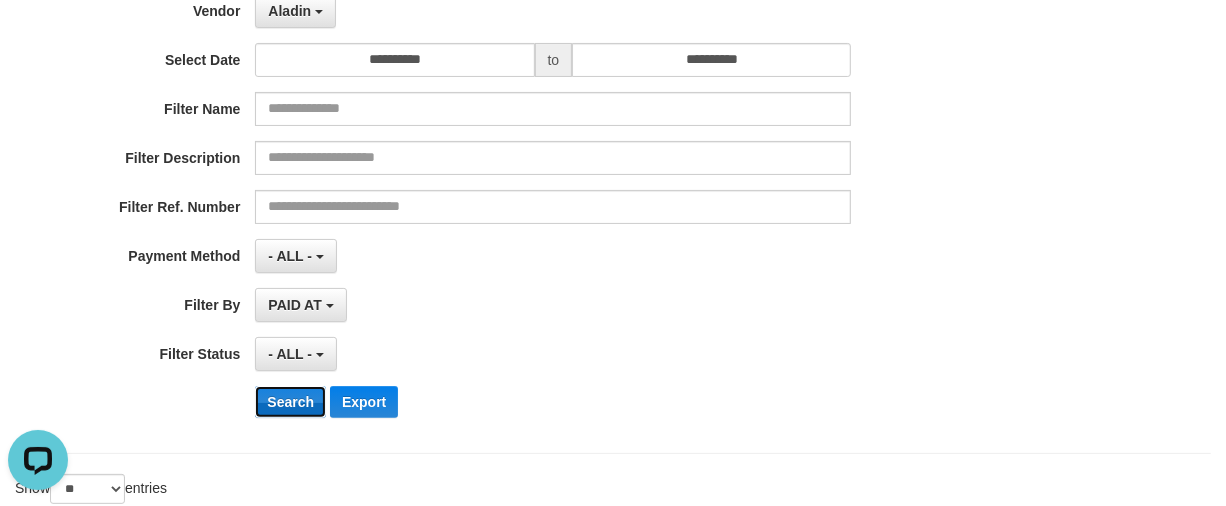click on "Search" at bounding box center (290, 402) 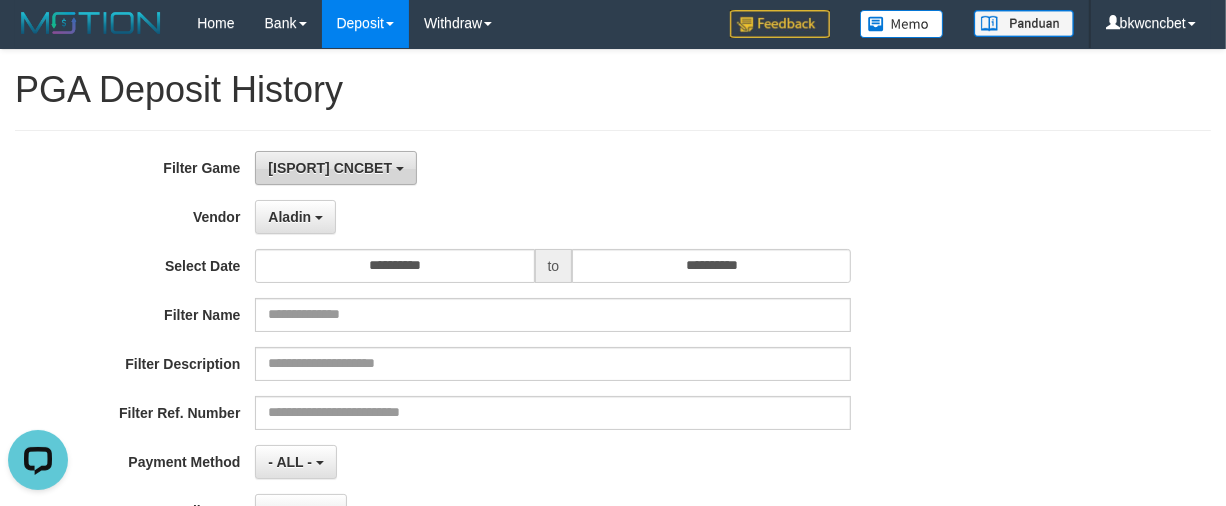 scroll, scrollTop: 0, scrollLeft: 0, axis: both 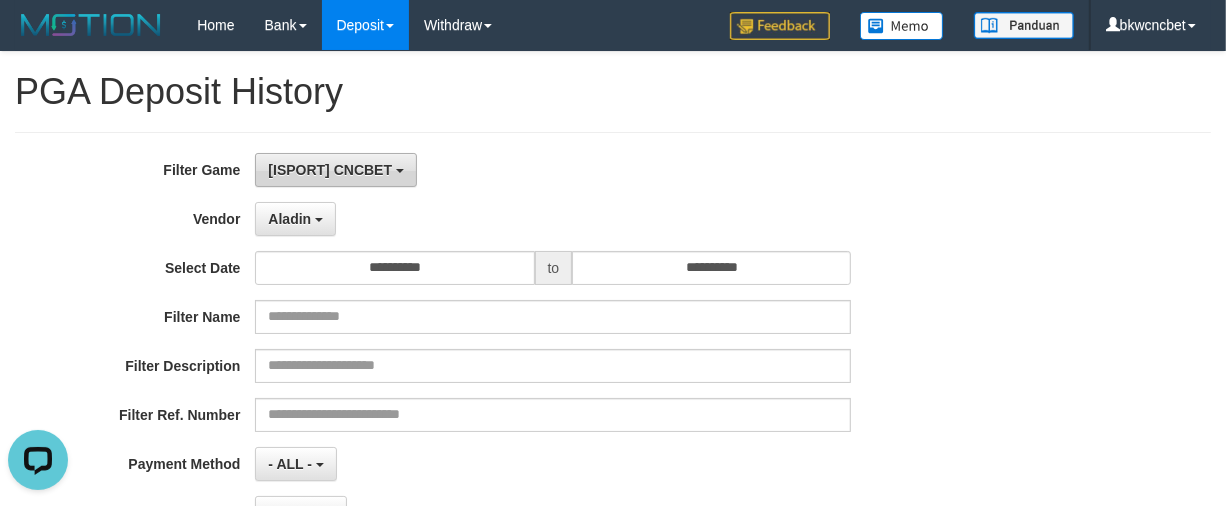 click on "[ISPORT] CNCBET" at bounding box center [336, 170] 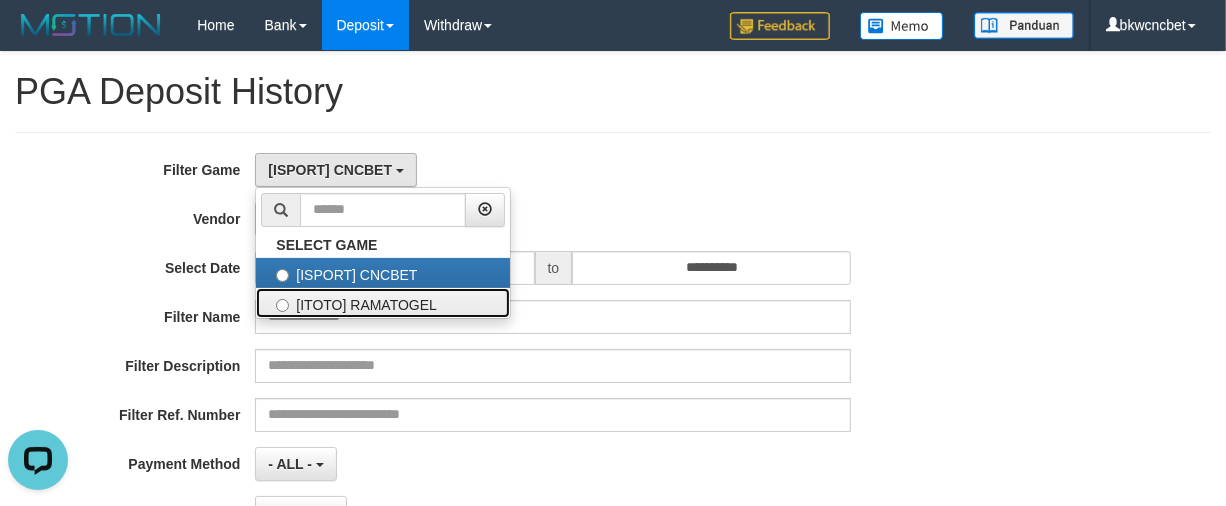 drag, startPoint x: 407, startPoint y: 298, endPoint x: 402, endPoint y: 287, distance: 12.083046 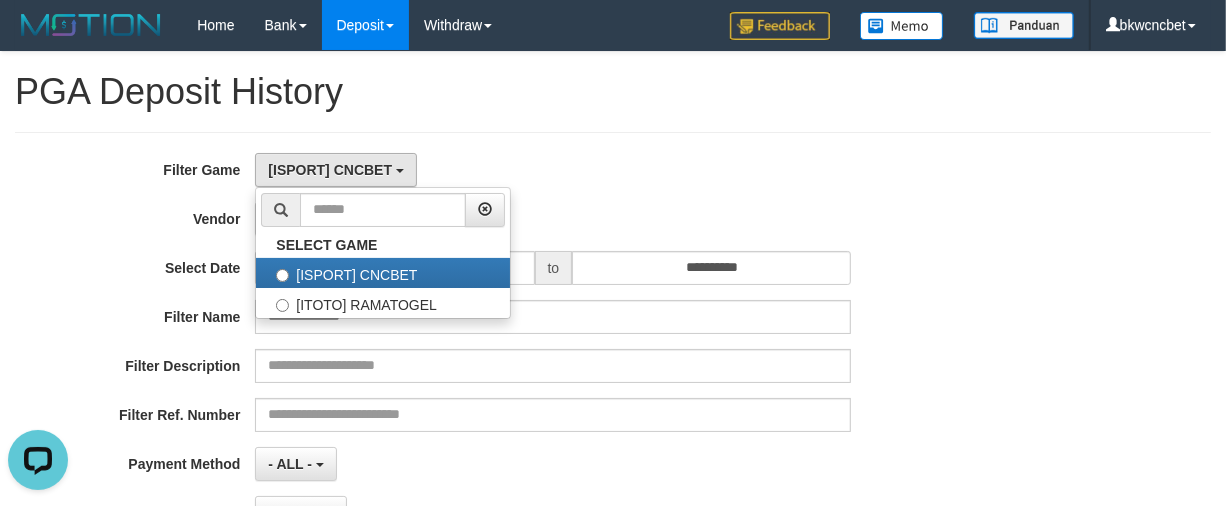 select on "****" 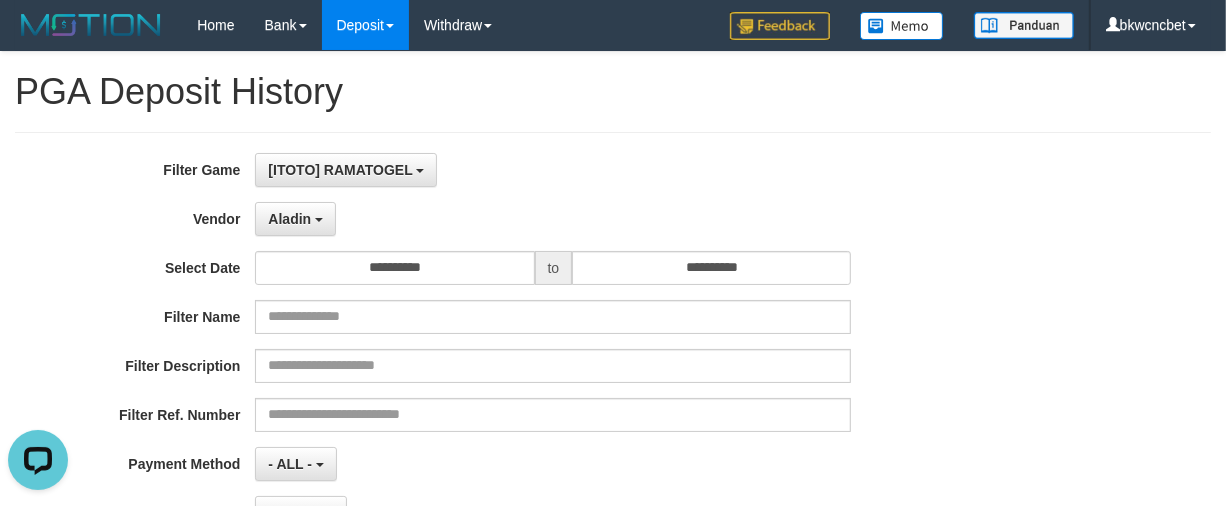 scroll, scrollTop: 35, scrollLeft: 0, axis: vertical 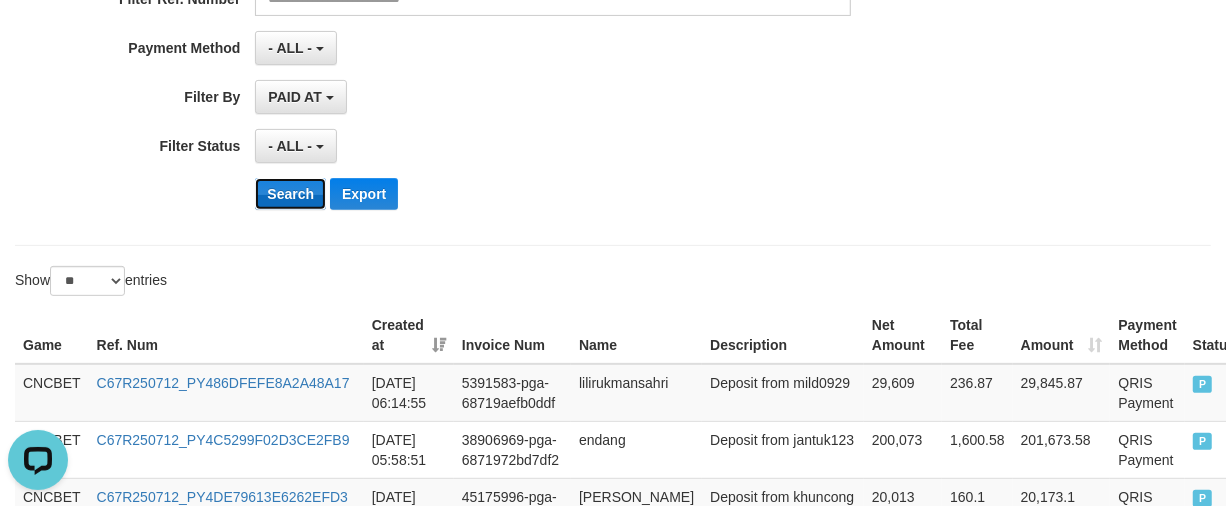 click on "Search" at bounding box center [290, 194] 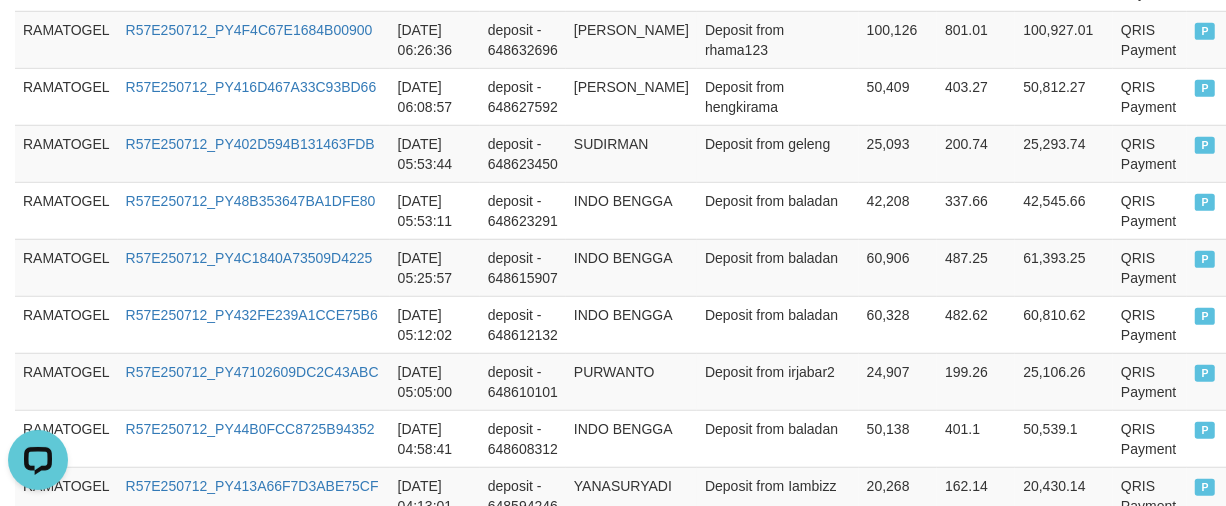 scroll, scrollTop: 50, scrollLeft: 0, axis: vertical 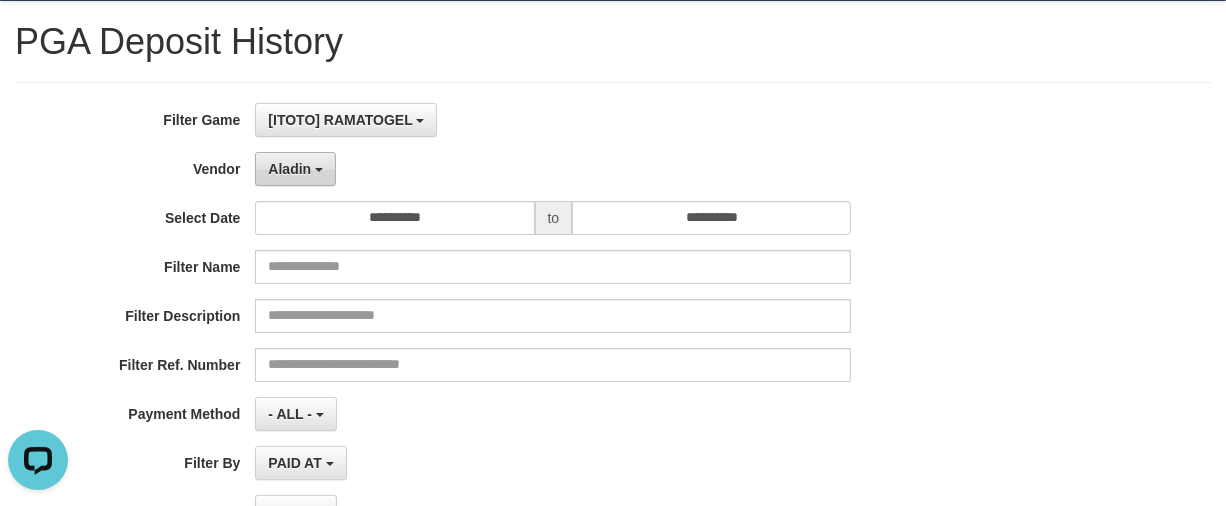 click on "Aladin" at bounding box center [289, 169] 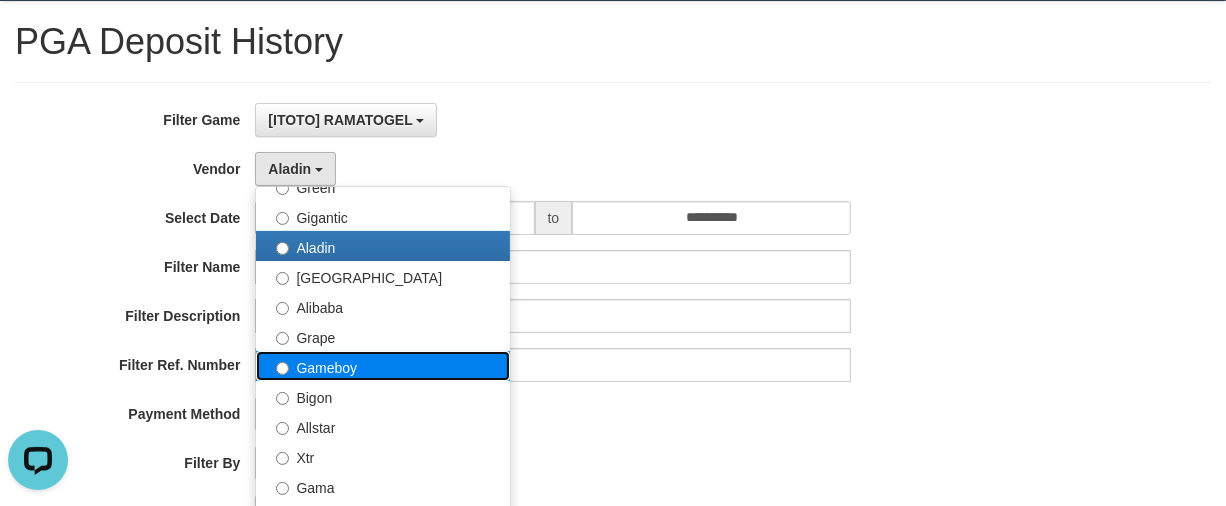 click on "Gameboy" at bounding box center [383, 366] 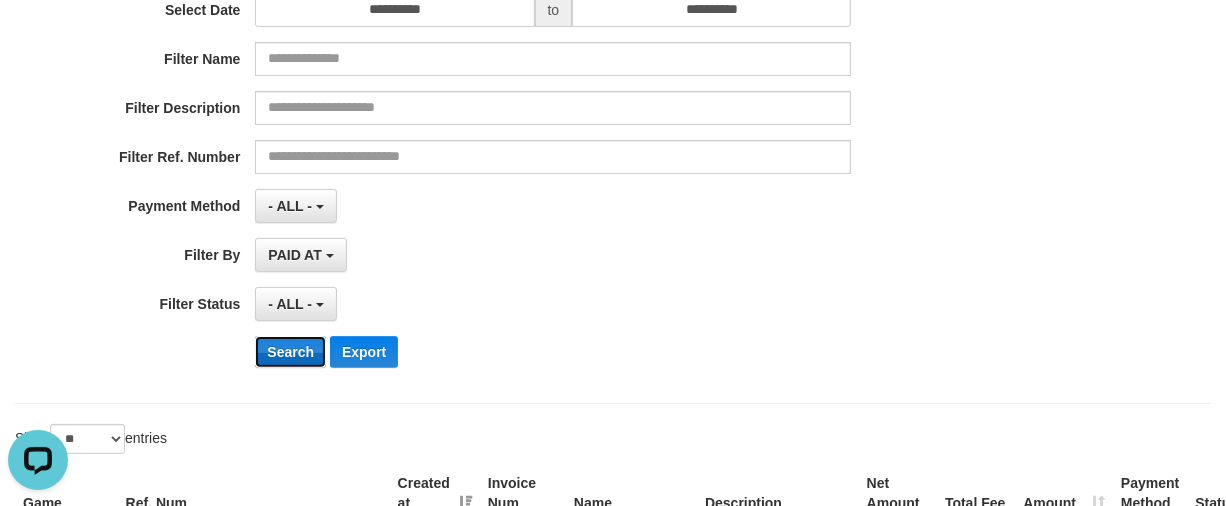 click on "Search" at bounding box center (290, 352) 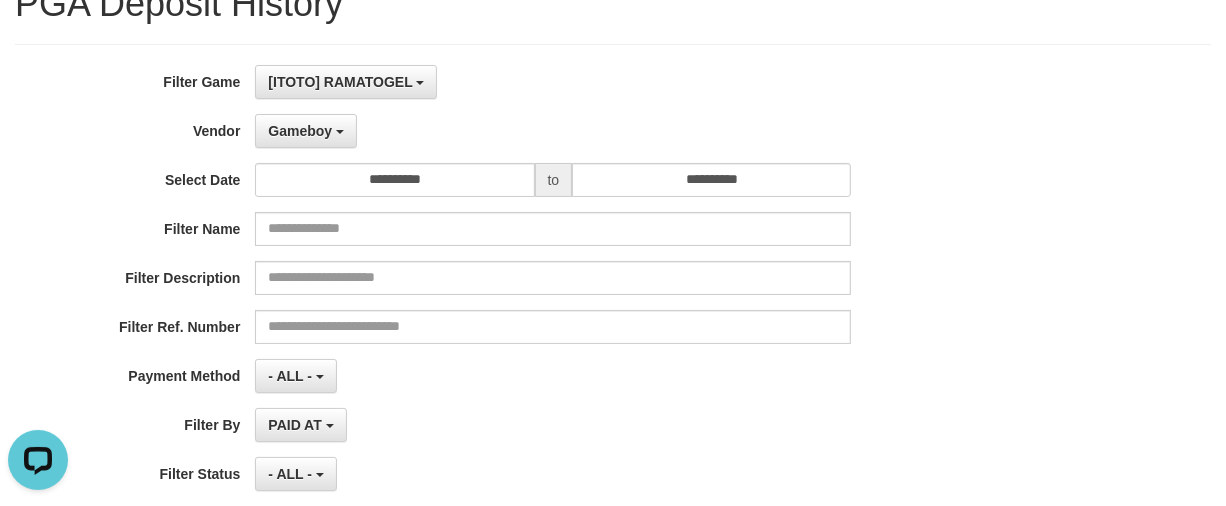 scroll, scrollTop: 0, scrollLeft: 0, axis: both 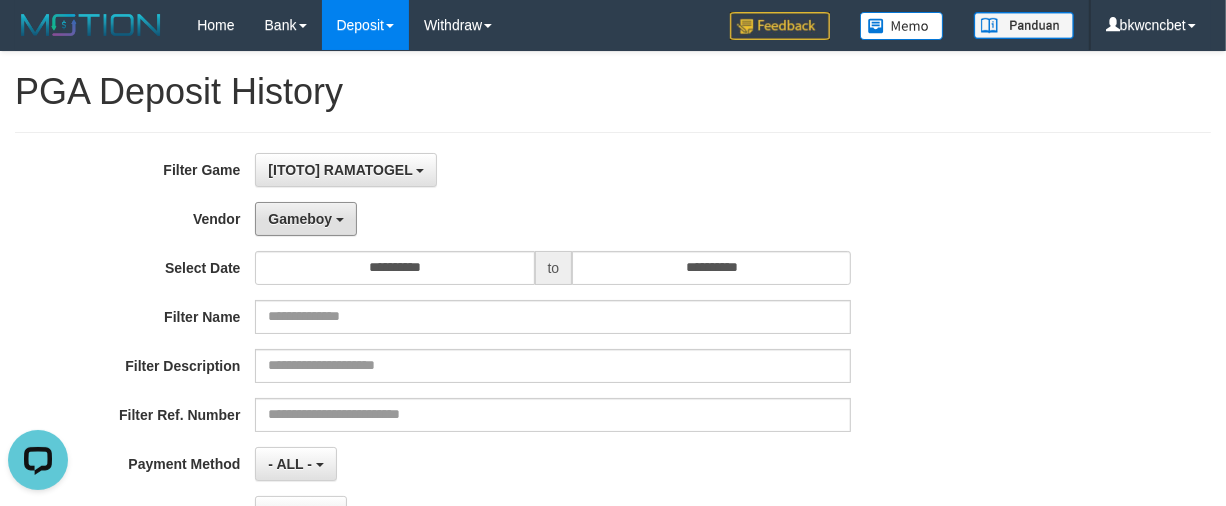 drag, startPoint x: 311, startPoint y: 212, endPoint x: 323, endPoint y: 248, distance: 37.94733 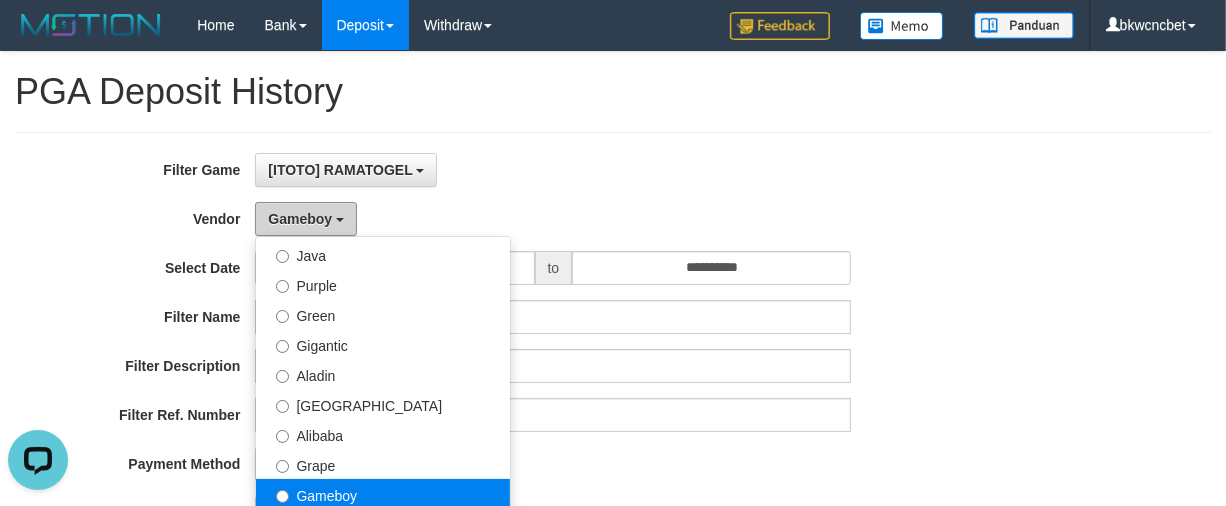 scroll, scrollTop: 270, scrollLeft: 0, axis: vertical 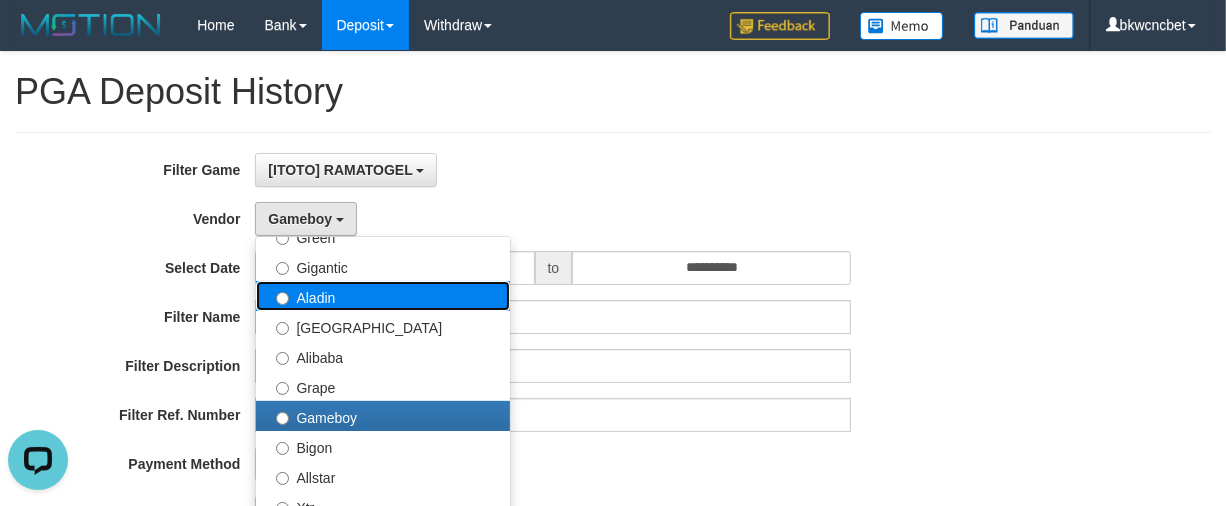 click on "Aladin" at bounding box center (383, 296) 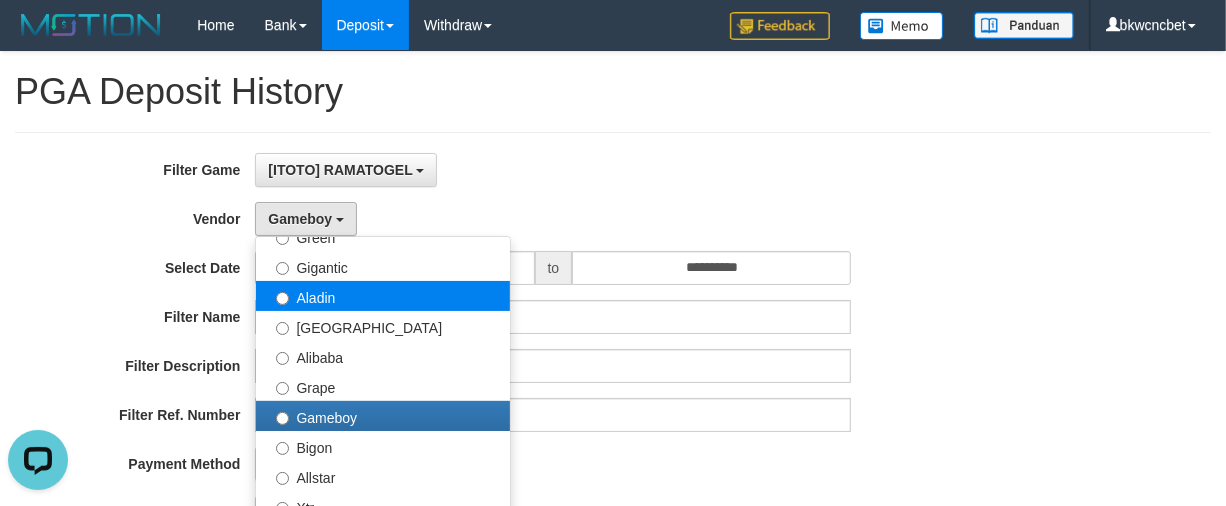 select on "**********" 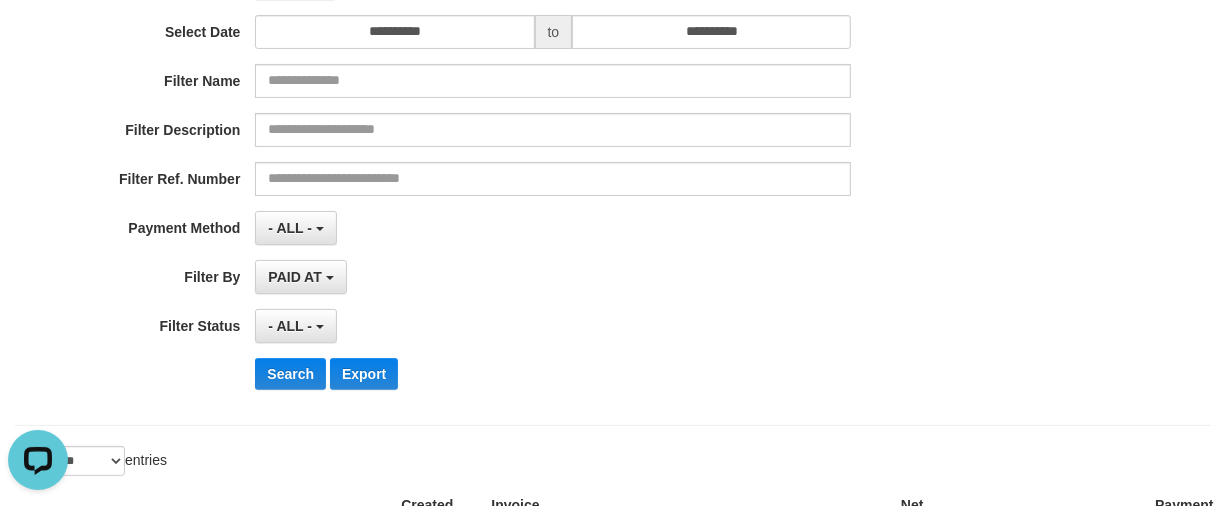 scroll, scrollTop: 416, scrollLeft: 0, axis: vertical 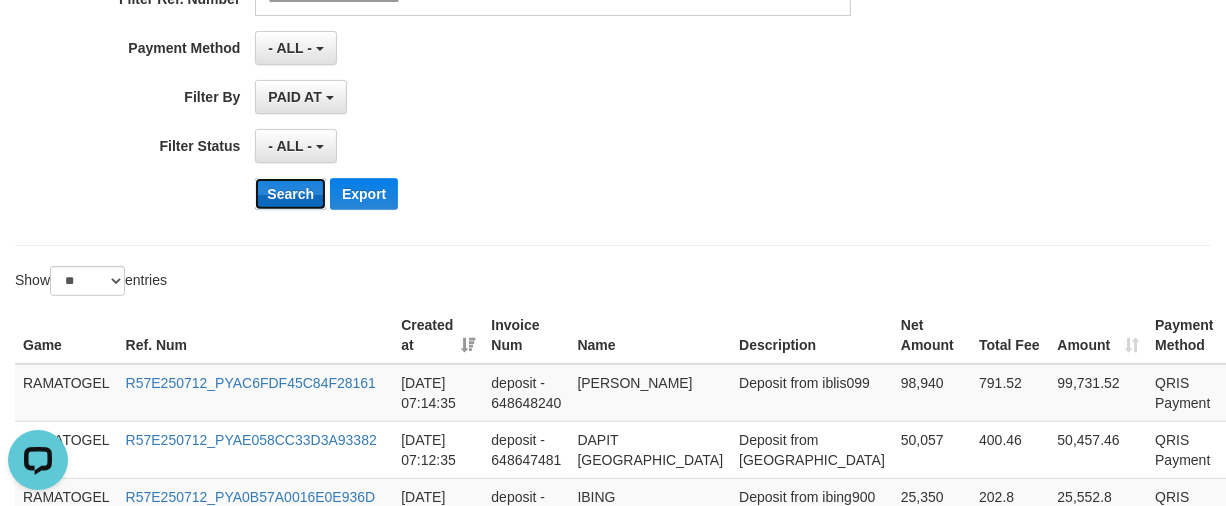 click on "Search" at bounding box center (290, 194) 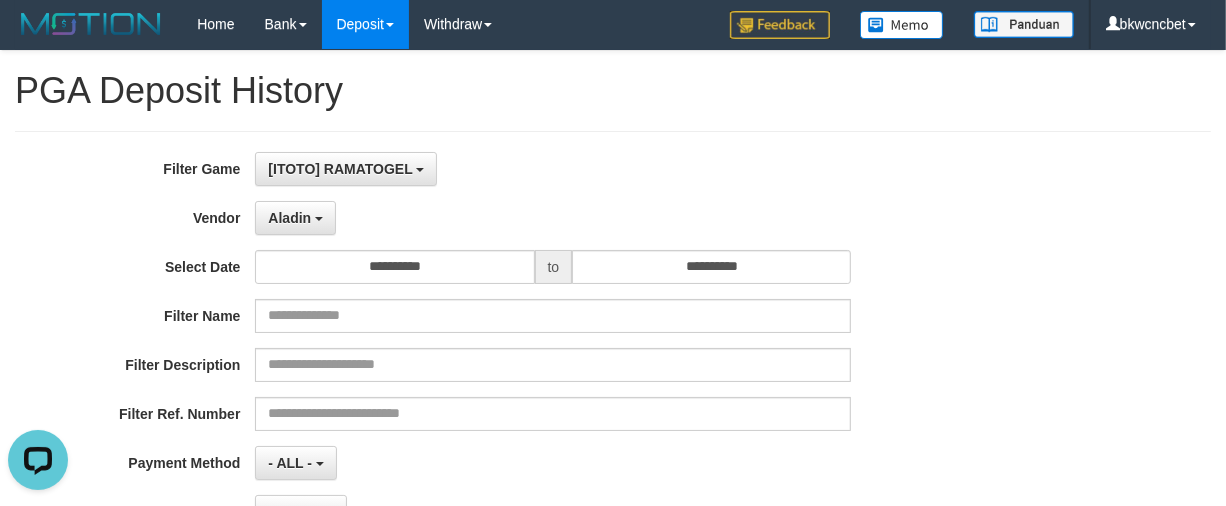 scroll, scrollTop: 0, scrollLeft: 0, axis: both 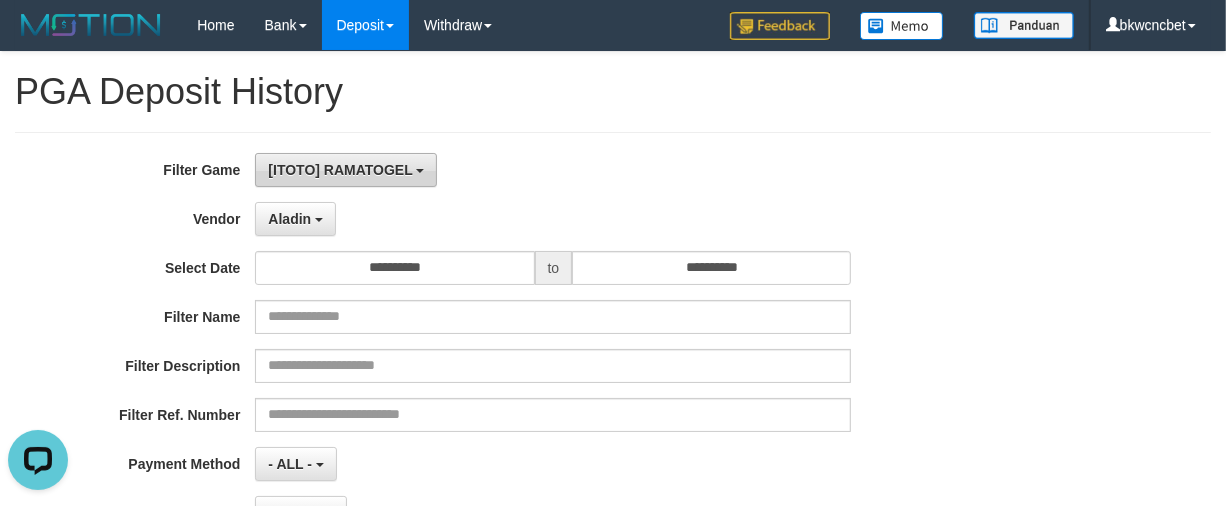 click on "[ITOTO] RAMATOGEL" at bounding box center (340, 170) 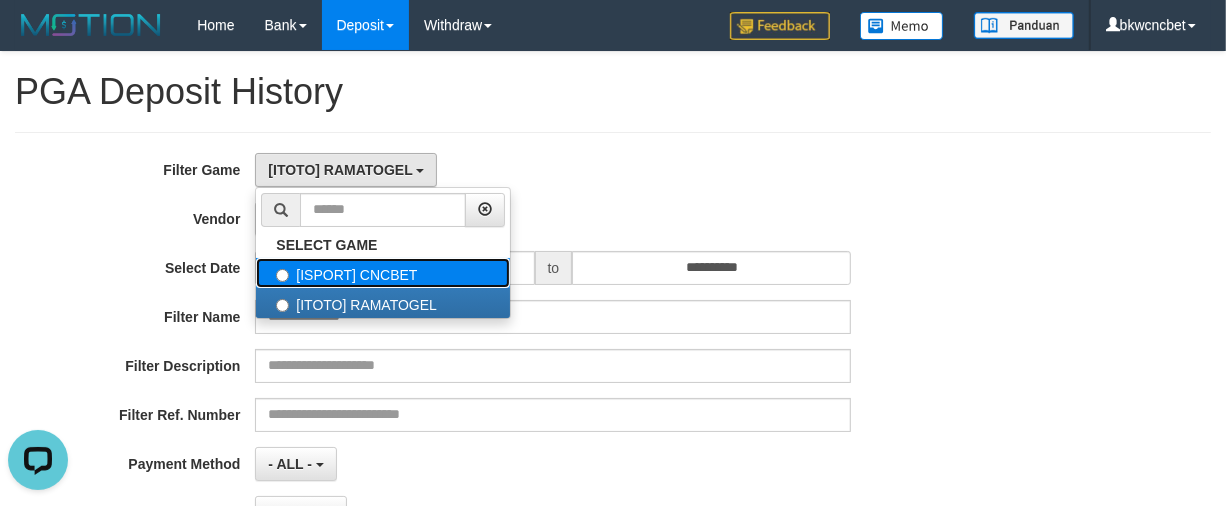 click on "[ISPORT] CNCBET" at bounding box center [383, 273] 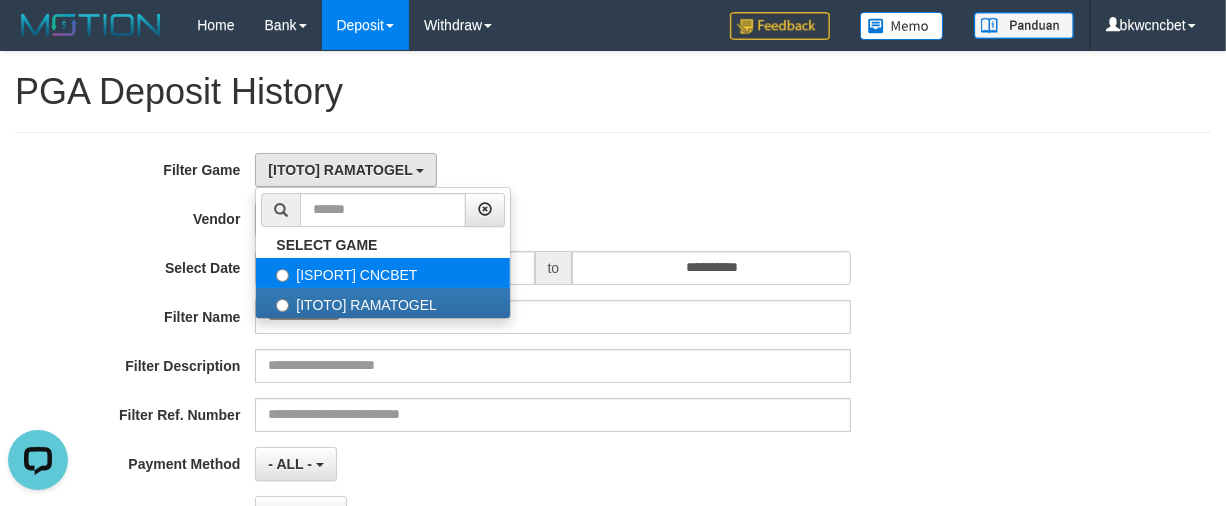 select on "****" 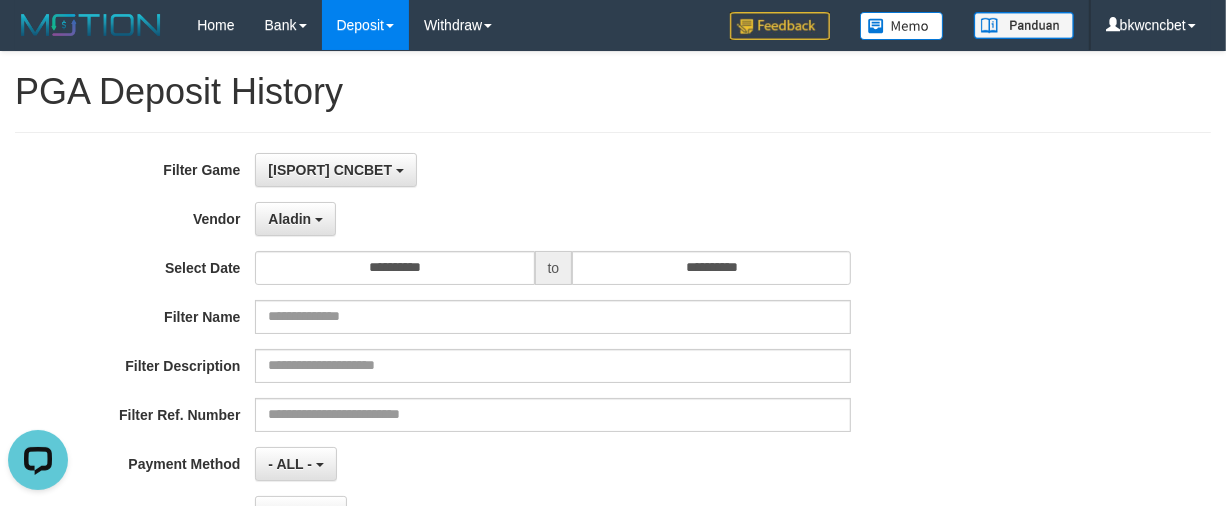 scroll, scrollTop: 33, scrollLeft: 0, axis: vertical 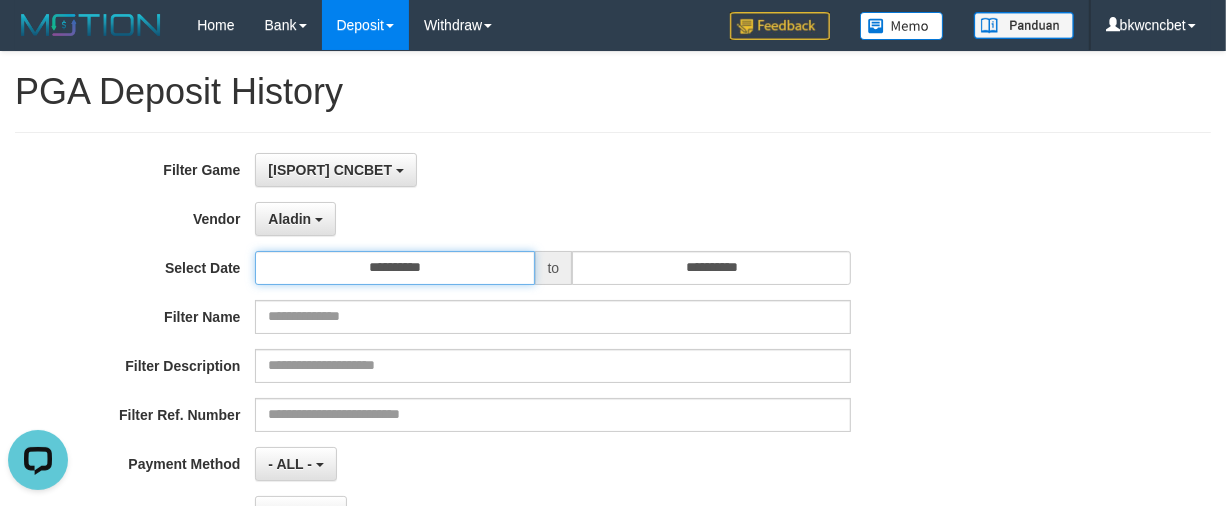 click on "**********" at bounding box center [394, 268] 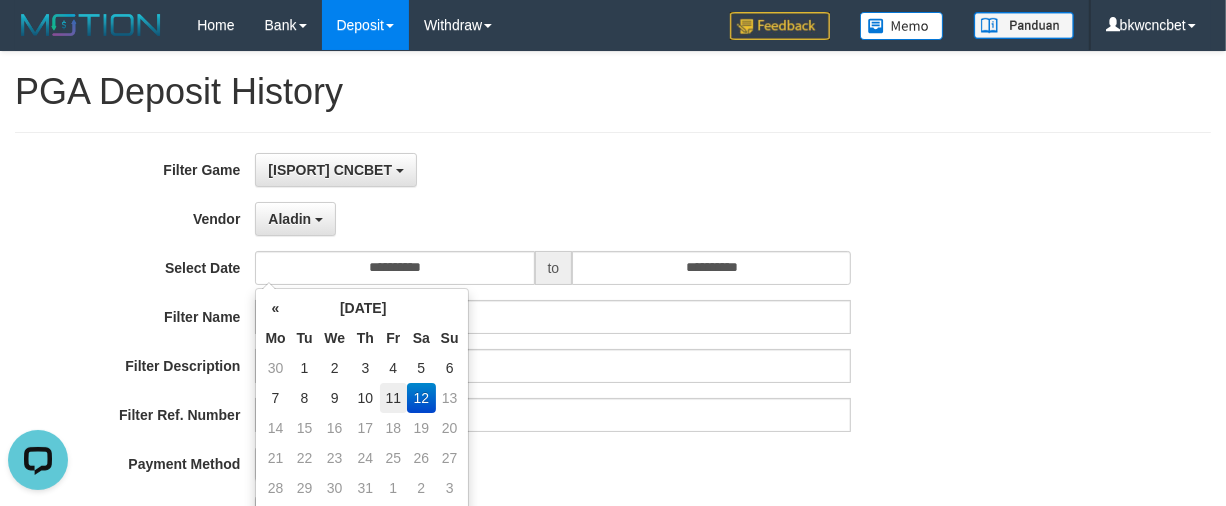 click on "11" at bounding box center [393, 398] 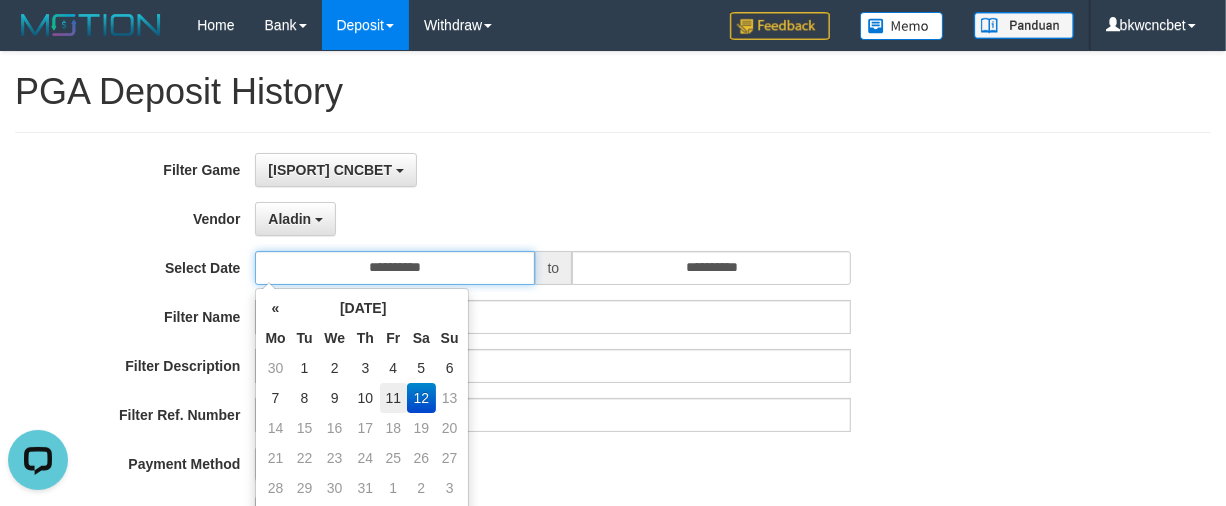 type on "**********" 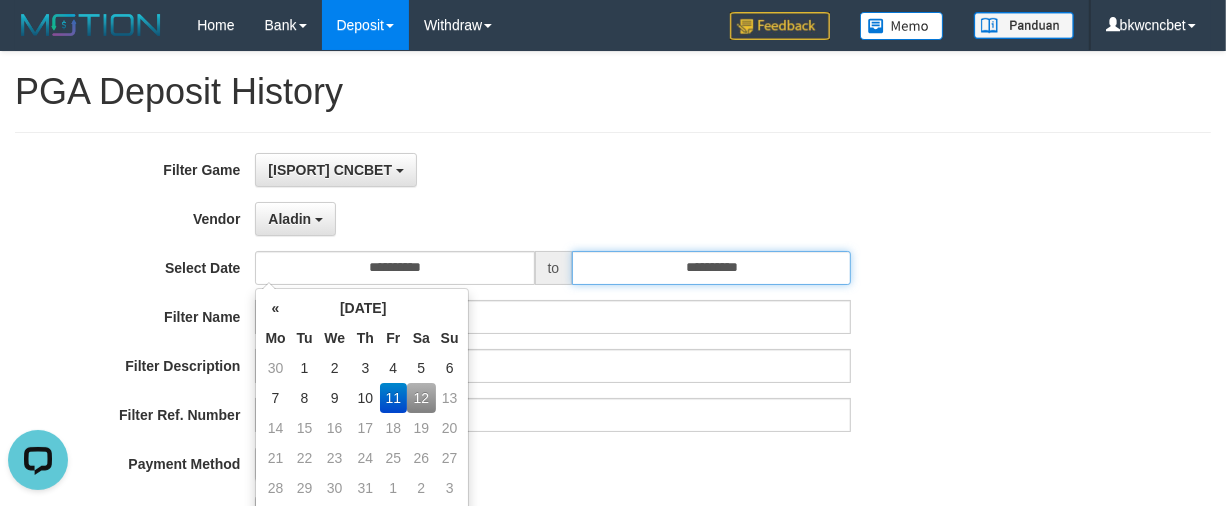 click on "**********" at bounding box center (711, 268) 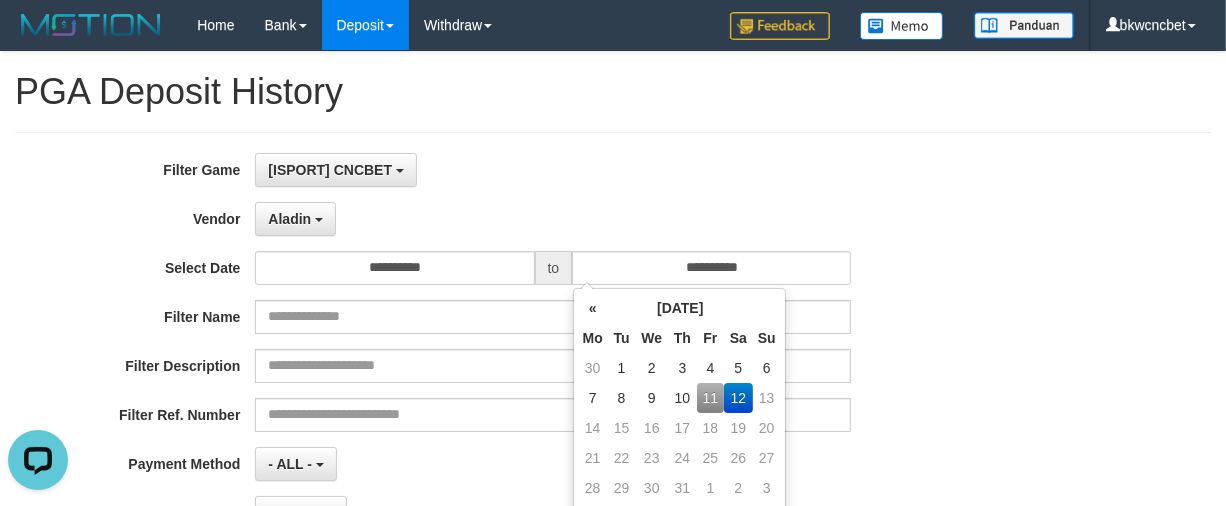 click on "11" at bounding box center (710, 398) 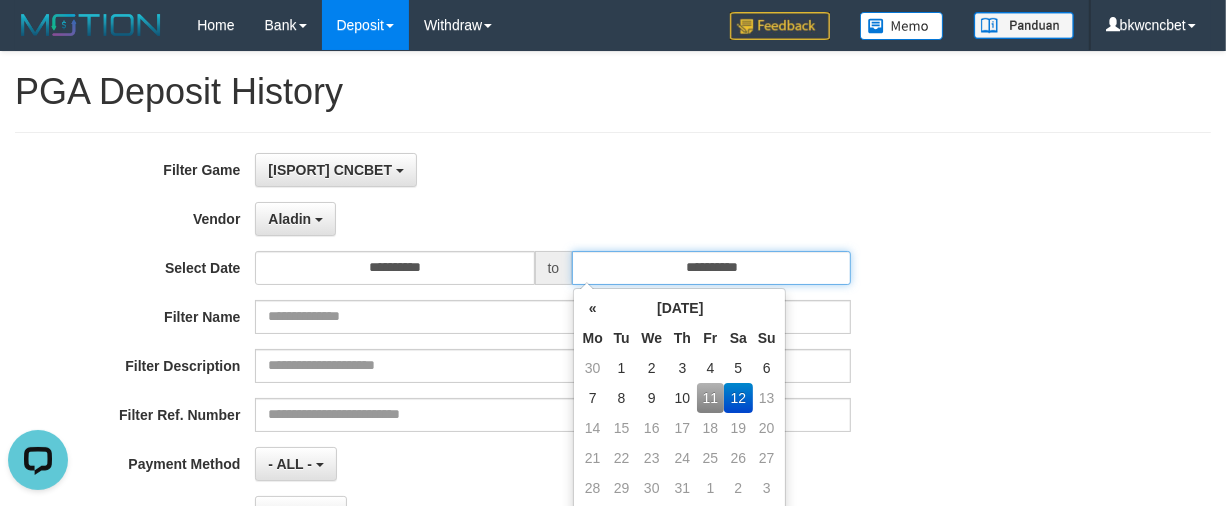 type on "**********" 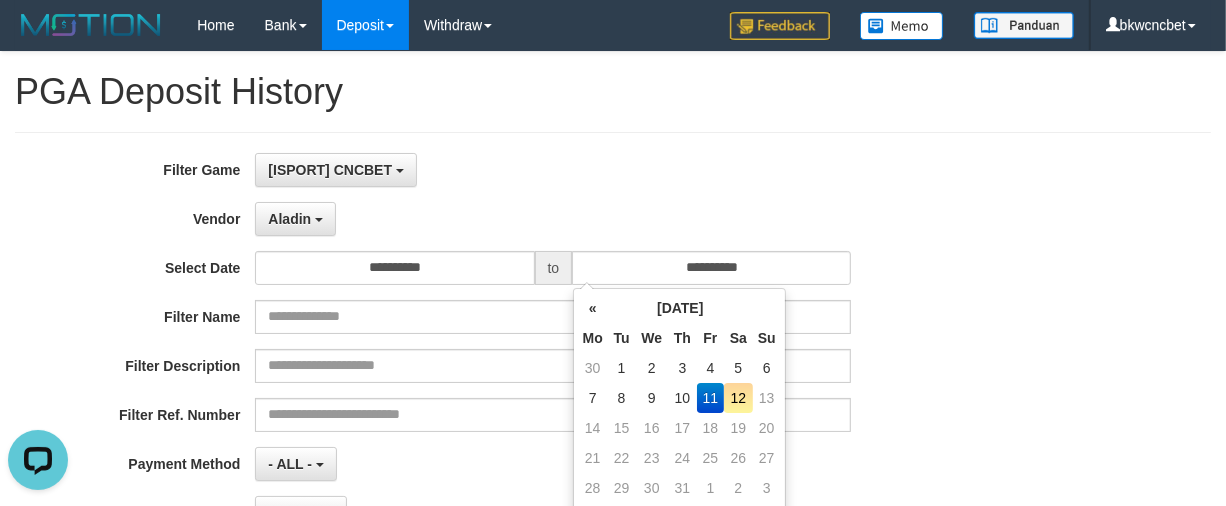 click on "Aladin    - Default Vendor -  [PERSON_NAME]  Atlas  WD LB  Java  Purple  Green  Gigantic  Aladin  Dubai  Alibaba  Grape  Gameboy  Bigon  Allstar  Xtr  Gama  IBX11  Selat  Borde  Indahjualpulsa  Lemavo  Gogogoy  Itudo  Yuwanatopup  Sidikgame  Voucher100  Awalpulsa  Lambda  Combo  IBX3 NUANSATOPUP  IBX3 Pusatjualpulsa  IBX3 Itemgame  IBX3 SILAKSA  IBX3 Makmurvoucher  IBX3 MAKMURTOPUP  IBX3 Pilihvoucher" at bounding box center (553, 219) 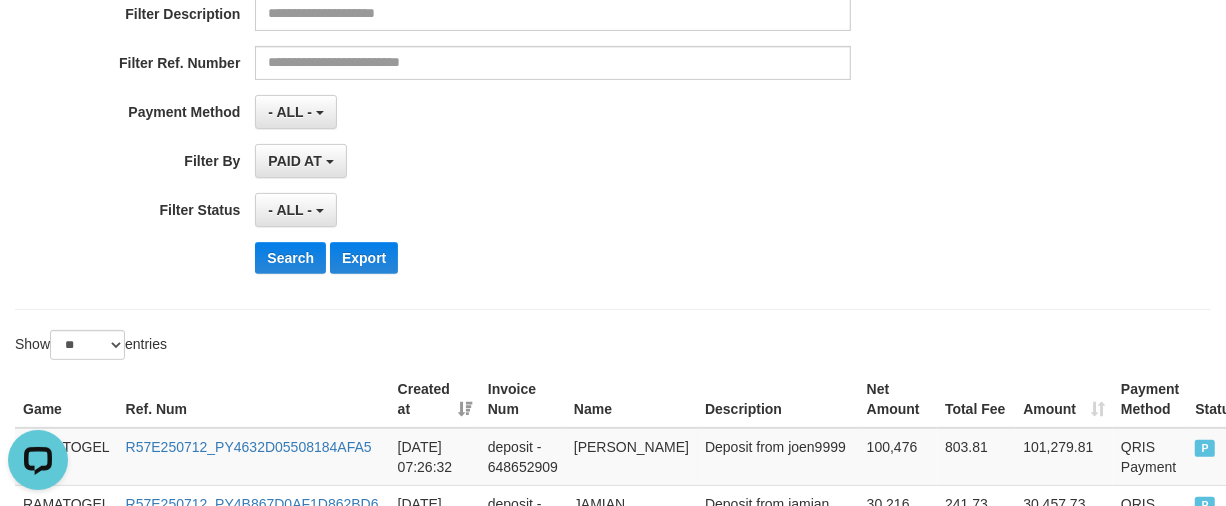 scroll, scrollTop: 416, scrollLeft: 0, axis: vertical 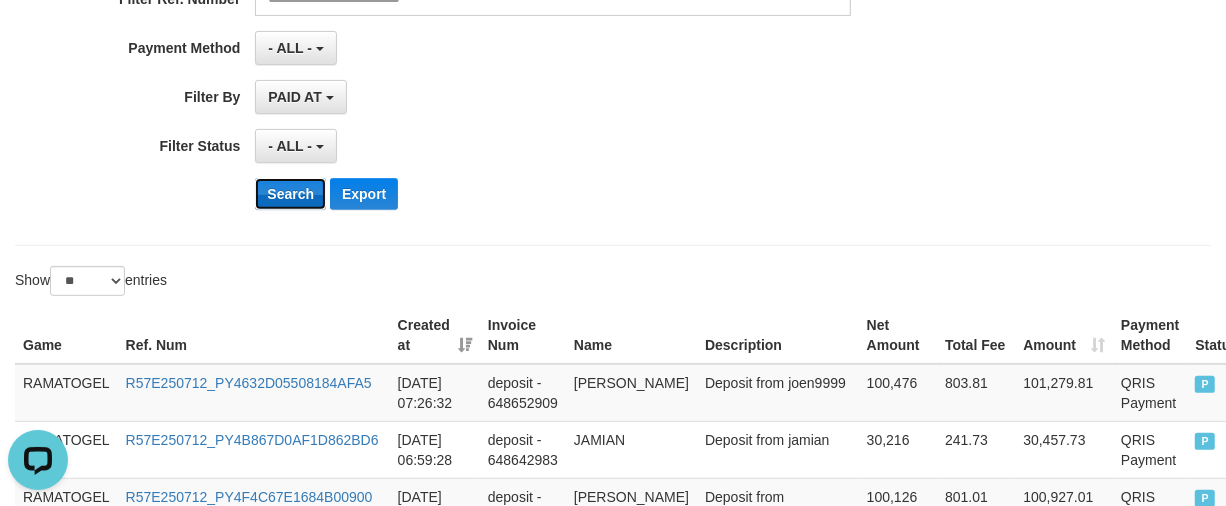 click on "Search" at bounding box center (290, 194) 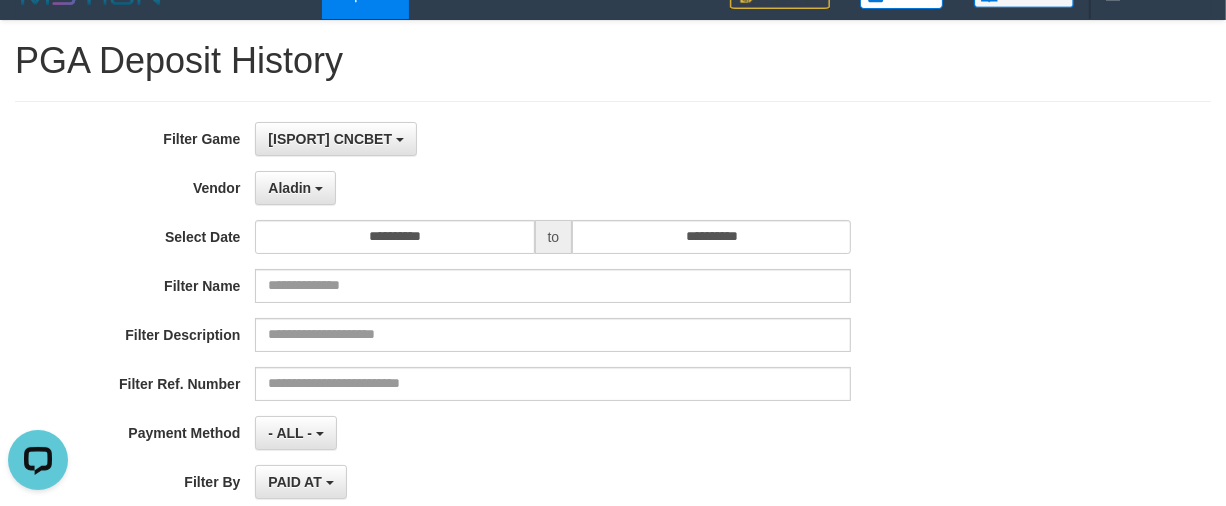 scroll, scrollTop: 0, scrollLeft: 0, axis: both 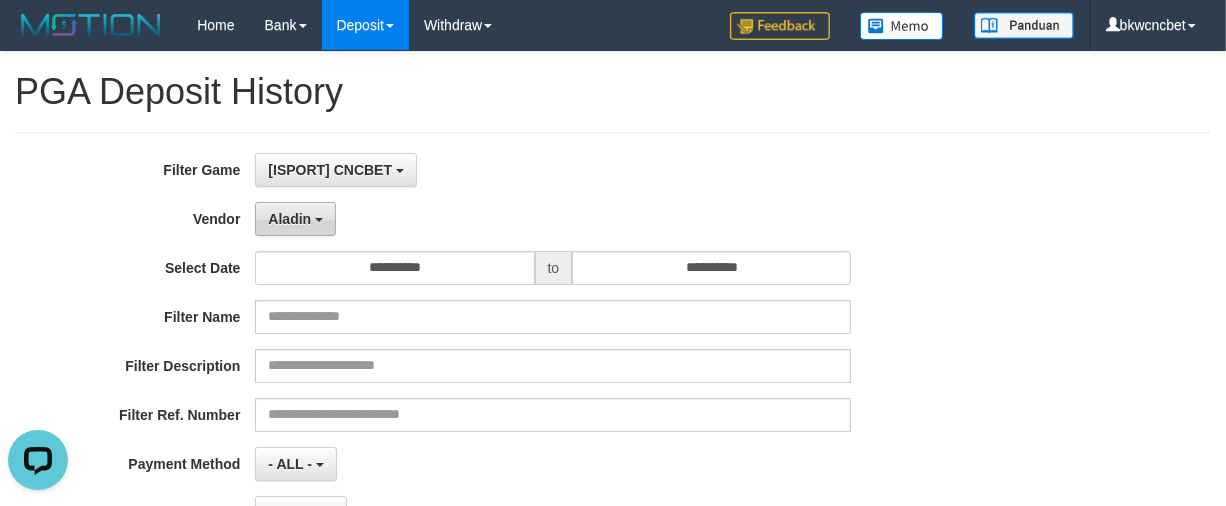 click on "Aladin" at bounding box center [289, 219] 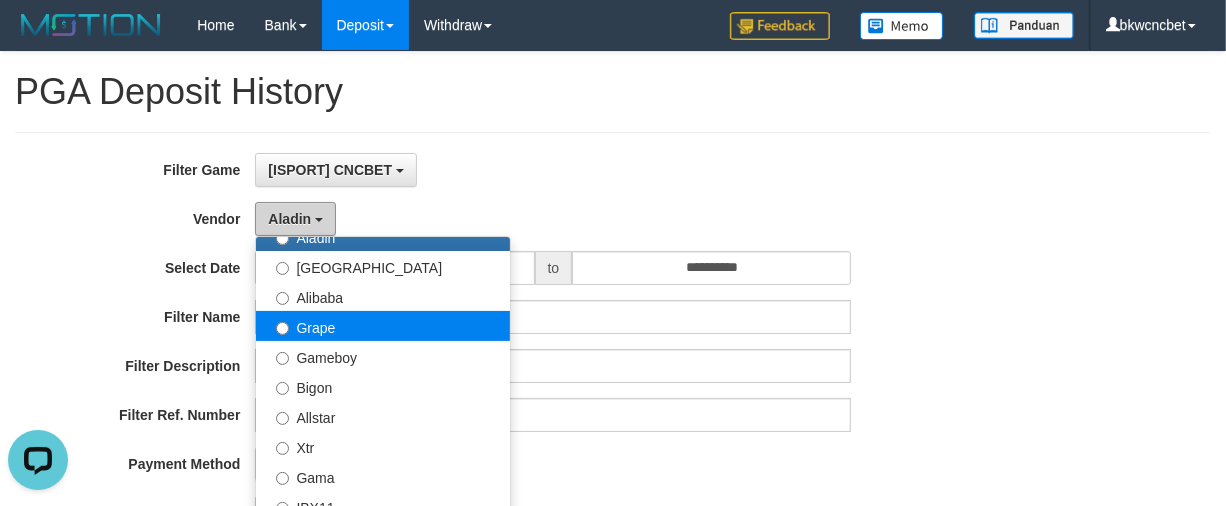scroll, scrollTop: 270, scrollLeft: 0, axis: vertical 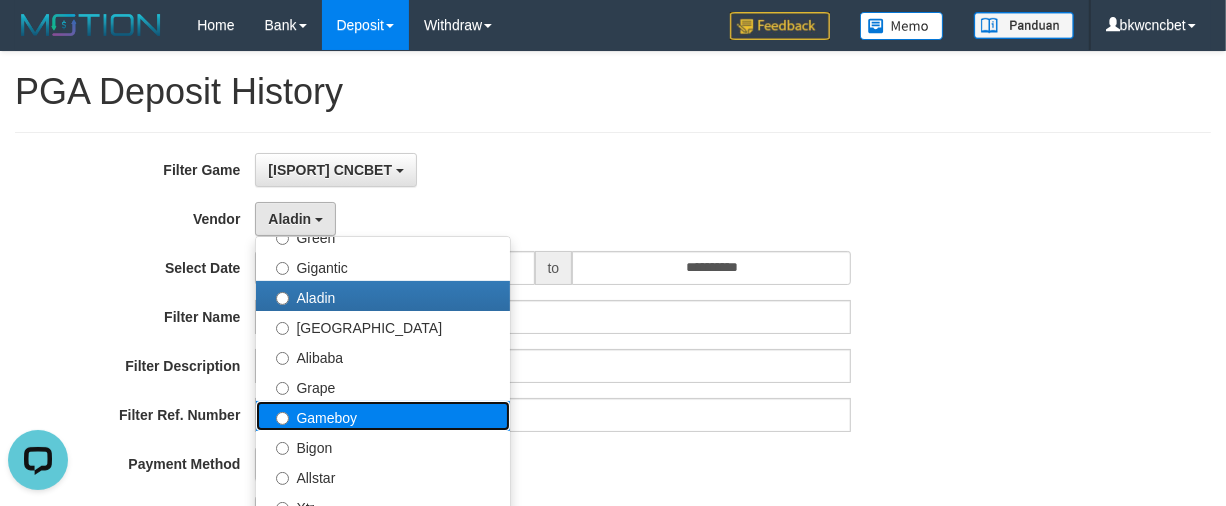 click on "Gameboy" at bounding box center (383, 416) 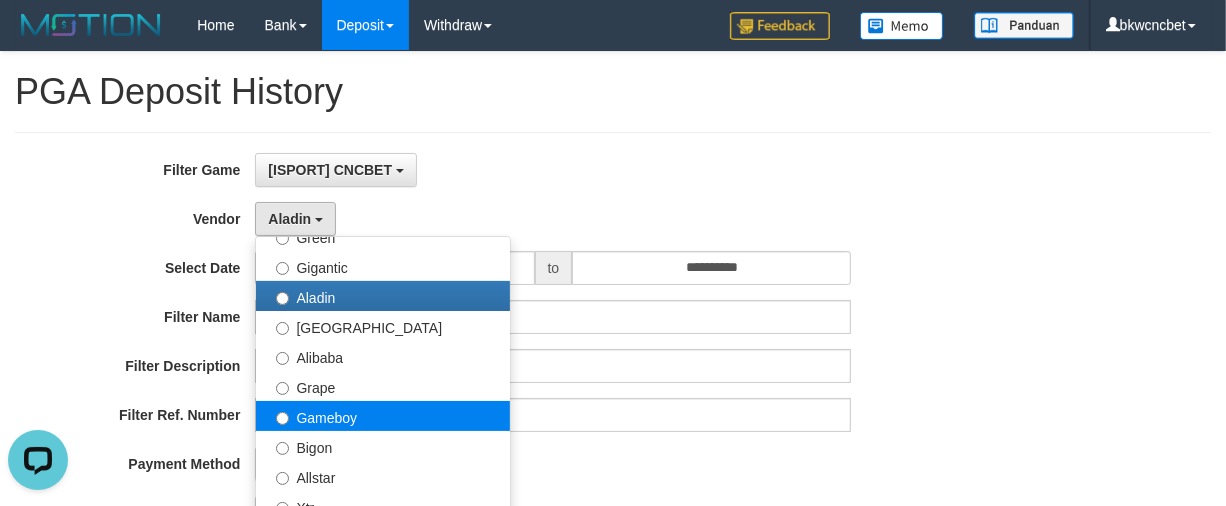 select on "**********" 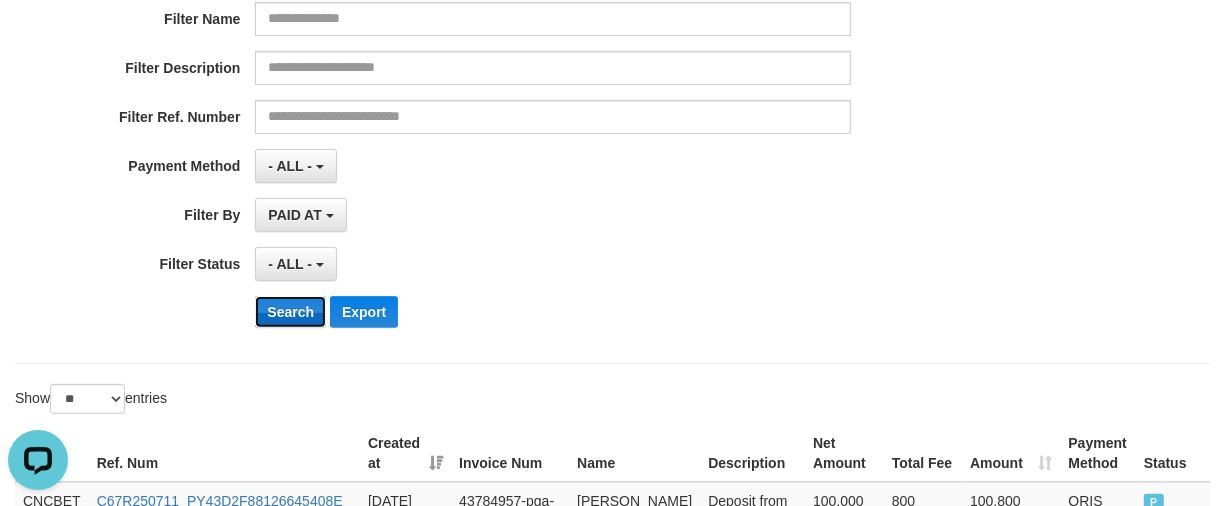 click on "Search" at bounding box center [290, 312] 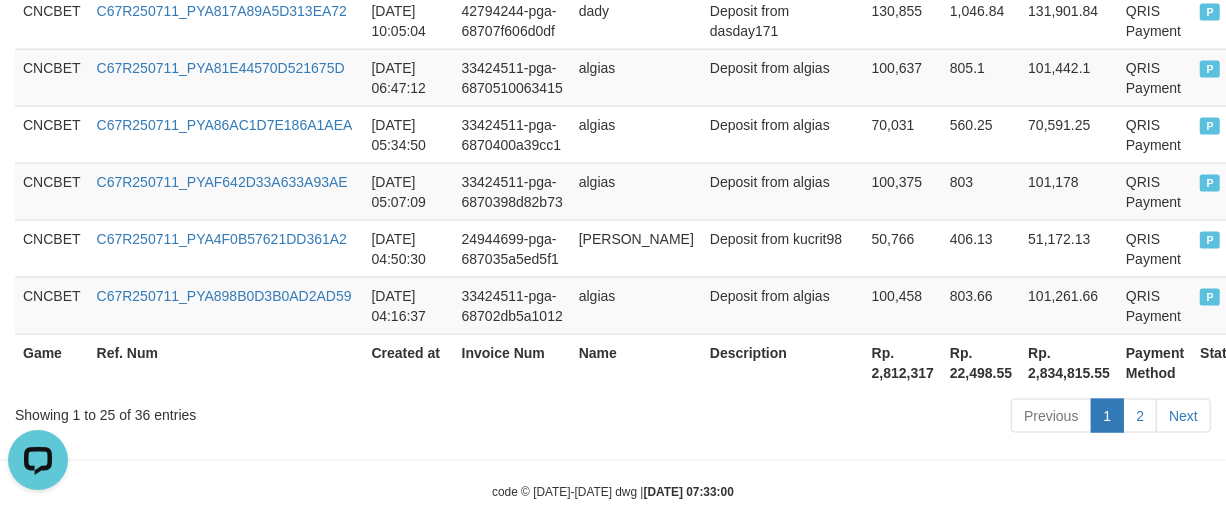 scroll, scrollTop: 1965, scrollLeft: 0, axis: vertical 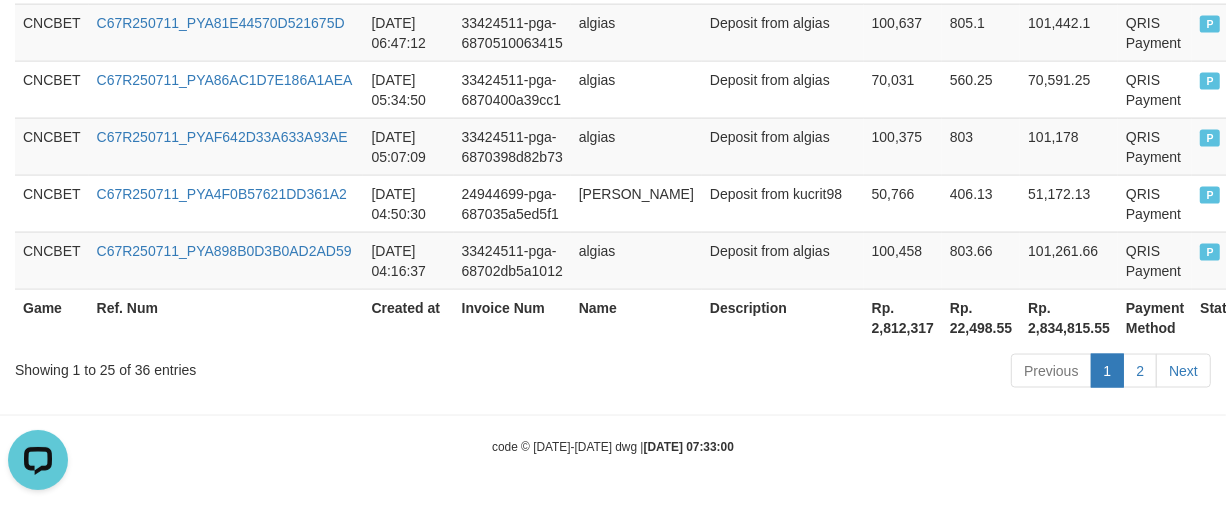drag, startPoint x: 347, startPoint y: 408, endPoint x: 335, endPoint y: 120, distance: 288.24988 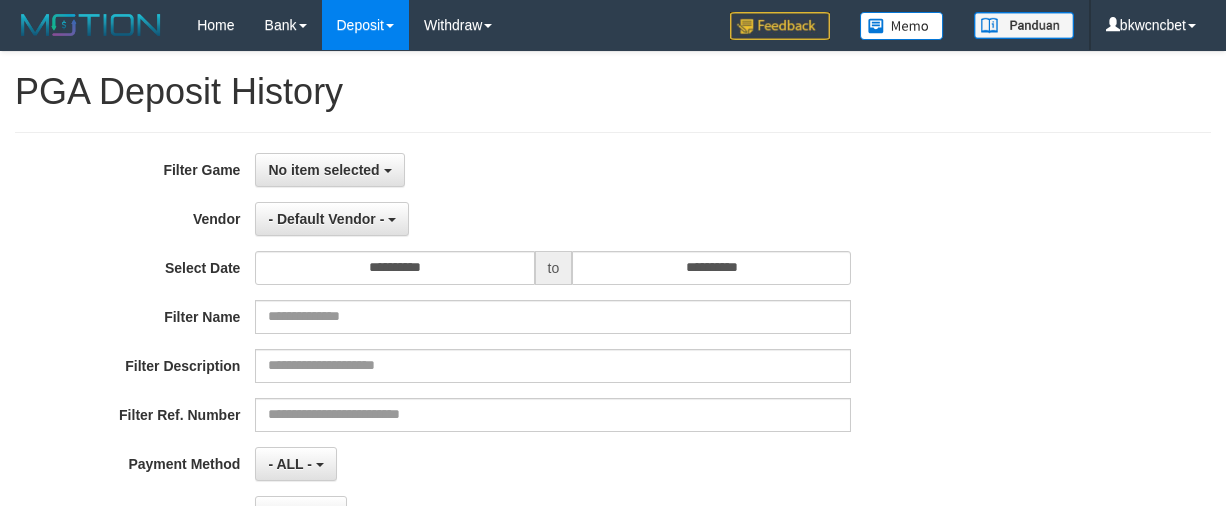 select on "**********" 